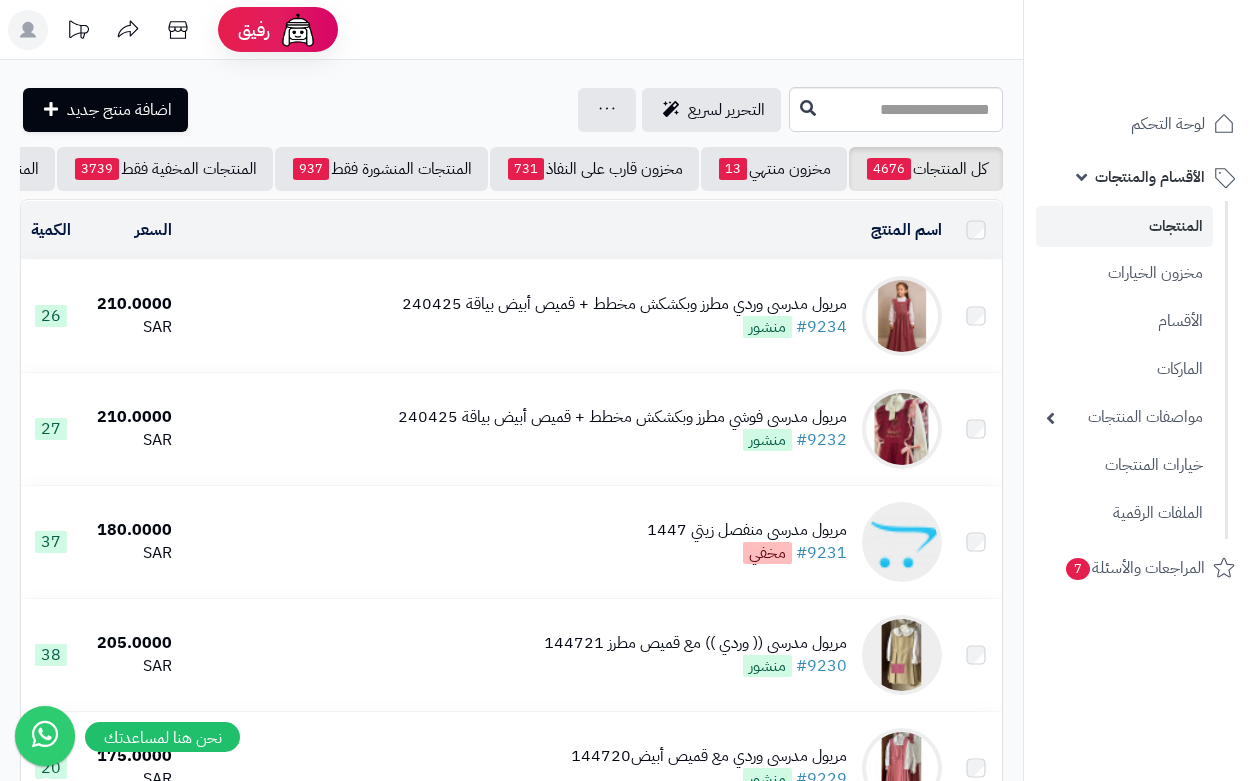 scroll, scrollTop: 0, scrollLeft: 0, axis: both 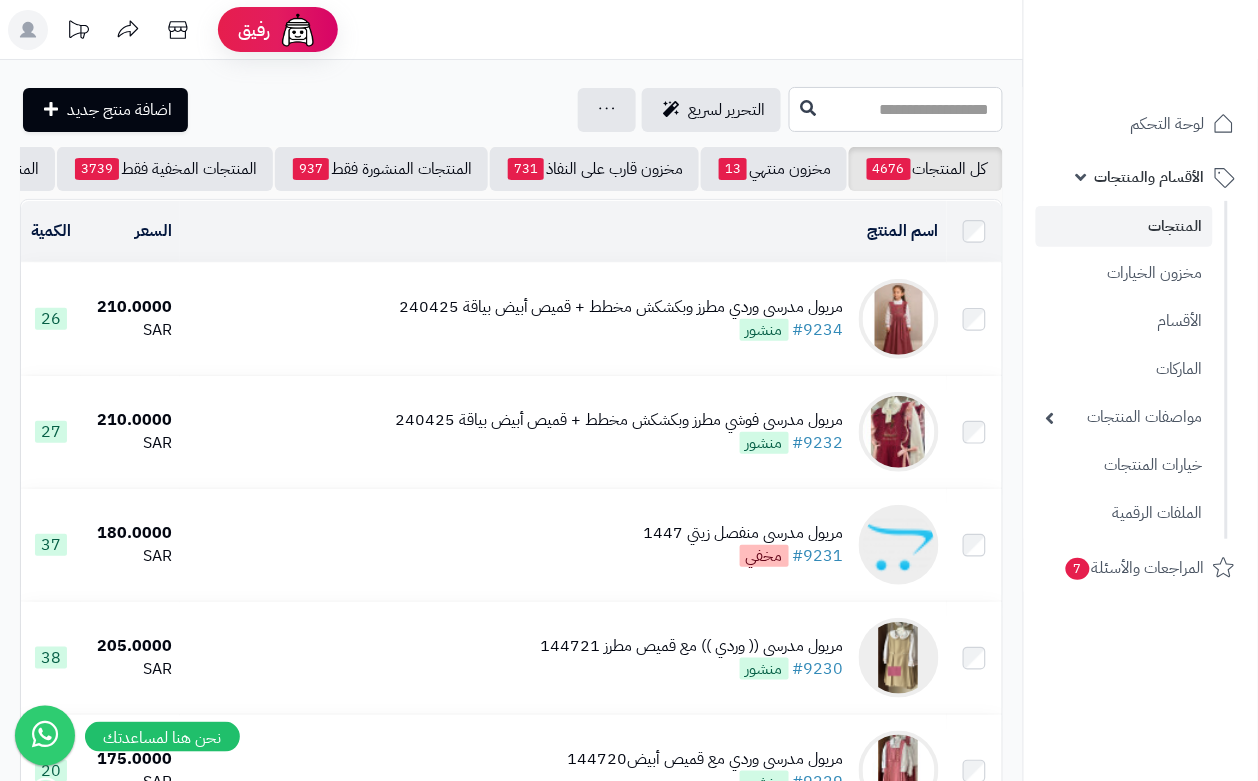click at bounding box center [896, 109] 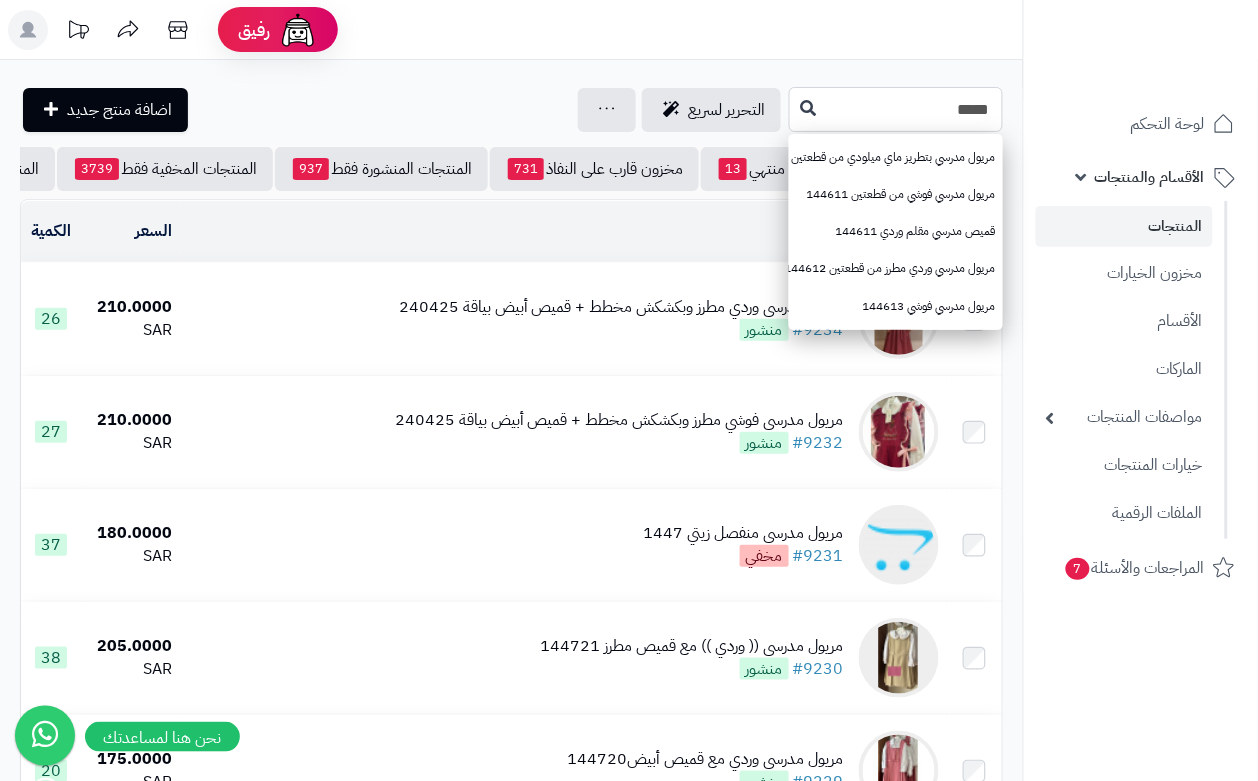 click on "*****" at bounding box center [896, 109] 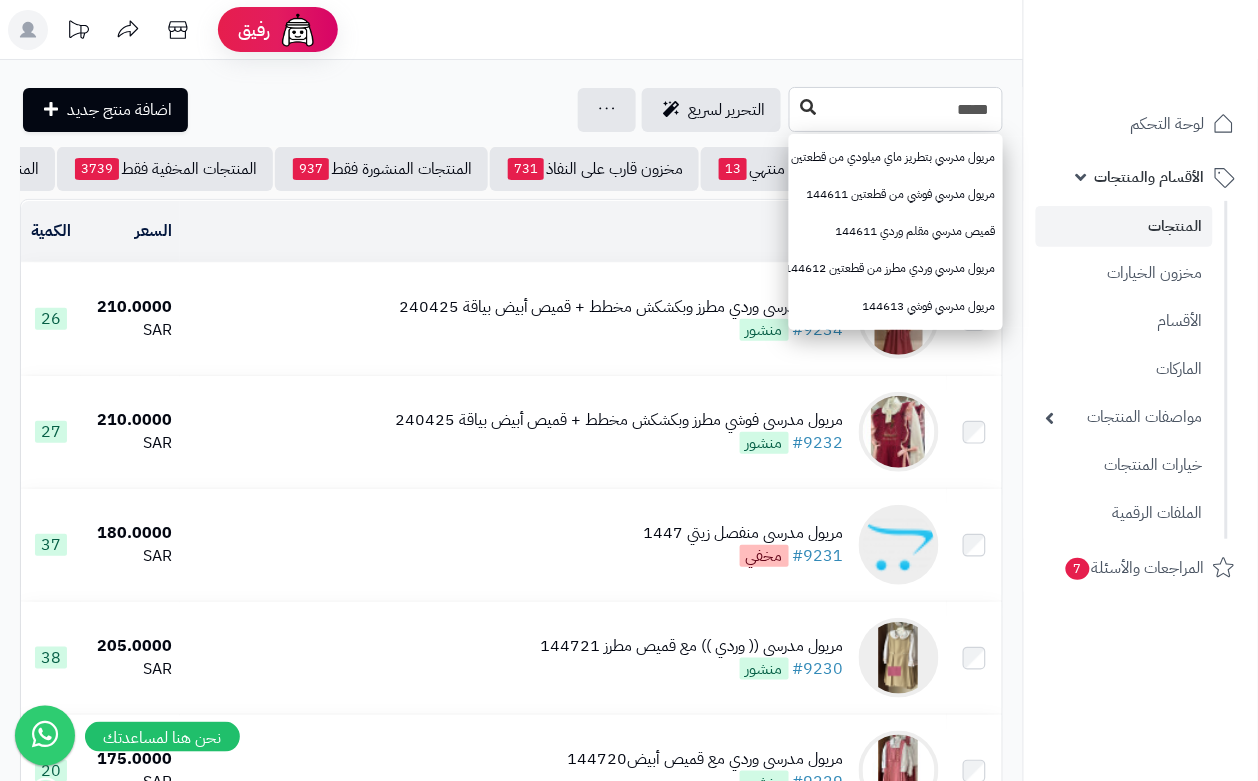 type on "*****" 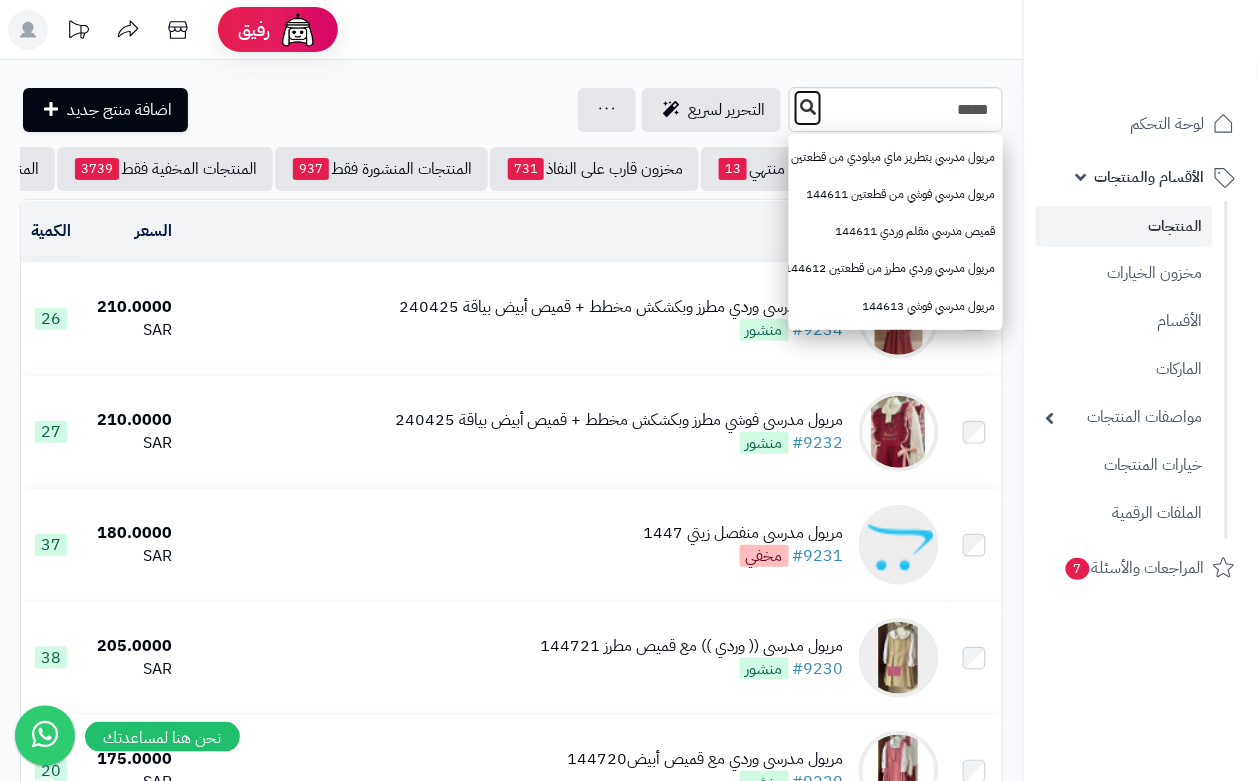 click at bounding box center [808, 108] 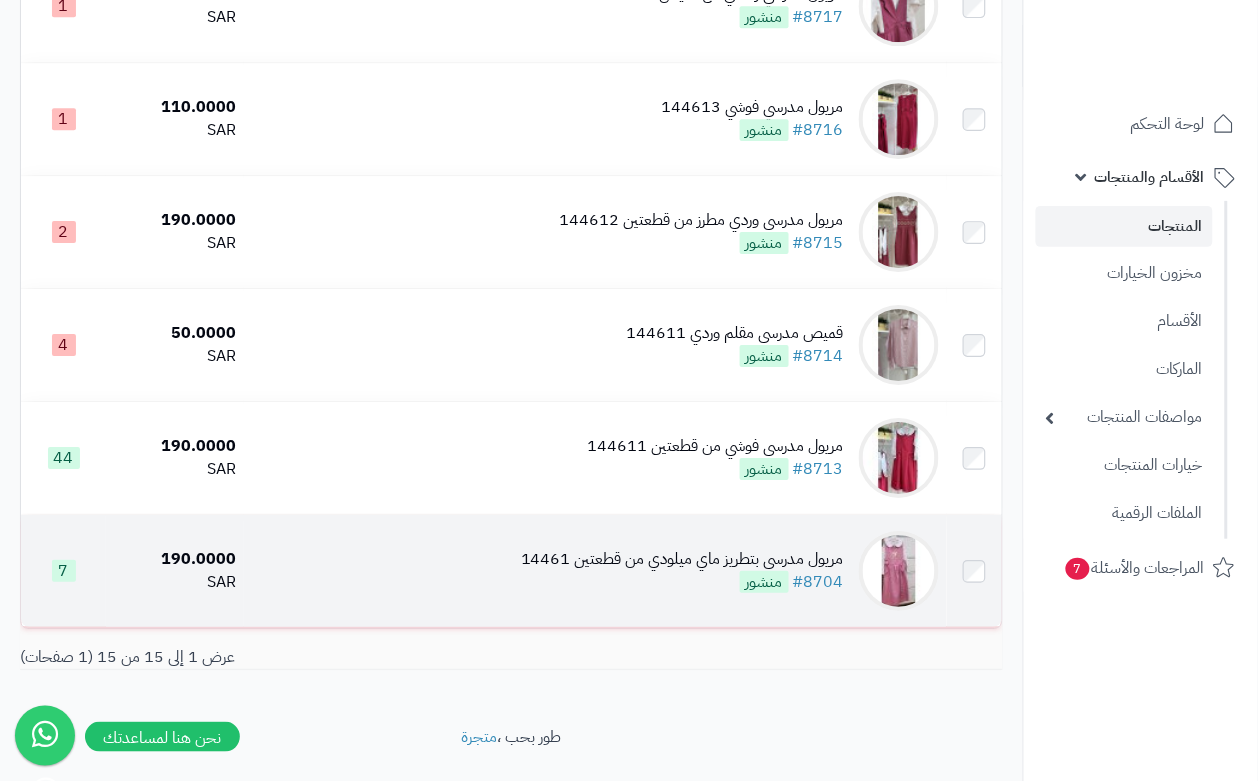 scroll, scrollTop: 1375, scrollLeft: 0, axis: vertical 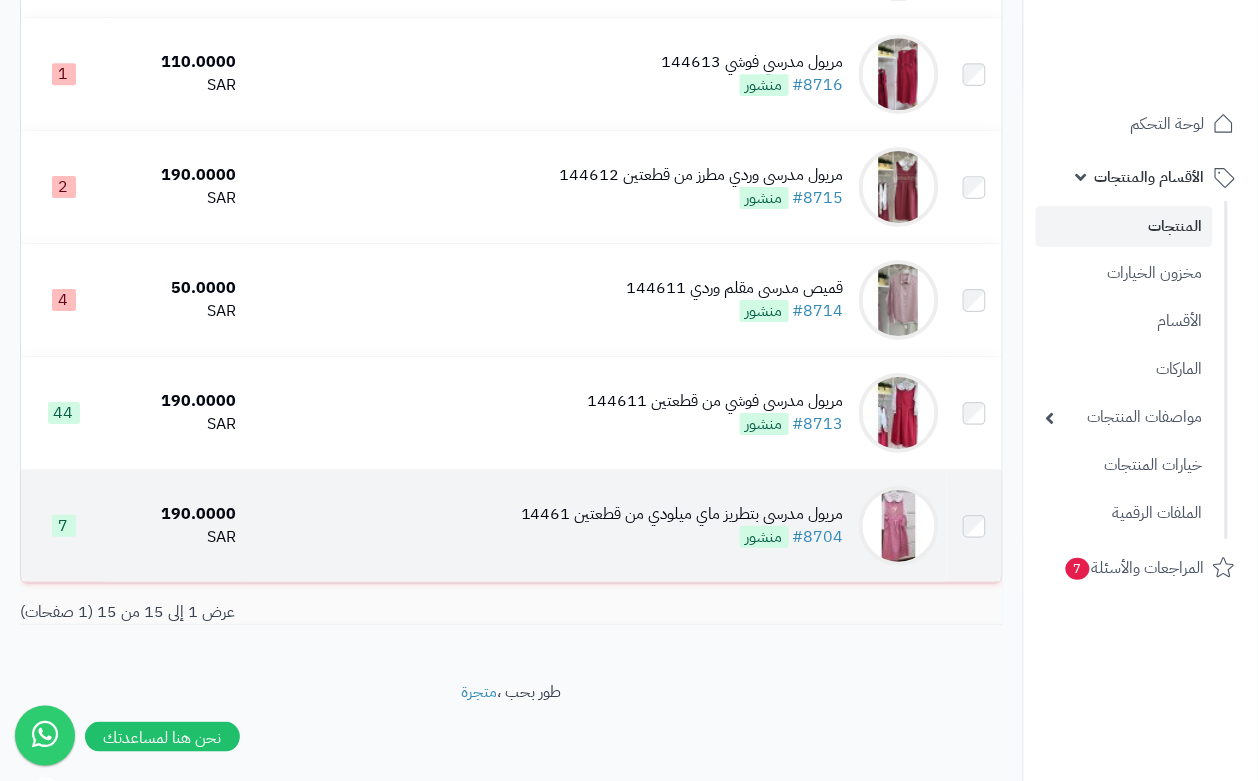 click on "مريول مدرسي بتطريز  ماي ميلودي من قطعتين 14461" at bounding box center (682, 514) 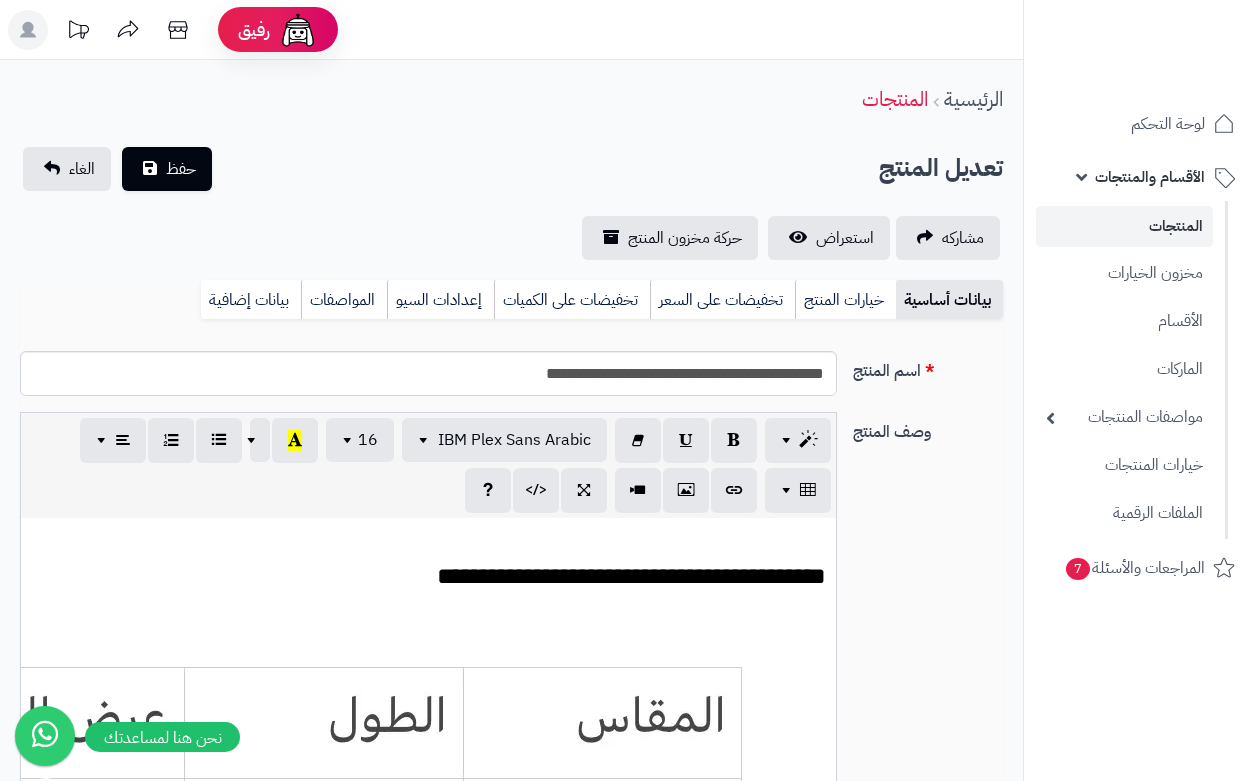 click on "خيارات المنتج" at bounding box center (845, 300) 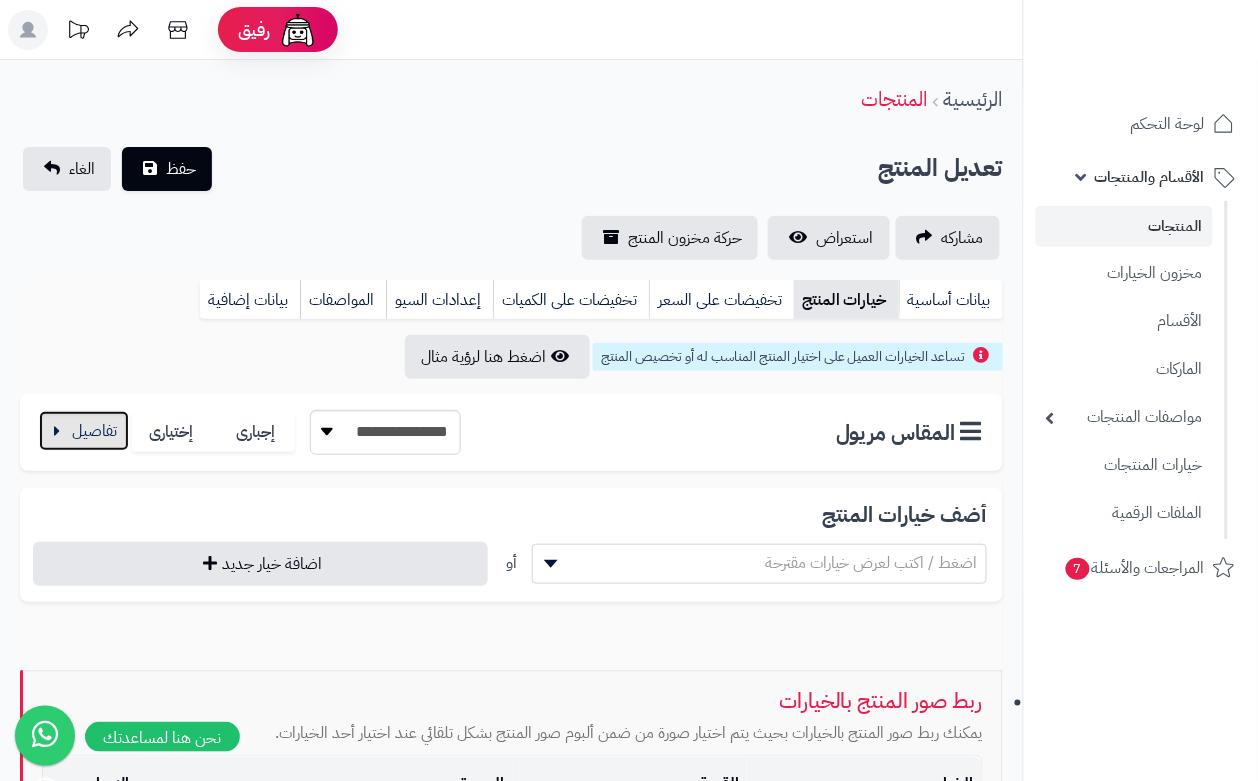 click at bounding box center [84, 431] 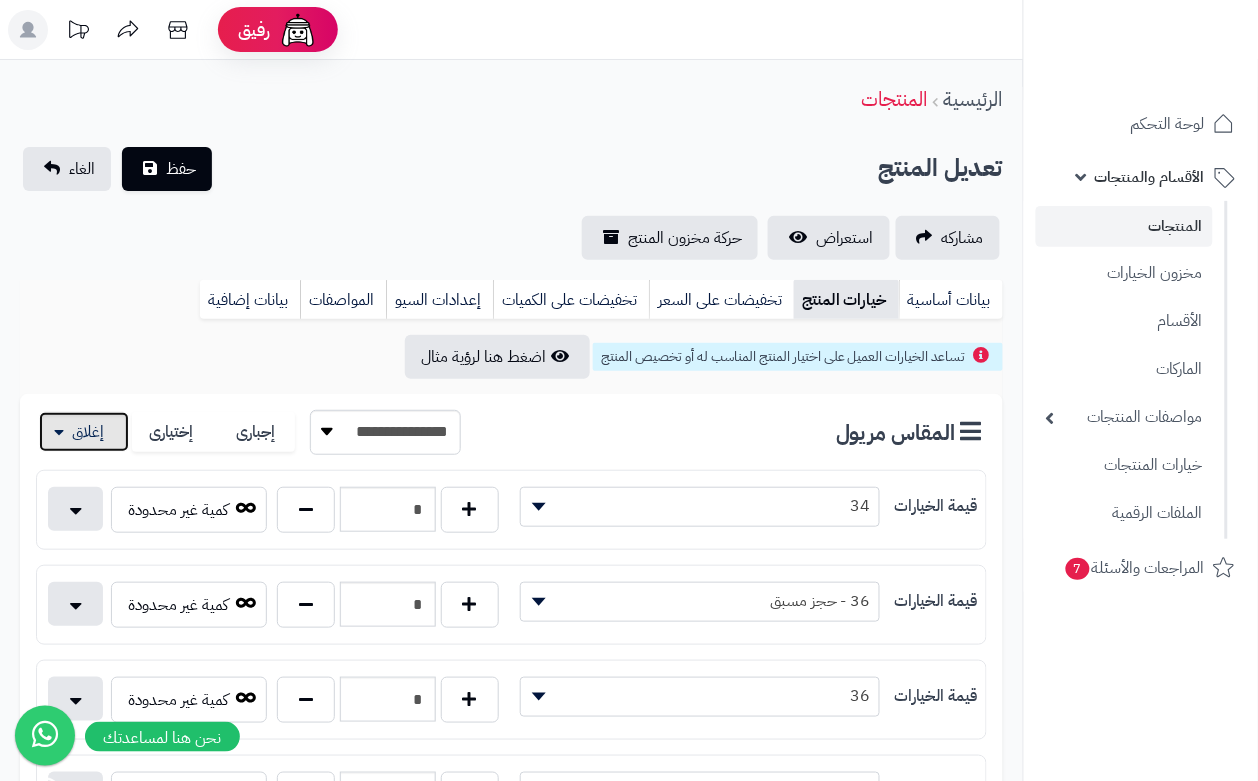 scroll, scrollTop: 610, scrollLeft: 0, axis: vertical 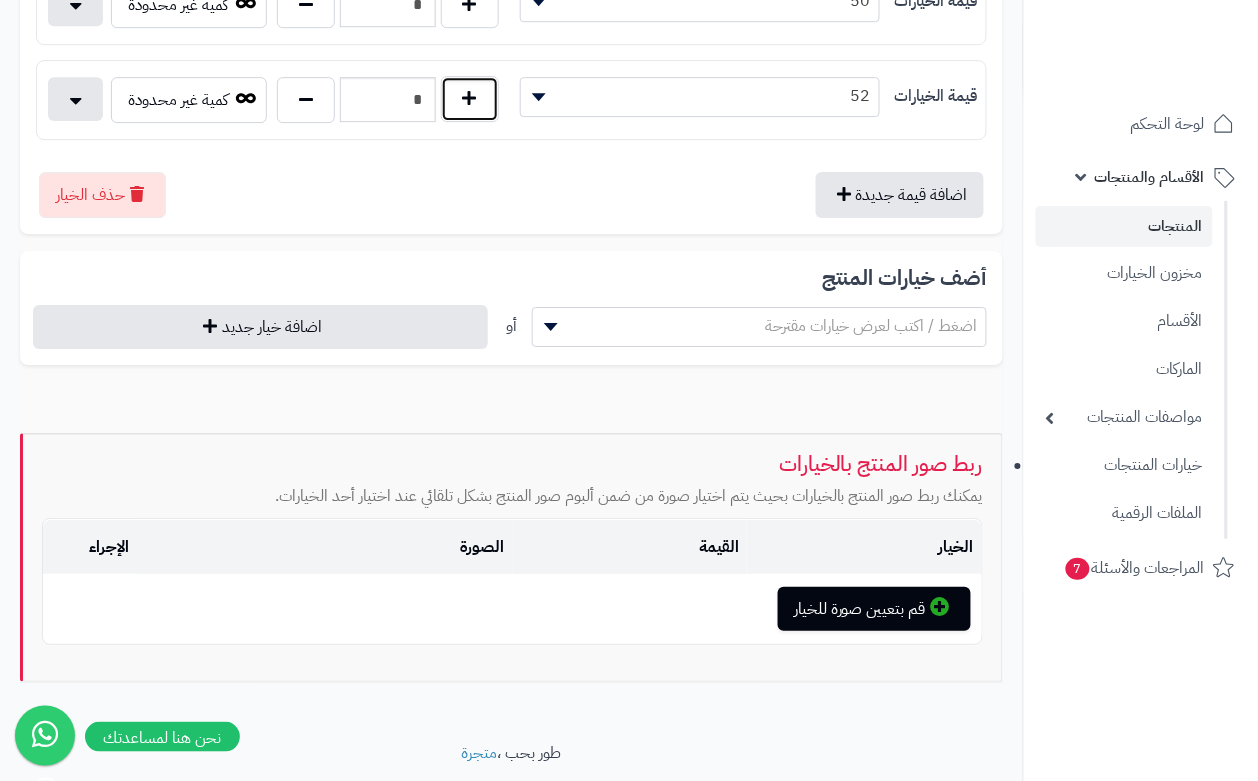click at bounding box center [470, 99] 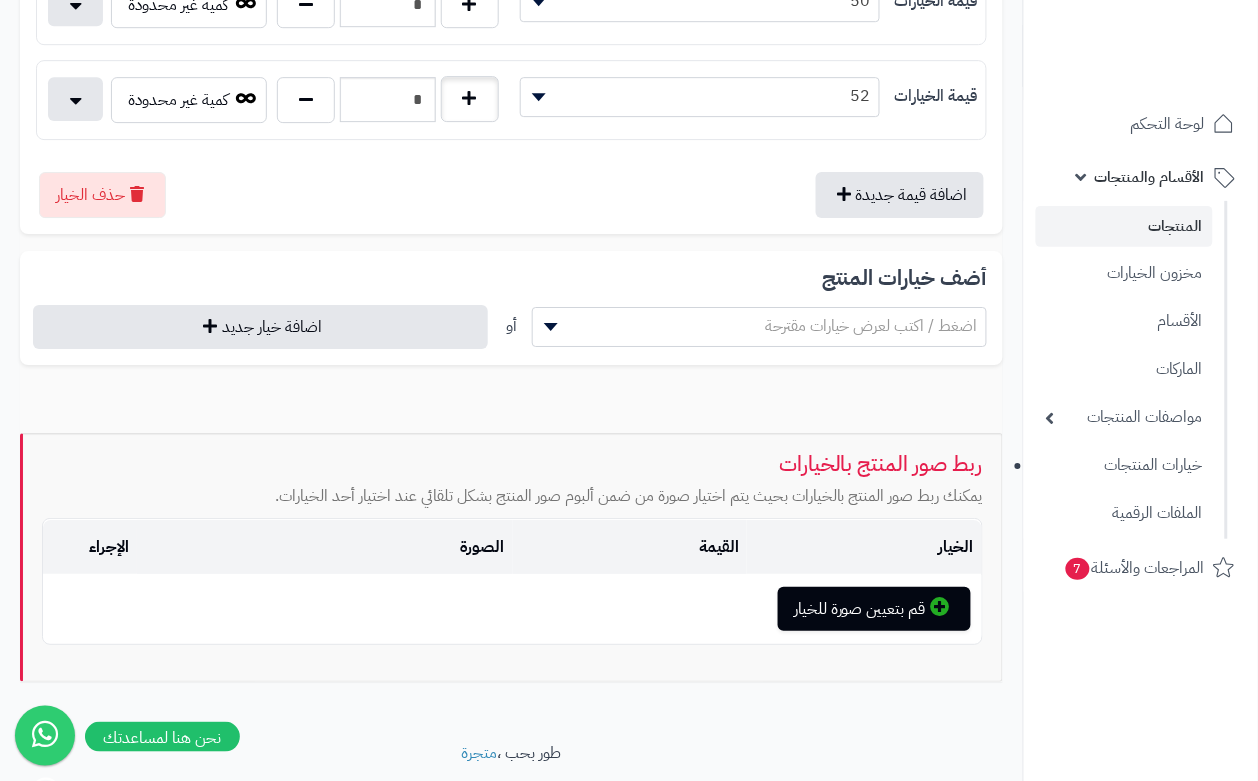 type on "*" 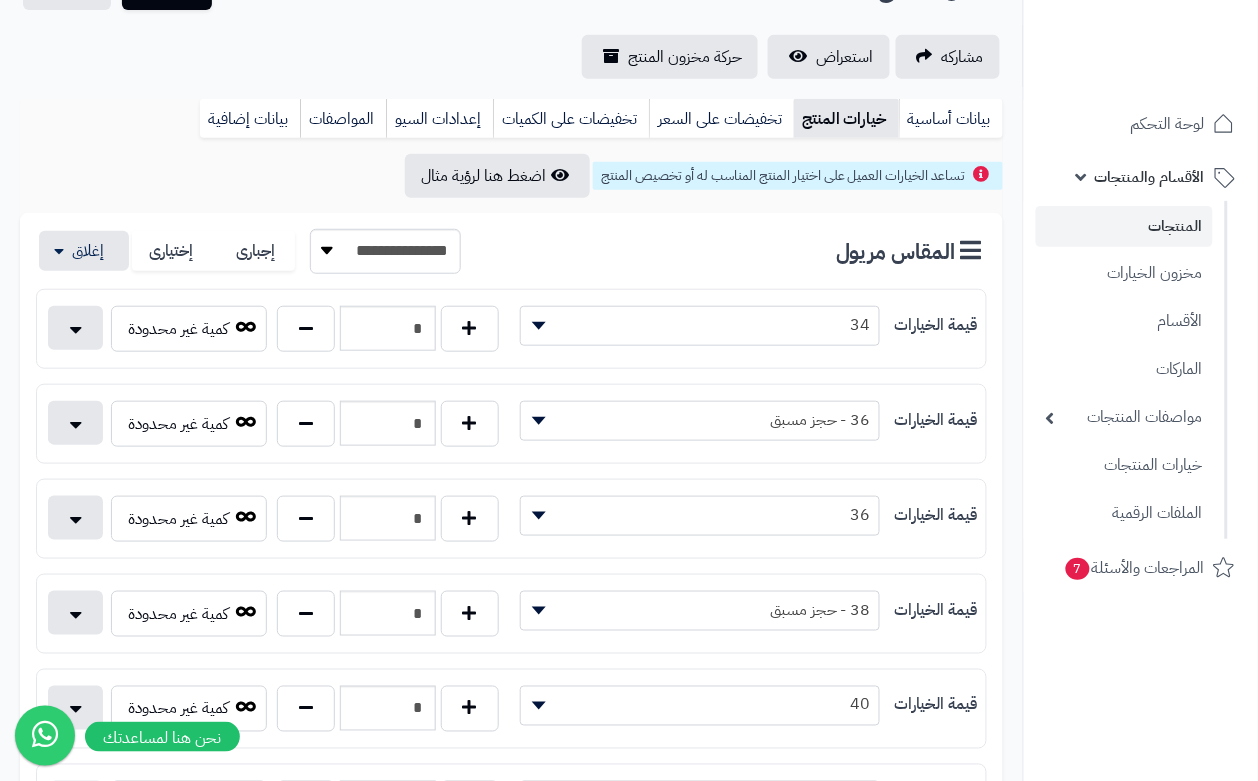scroll, scrollTop: 0, scrollLeft: 0, axis: both 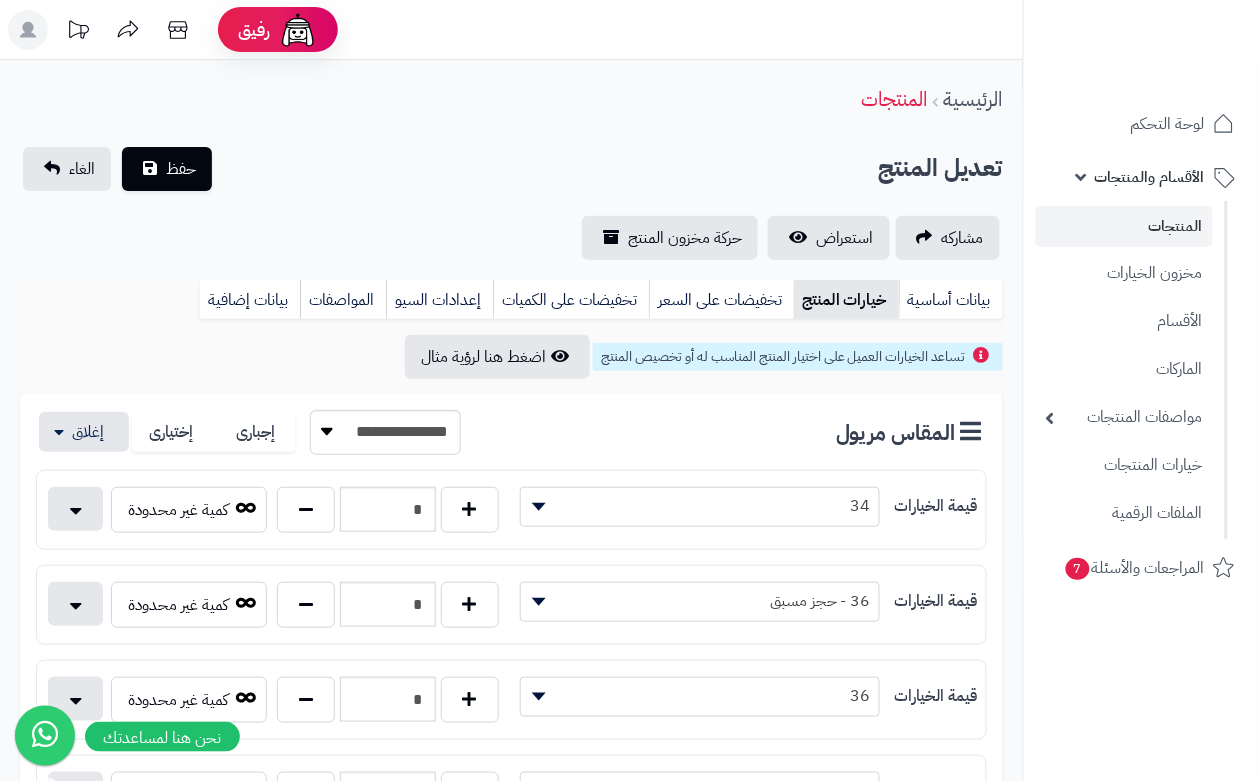 click on "الرئيسية المنتجات" at bounding box center (511, 99) 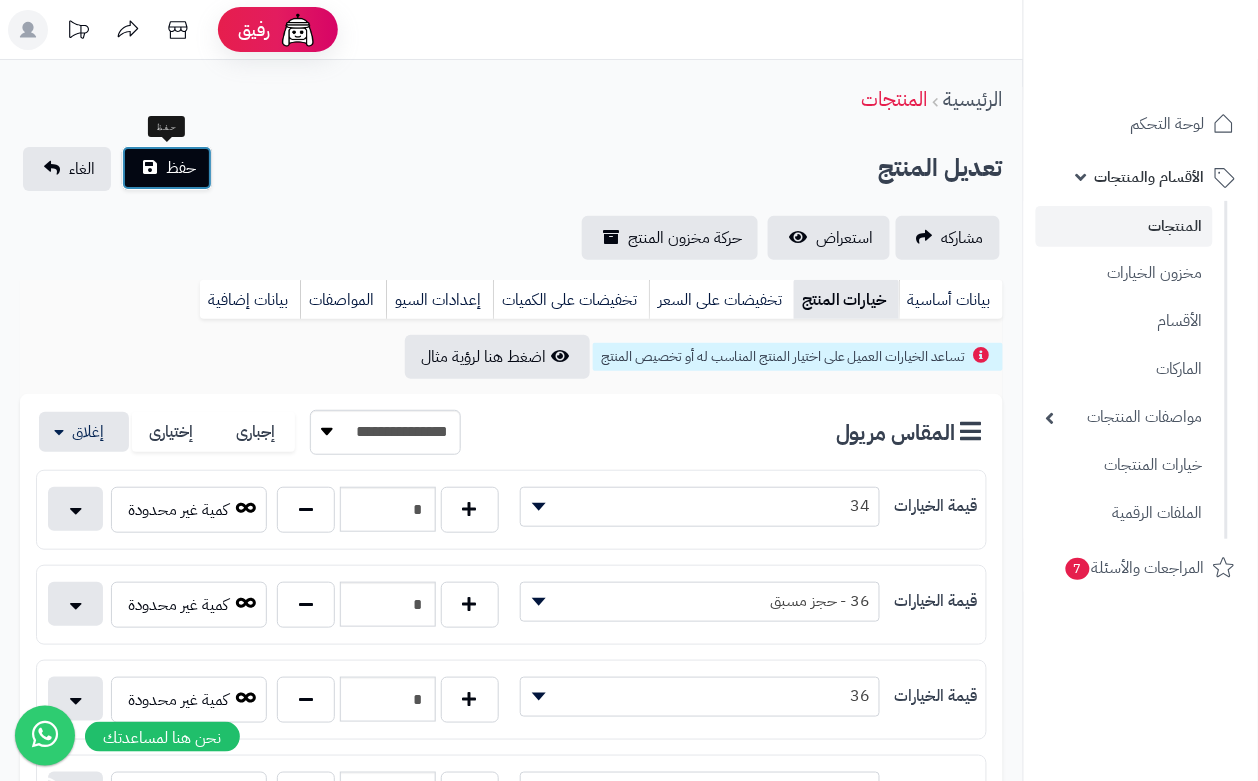 click on "حفظ" at bounding box center (181, 168) 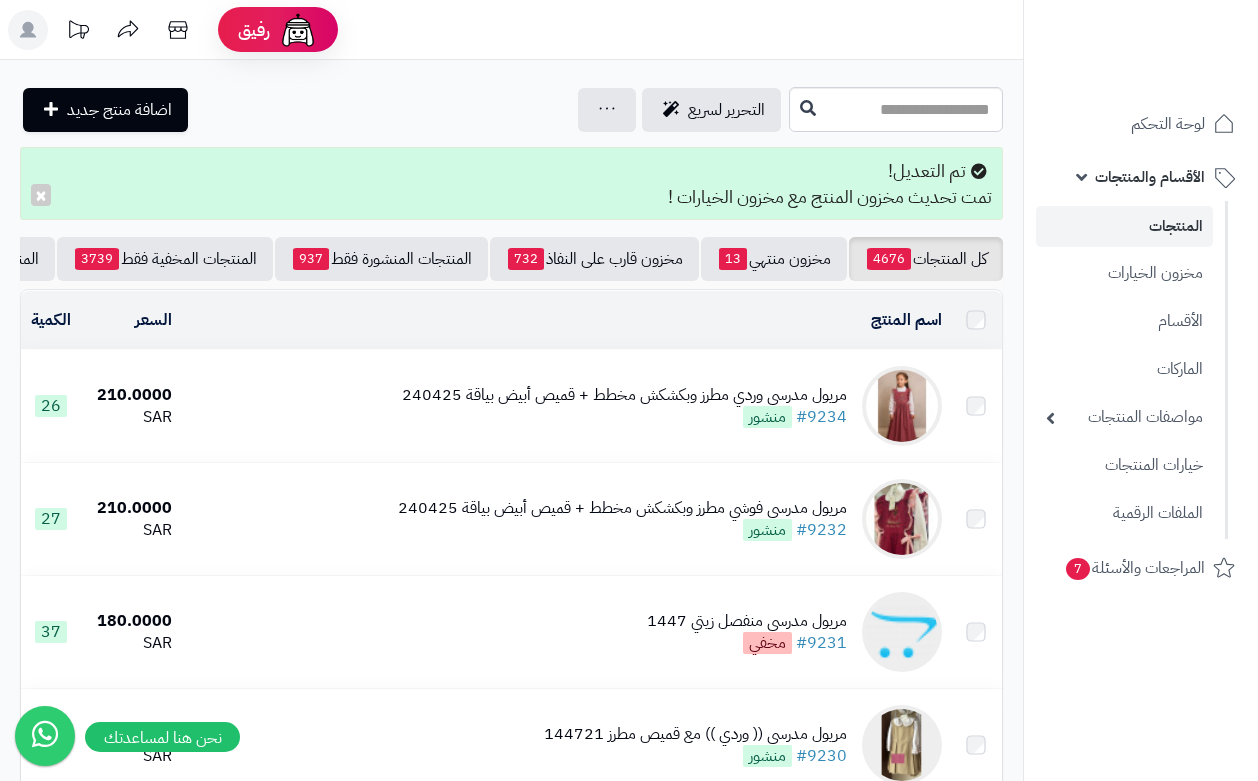 scroll, scrollTop: 0, scrollLeft: 0, axis: both 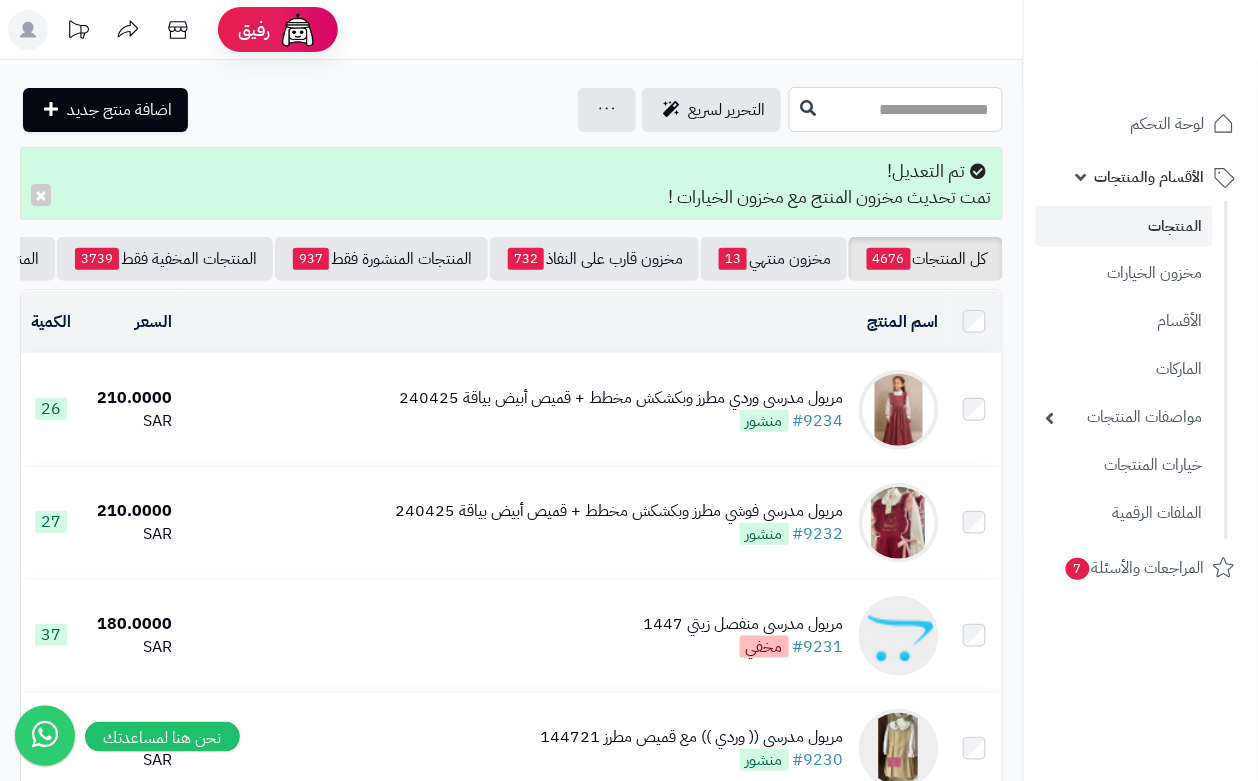 click at bounding box center [896, 109] 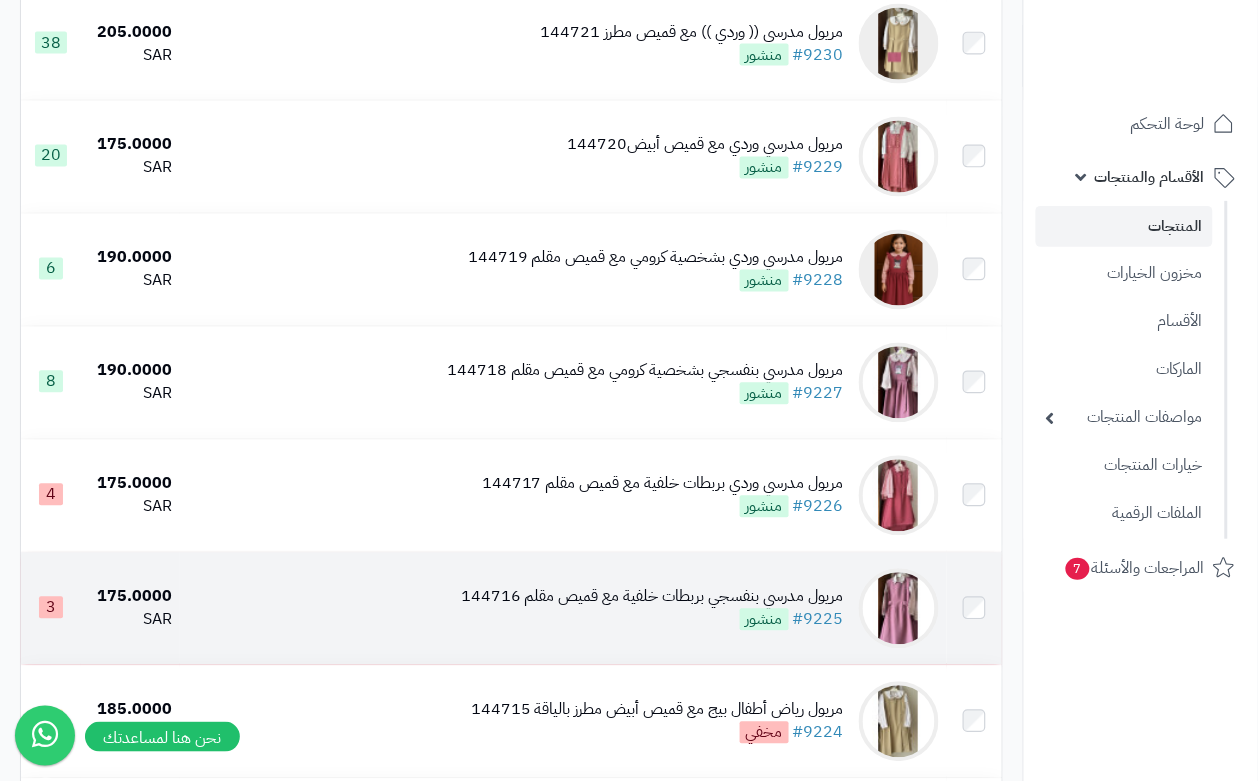 scroll, scrollTop: 750, scrollLeft: 0, axis: vertical 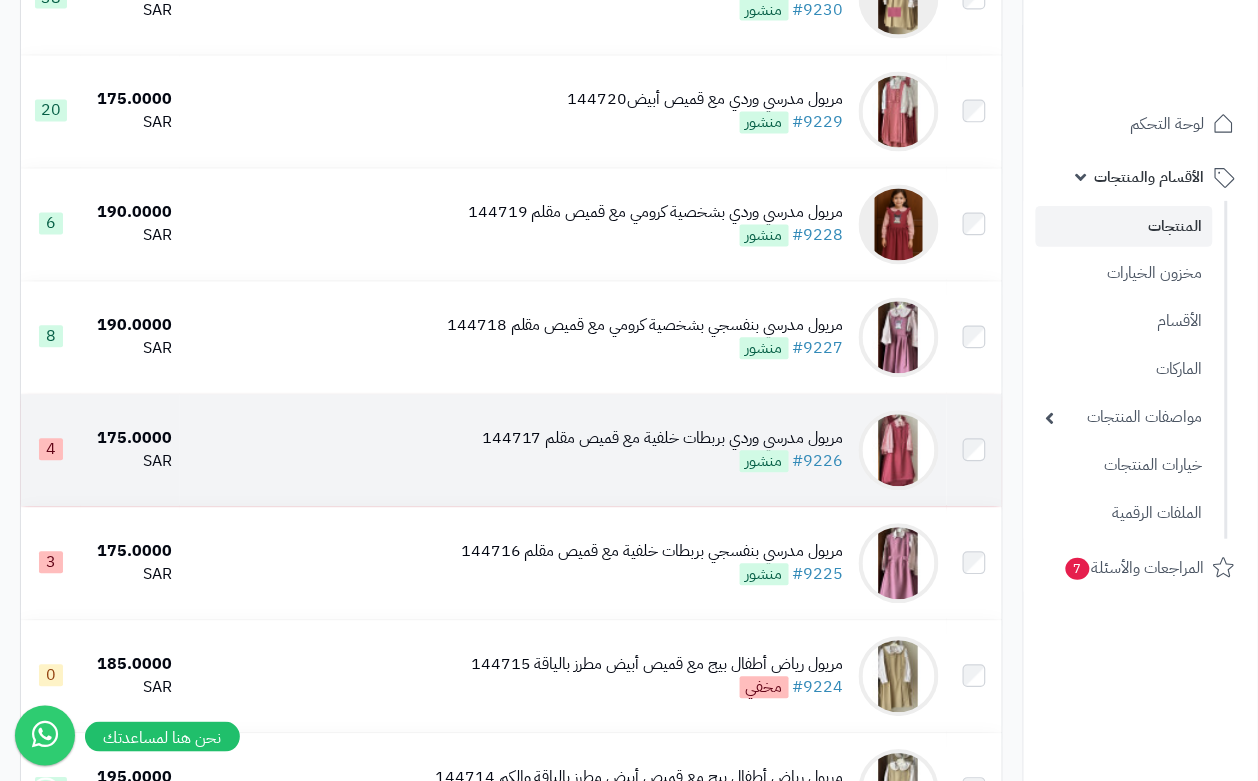 click on "مريول مدرسي وردي بربطات خلفية مع قميص مقلم 144717" at bounding box center [663, 439] 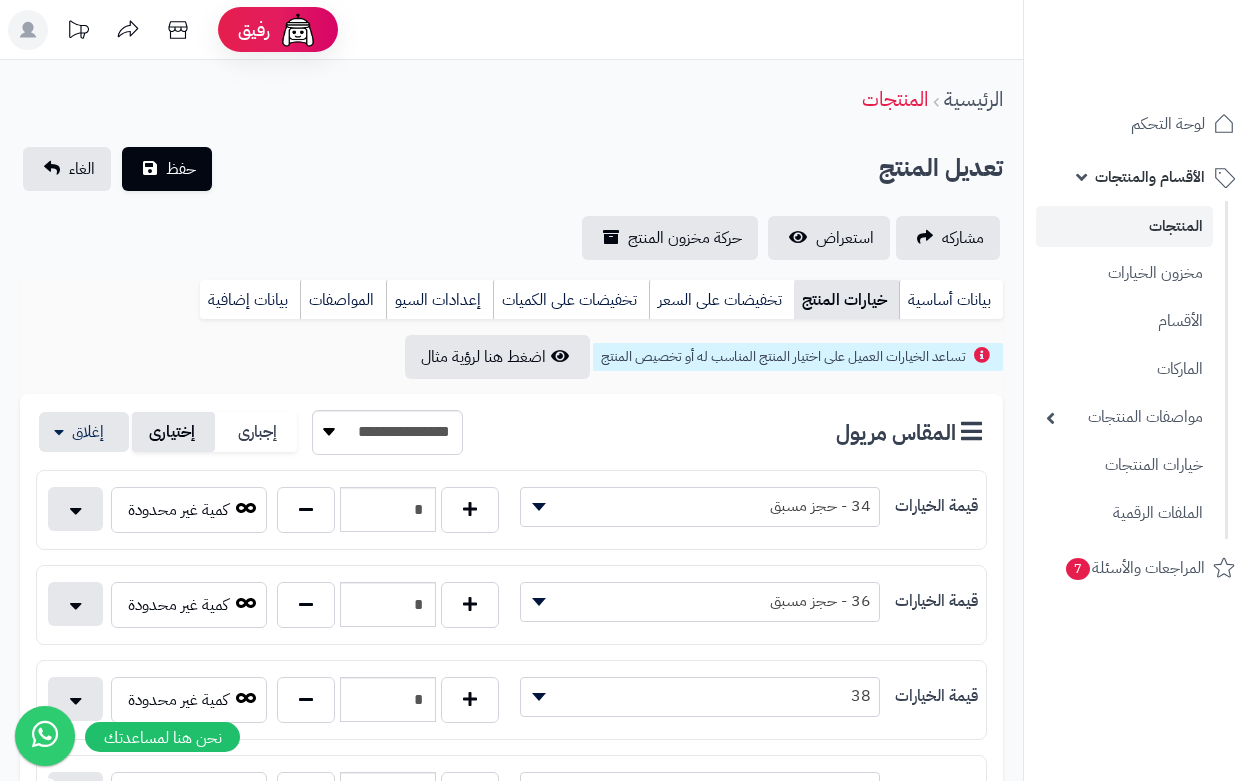 scroll, scrollTop: 0, scrollLeft: 0, axis: both 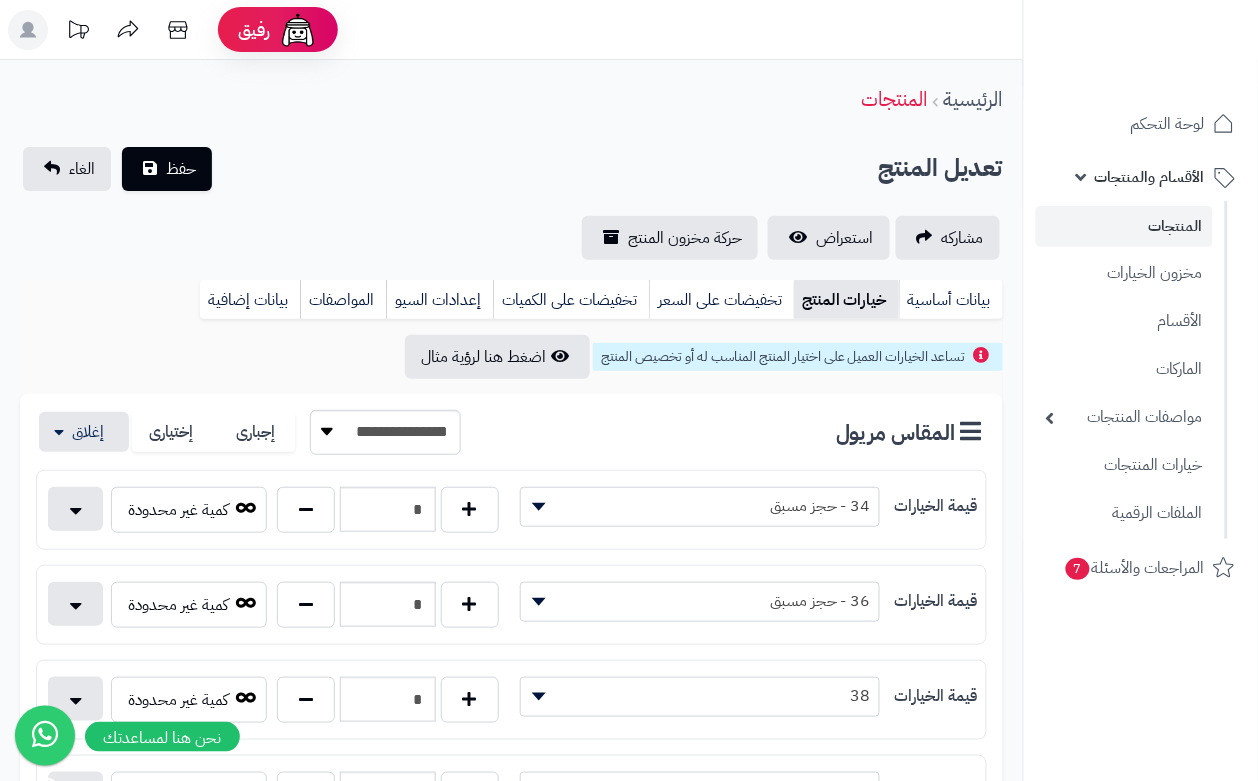 drag, startPoint x: 497, startPoint y: 121, endPoint x: 273, endPoint y: 148, distance: 225.62137 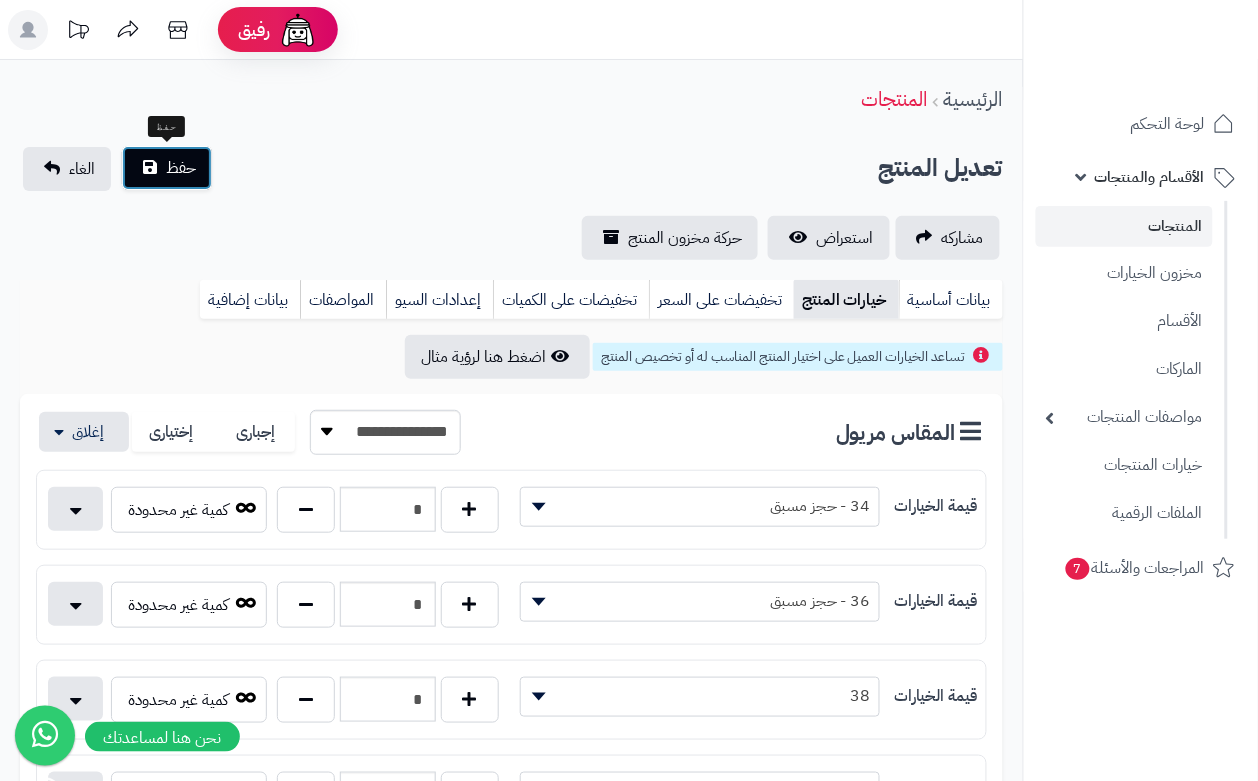 click on "حفظ" at bounding box center (167, 168) 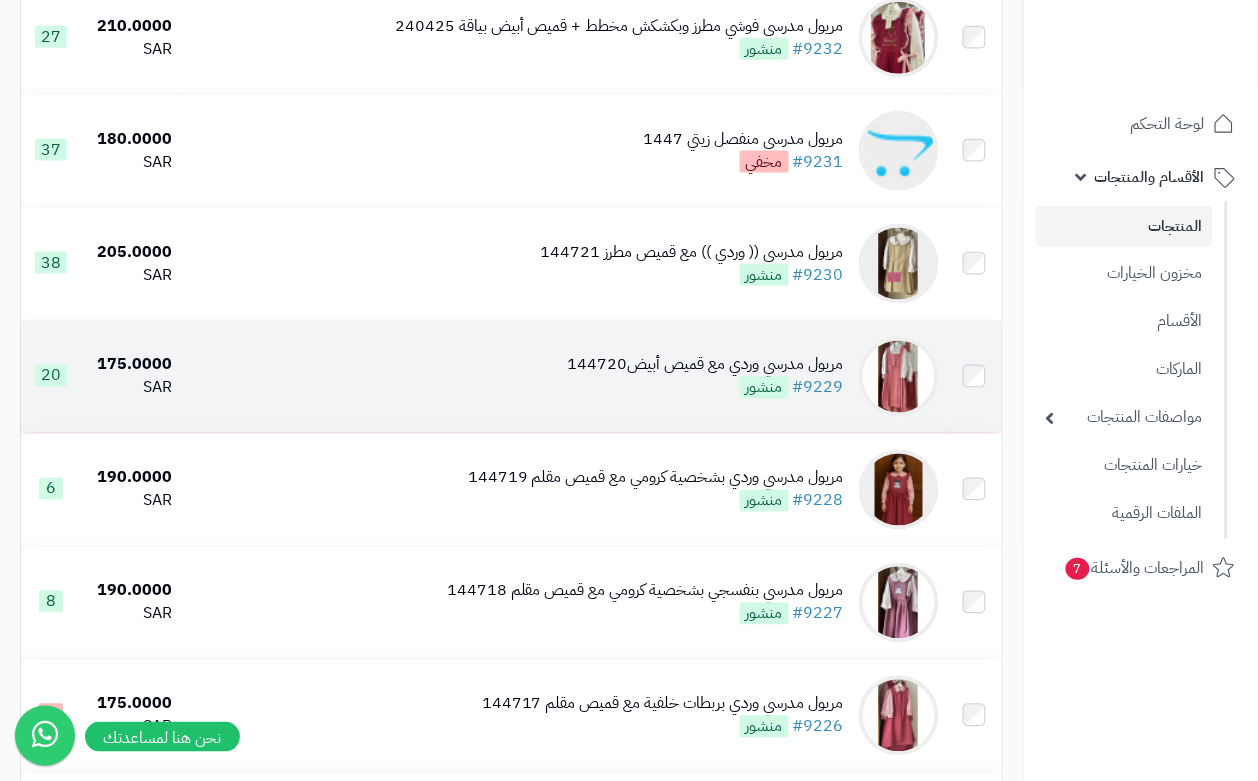 scroll, scrollTop: 500, scrollLeft: 0, axis: vertical 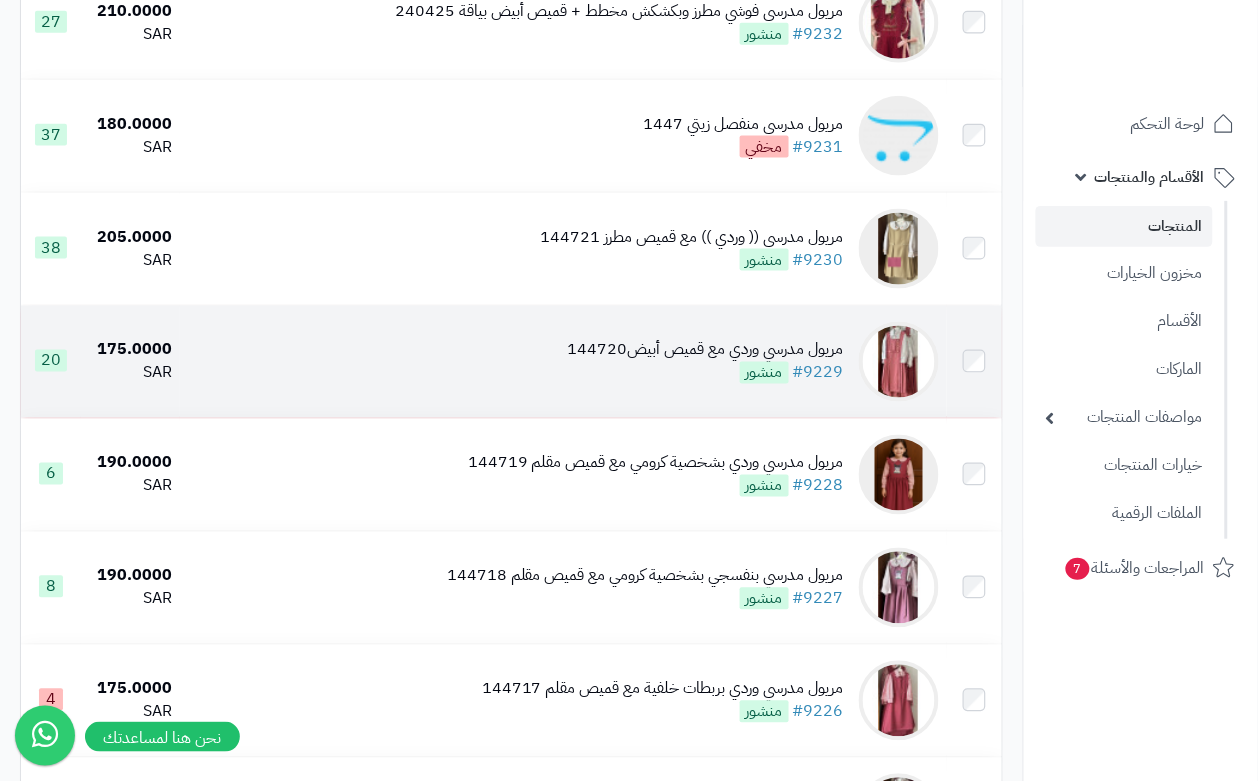 click on "مريول مدرسي وردي مع قميص  أبيض144720
#9229
منشور" at bounding box center (563, 362) 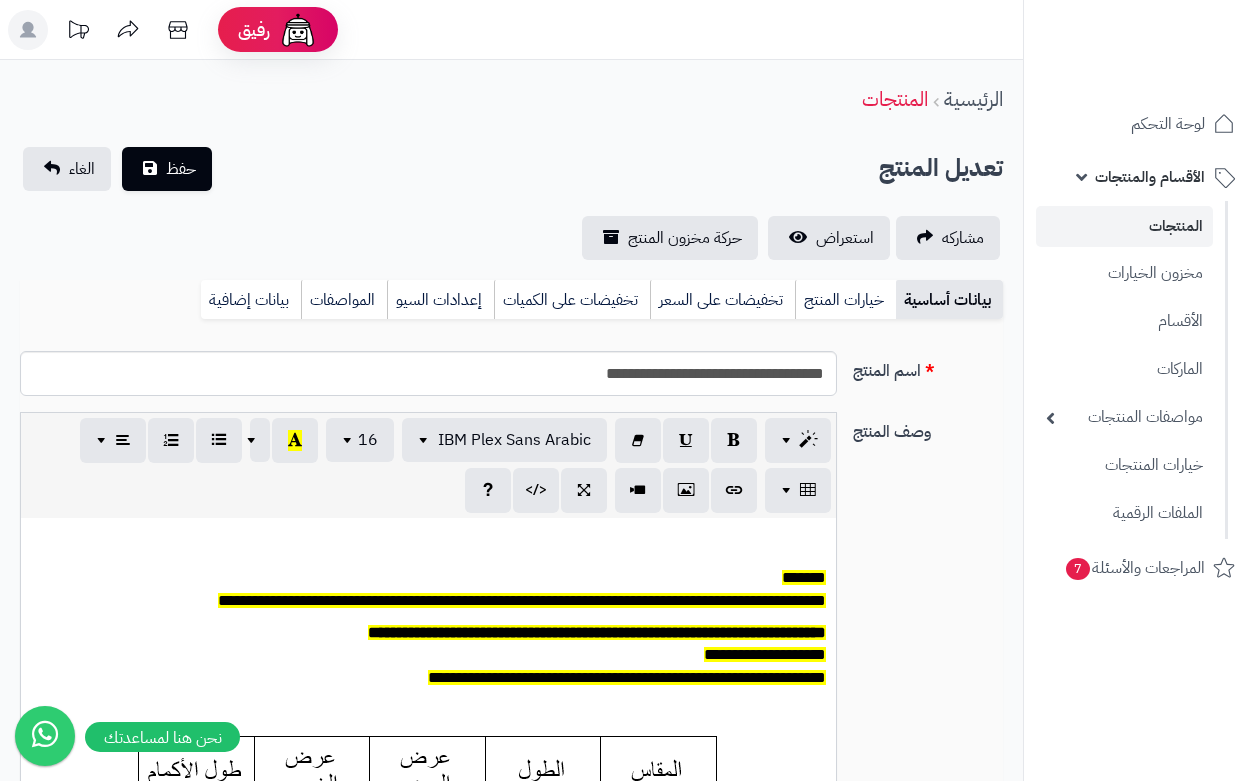 scroll, scrollTop: 0, scrollLeft: 0, axis: both 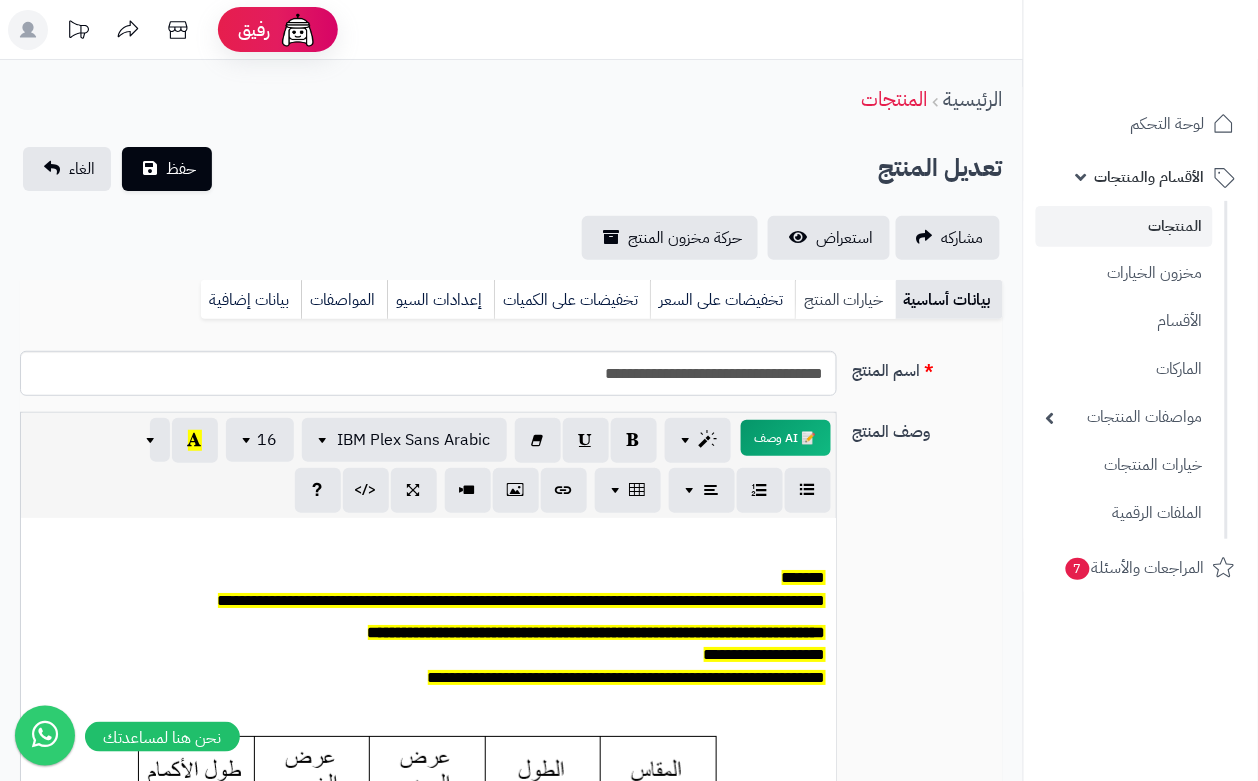 click on "خيارات المنتج" at bounding box center (845, 300) 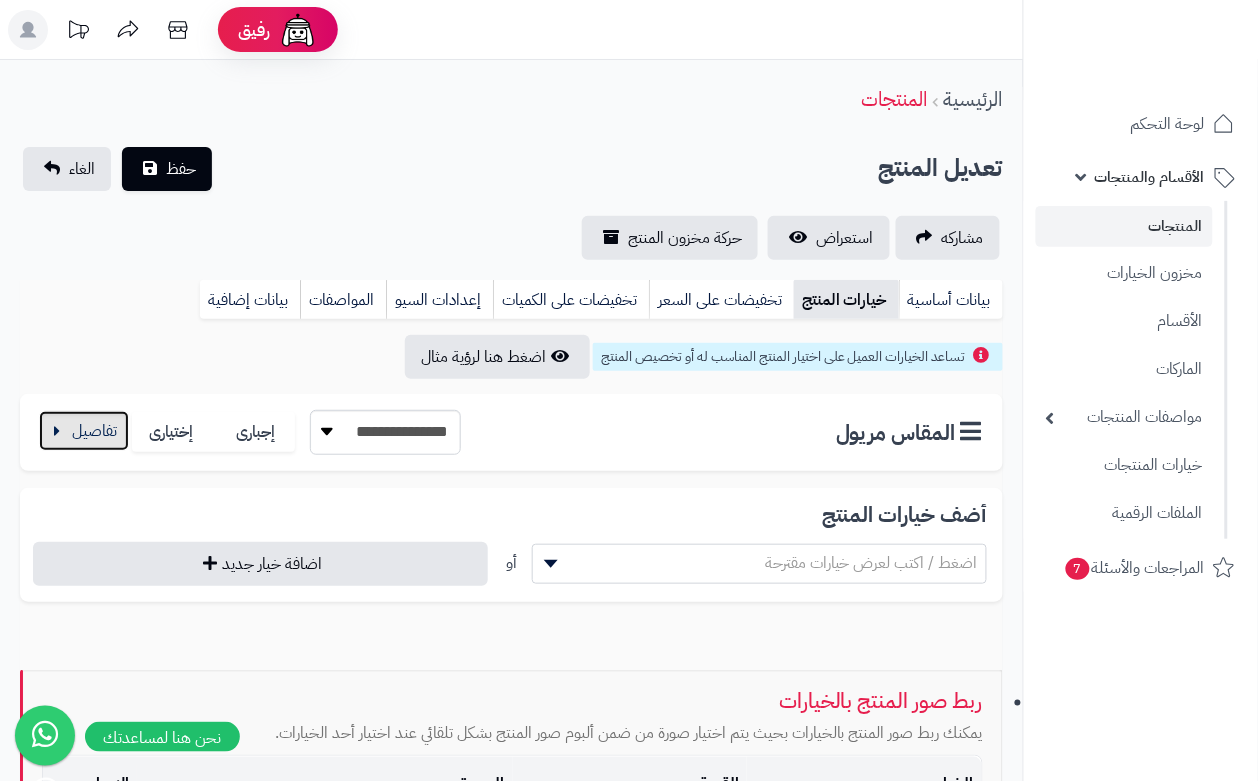 click at bounding box center (84, 431) 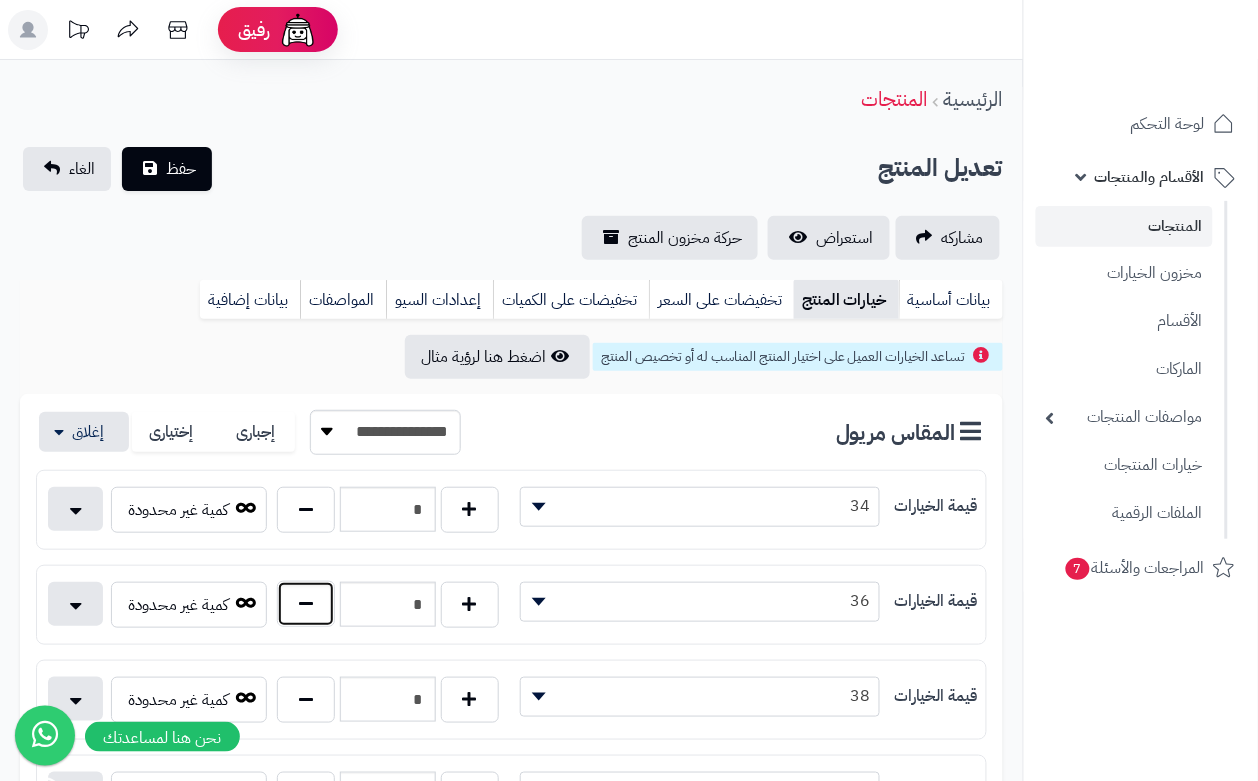 click at bounding box center [306, 604] 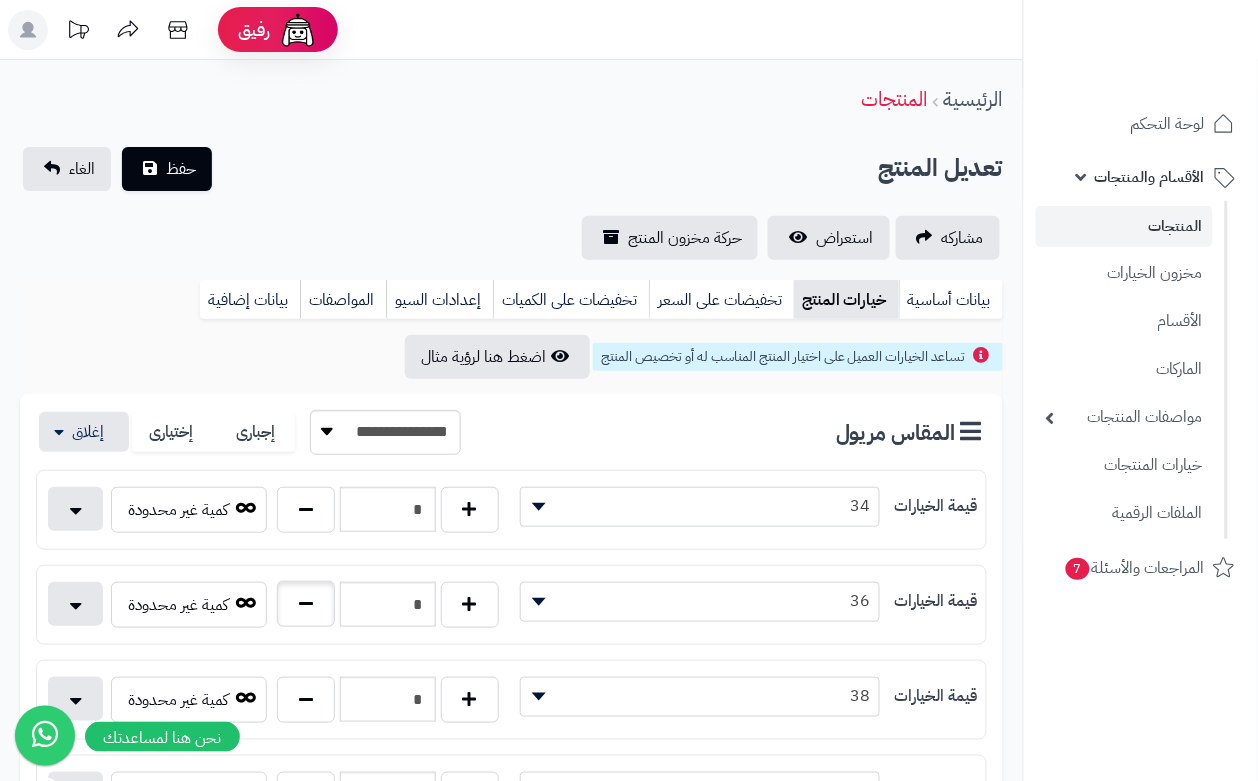 type on "*" 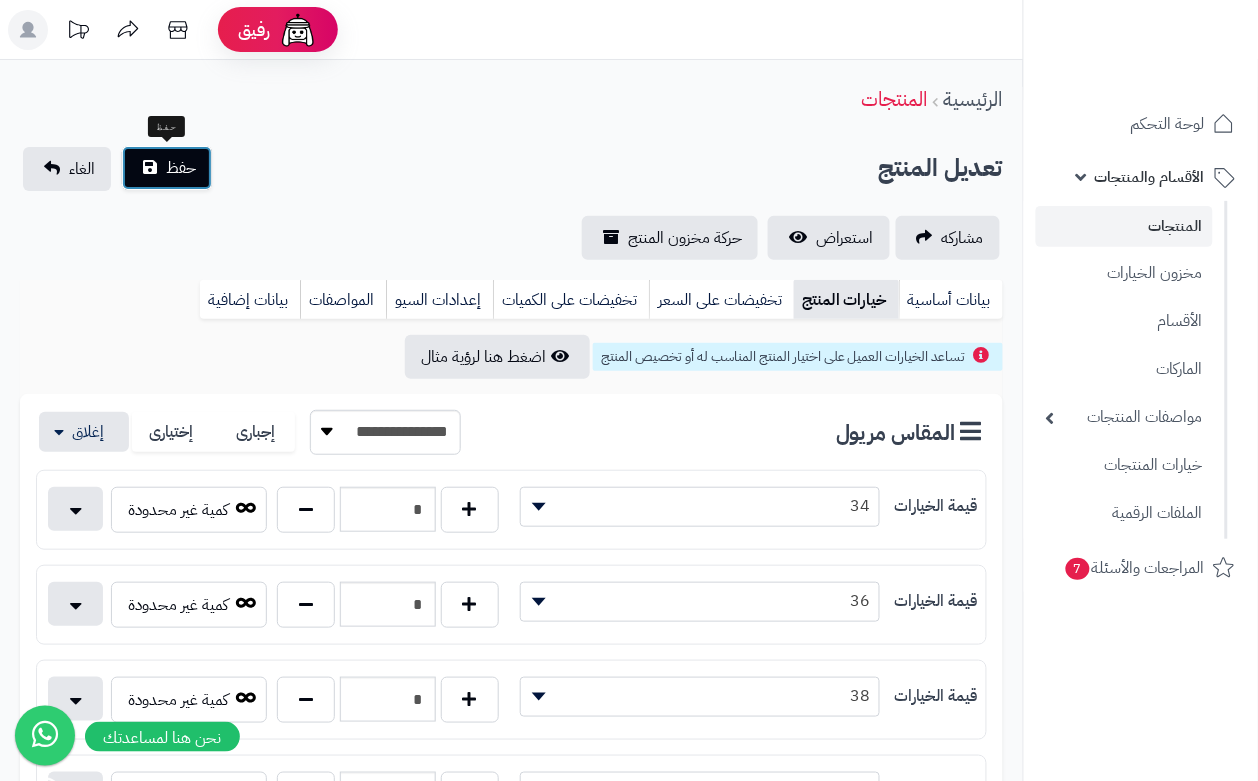 click on "حفظ" at bounding box center [167, 168] 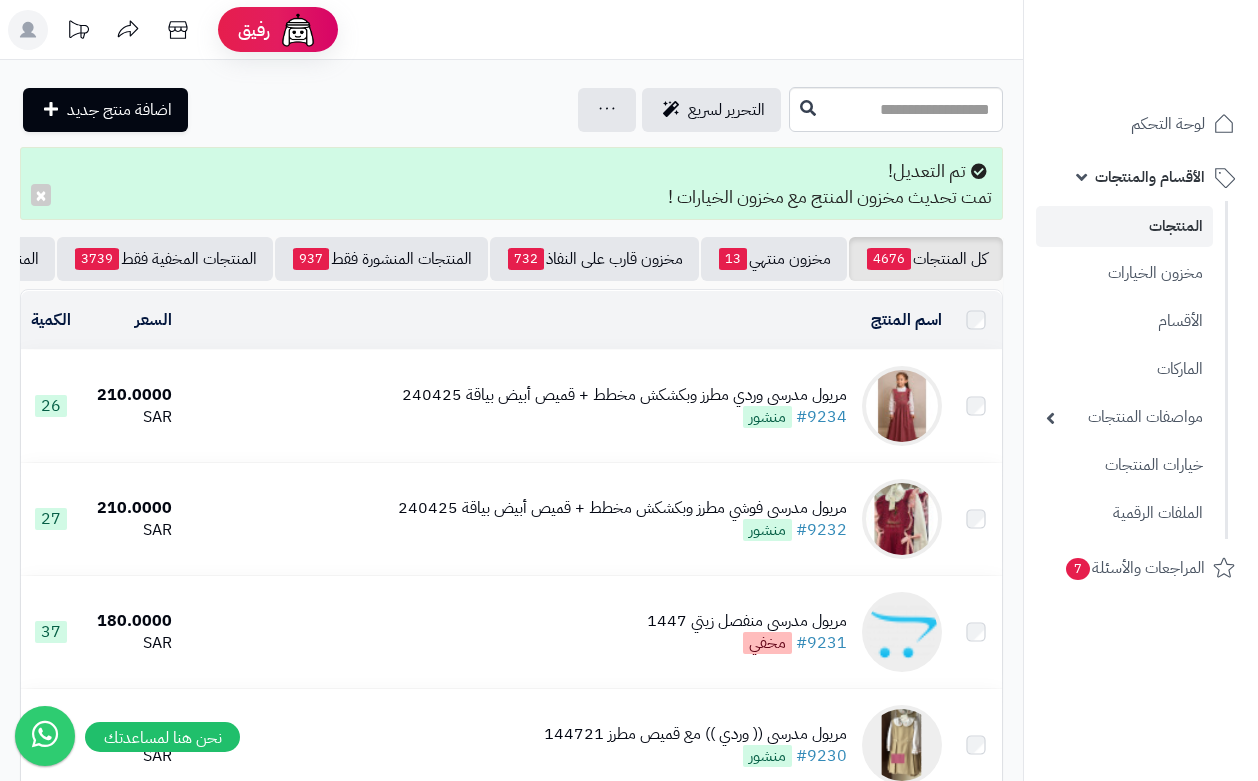 scroll, scrollTop: 0, scrollLeft: 0, axis: both 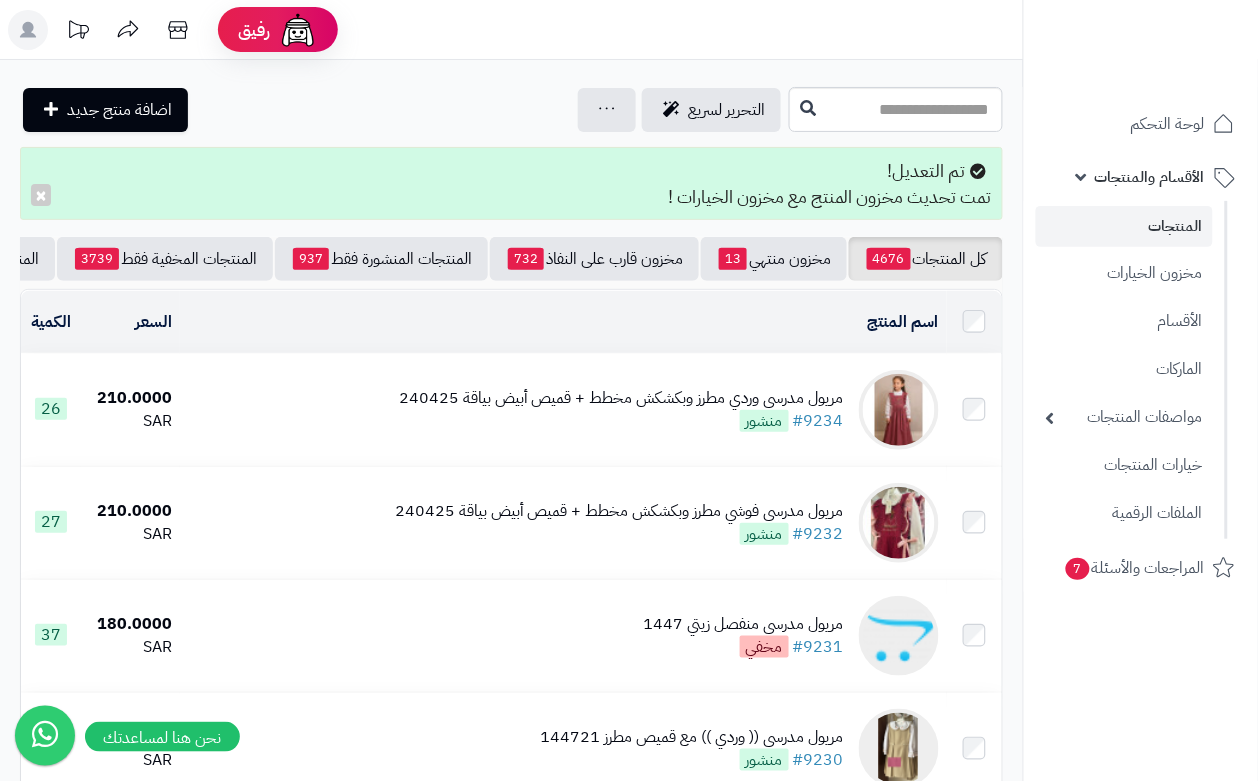 click on "لوحة التحكم
الأقسام والمنتجات
المنتجات
مخزون الخيارات
الأقسام
الماركات
مواصفات المنتجات
مواصفات المنتجات
أنواع المواصفات
خيارات المنتجات
الملفات الرقمية
المراجعات والأسئلة  7" at bounding box center [1140, 415] 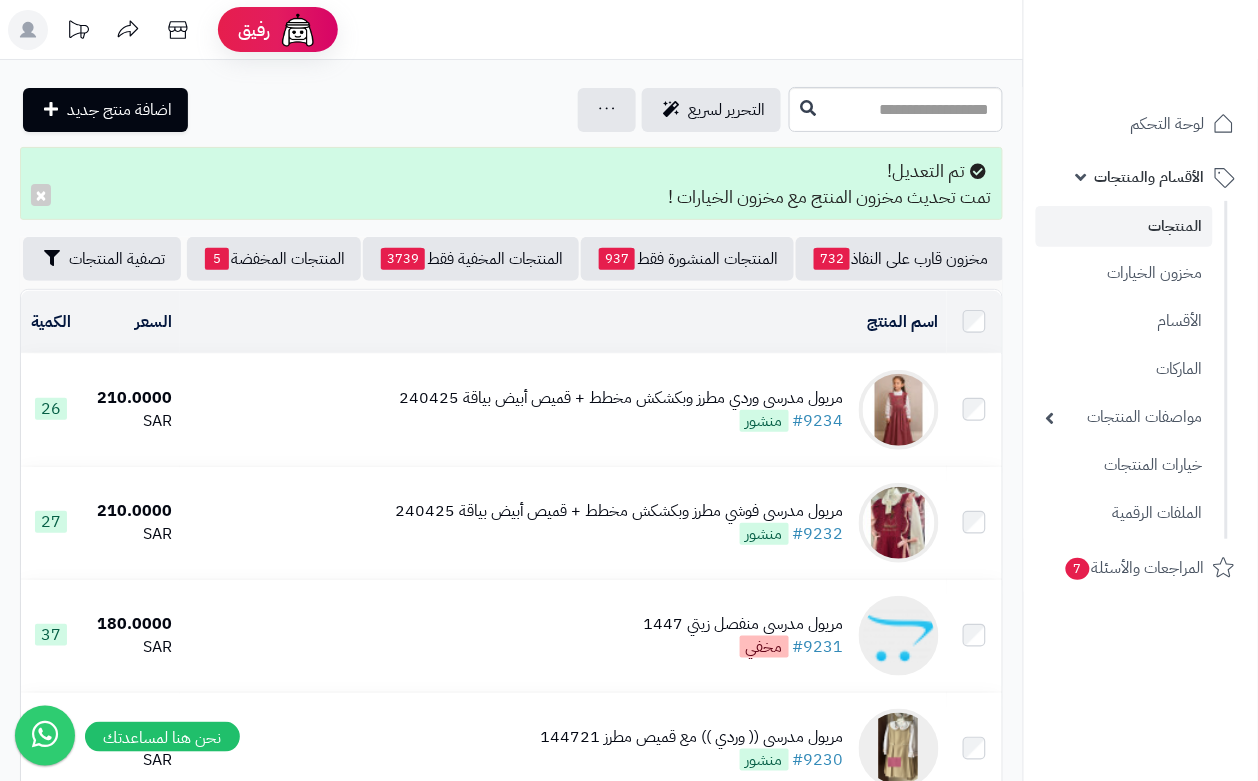 scroll, scrollTop: 0, scrollLeft: 1, axis: horizontal 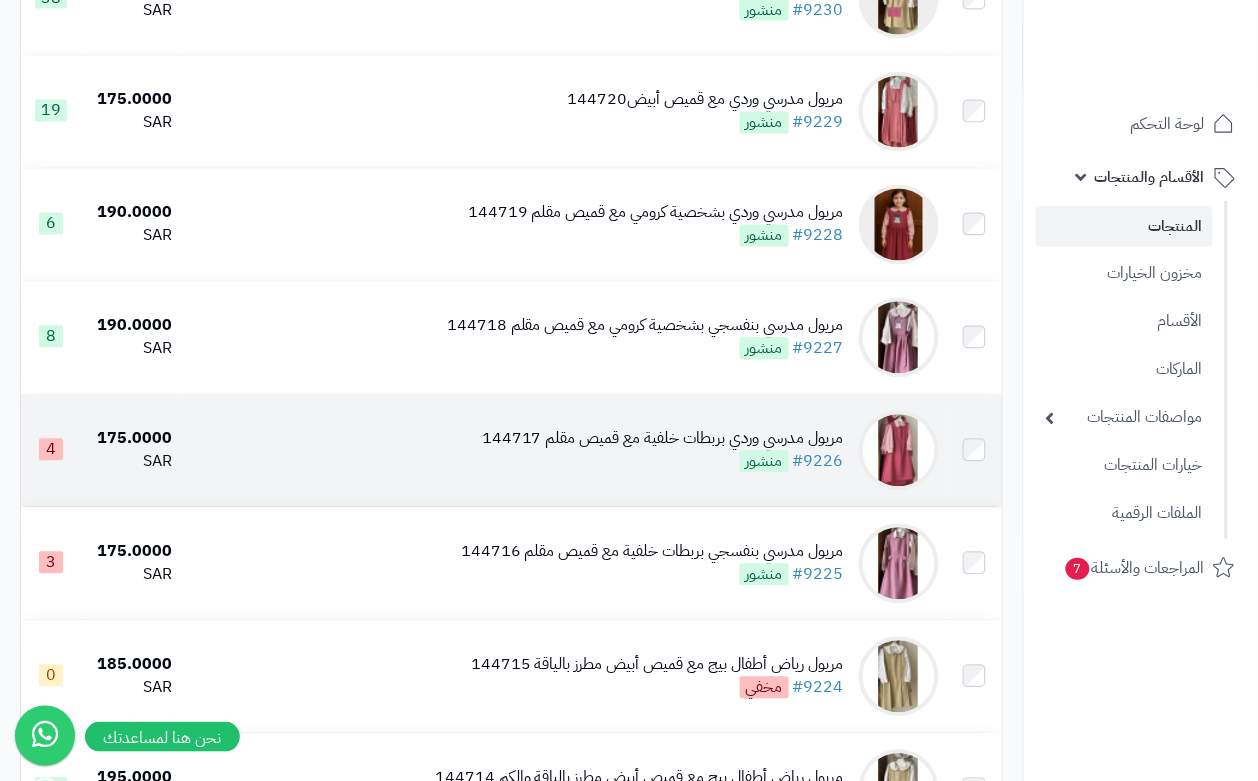 click on "مريول مدرسي وردي بربطات خلفية مع قميص مقلم 144717
#9226
منشور" at bounding box center [563, 451] 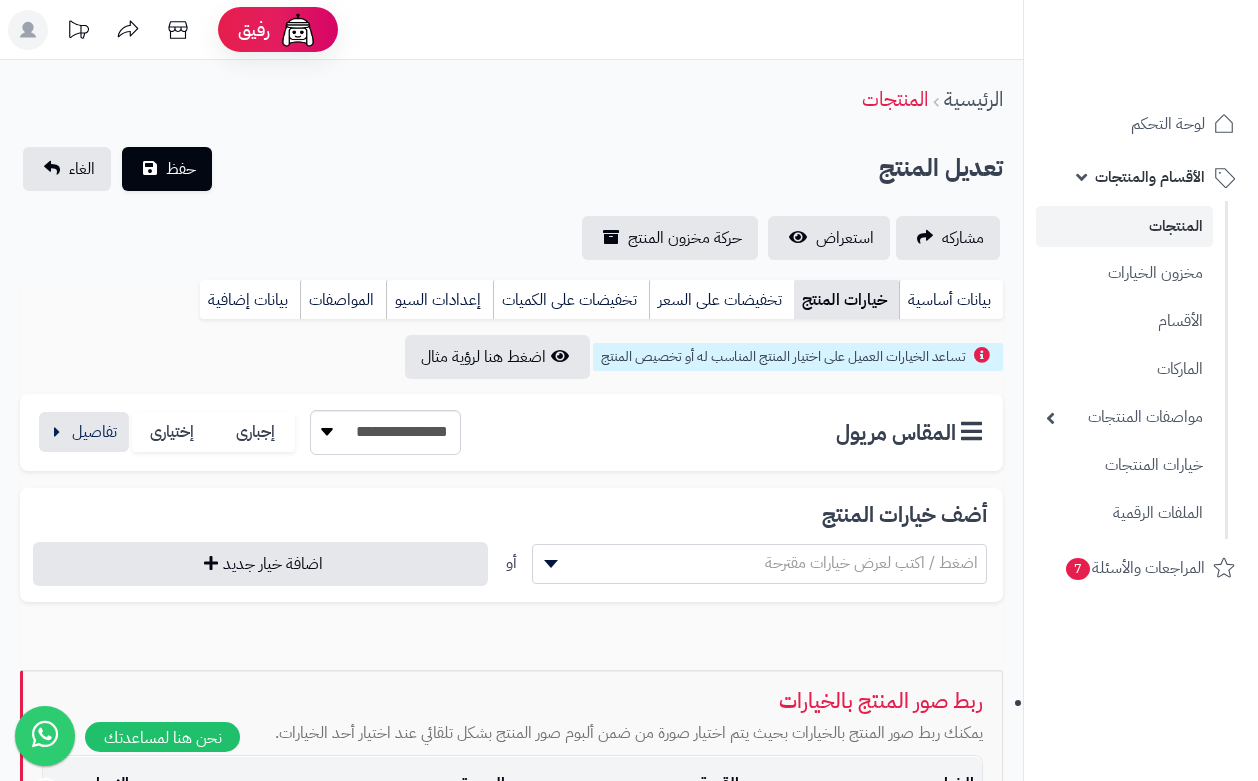 scroll, scrollTop: 0, scrollLeft: 0, axis: both 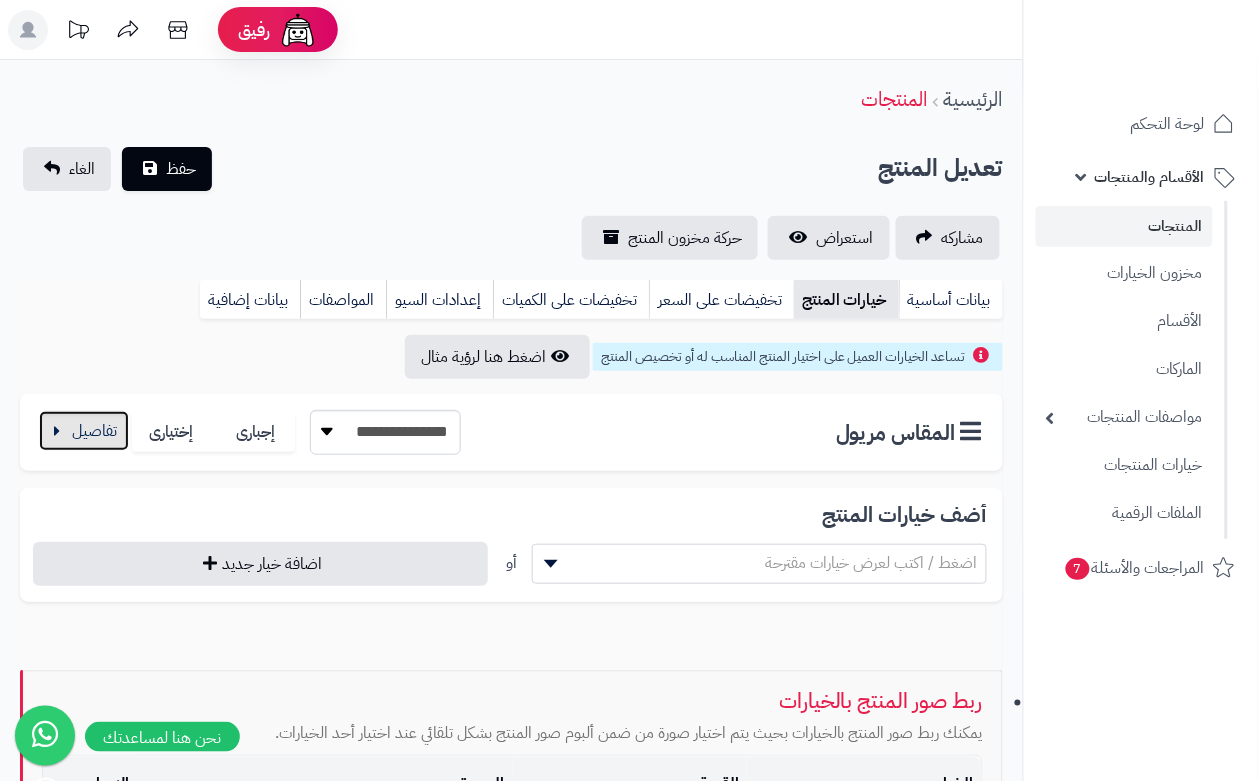 click at bounding box center [84, 431] 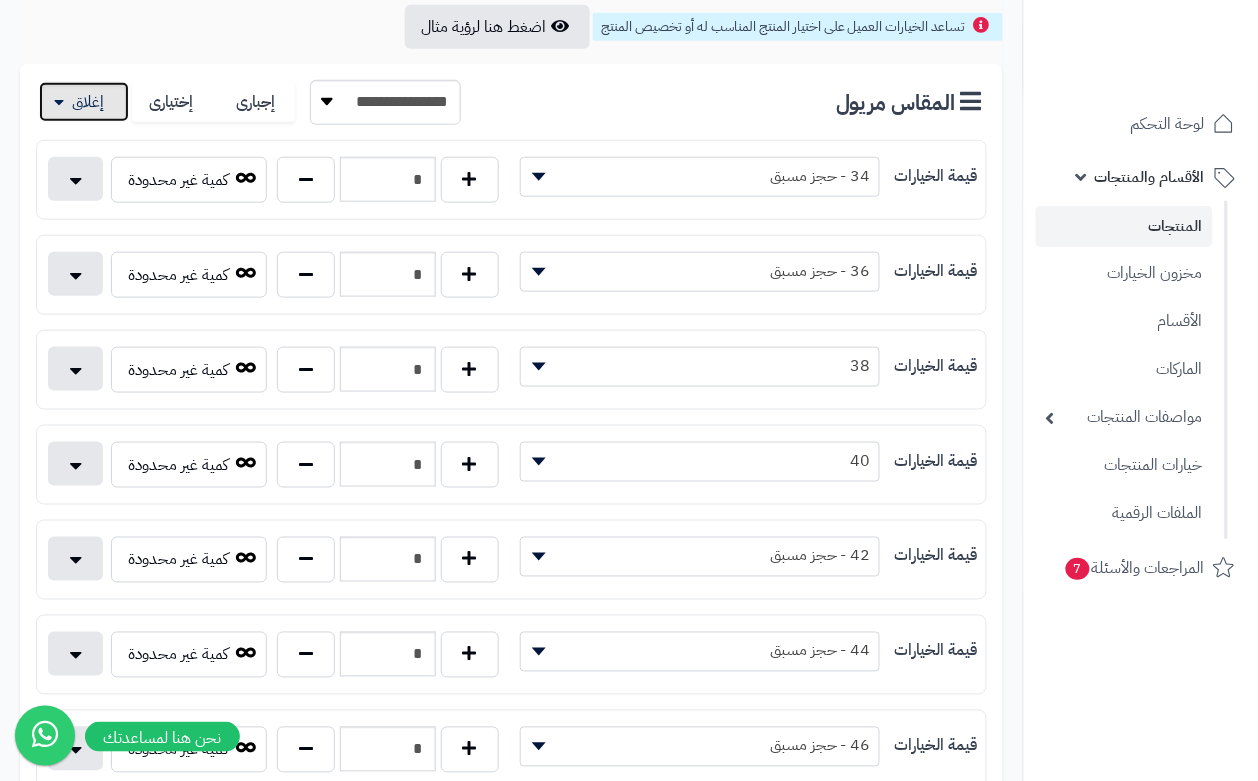 scroll, scrollTop: 375, scrollLeft: 0, axis: vertical 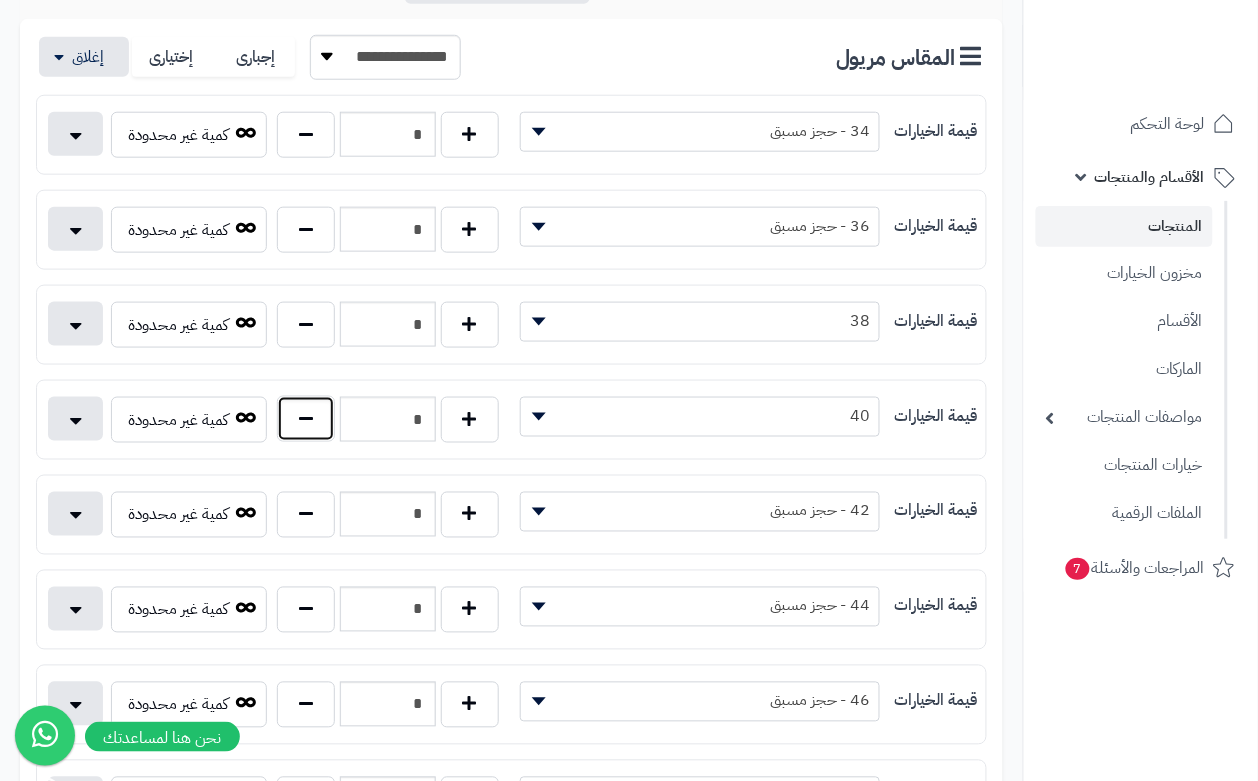 drag, startPoint x: 318, startPoint y: 423, endPoint x: 315, endPoint y: 433, distance: 10.440307 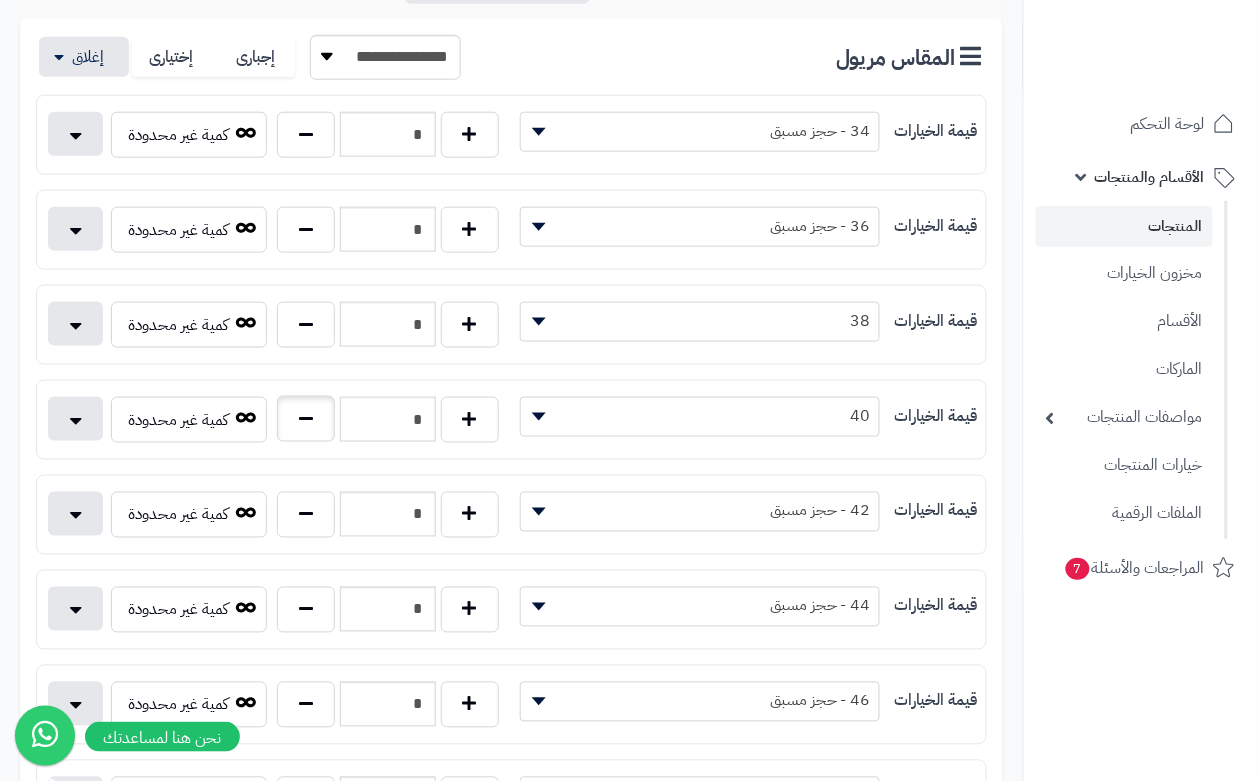 type on "*" 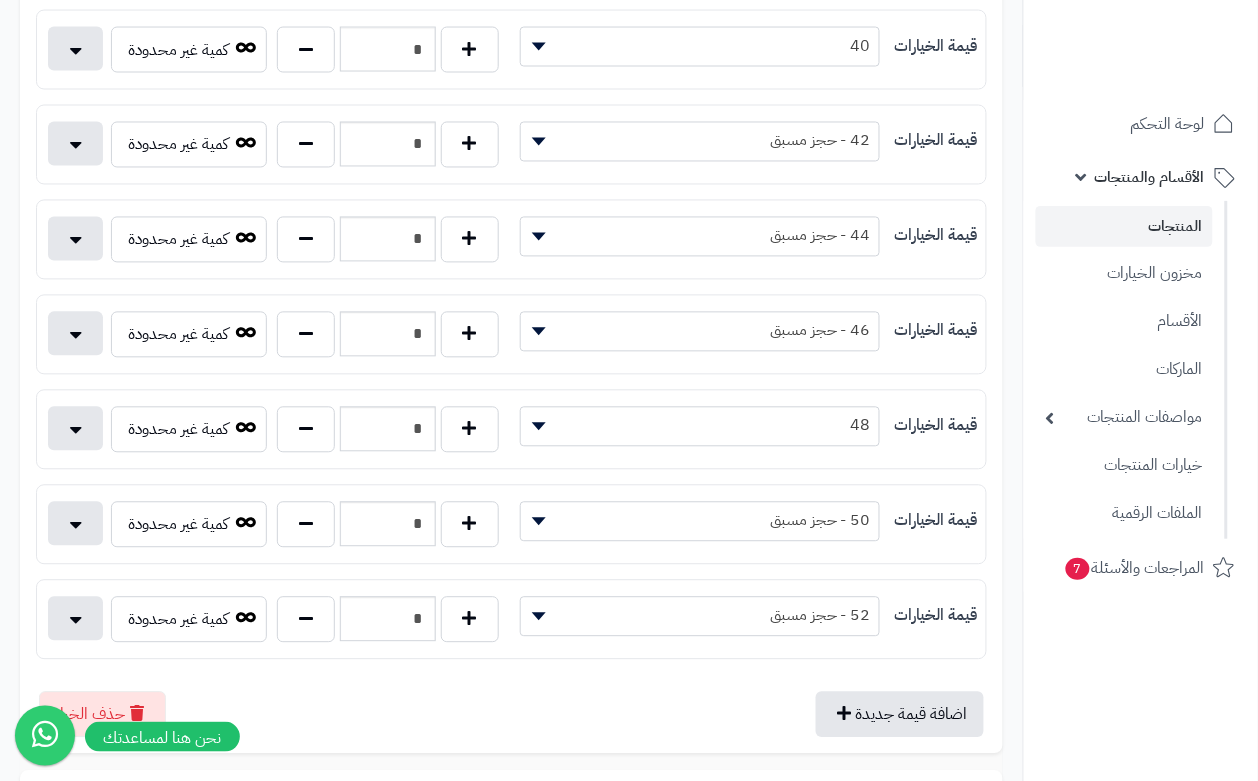 scroll, scrollTop: 750, scrollLeft: 0, axis: vertical 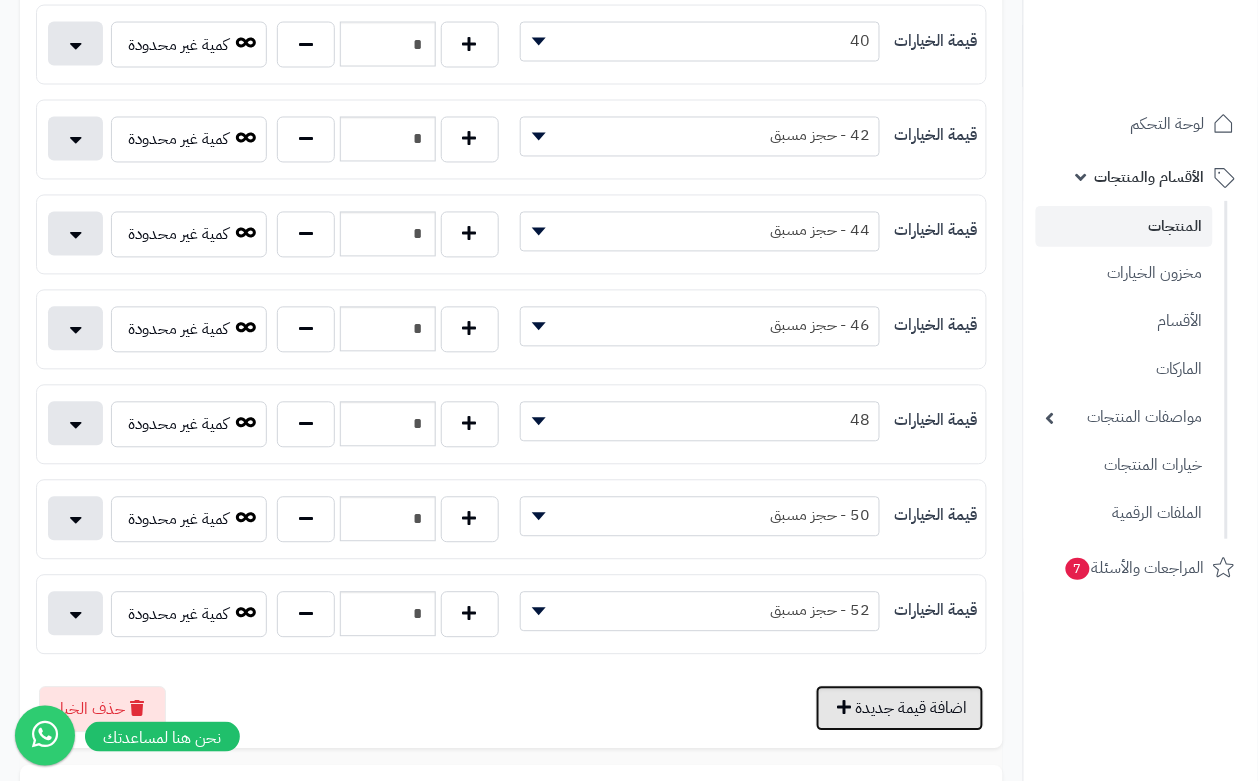 click on "اضافة قيمة جديدة" at bounding box center [900, 709] 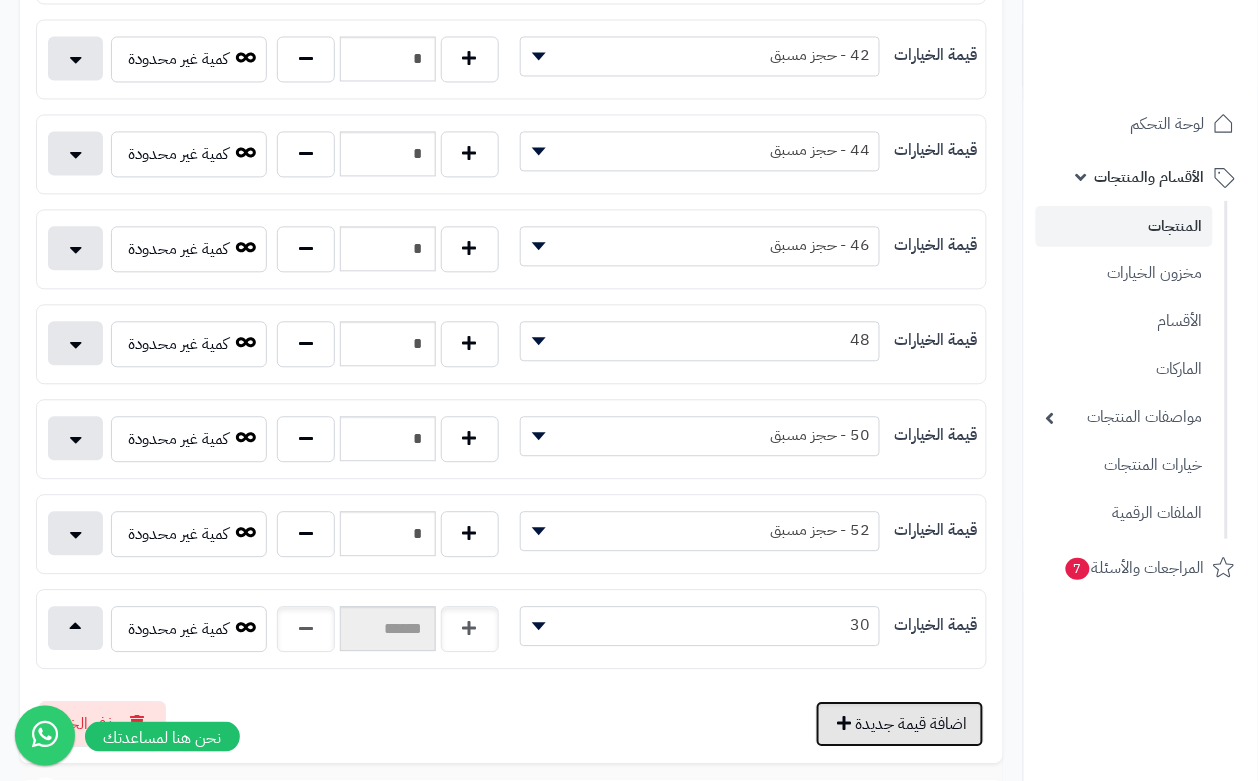 scroll, scrollTop: 875, scrollLeft: 0, axis: vertical 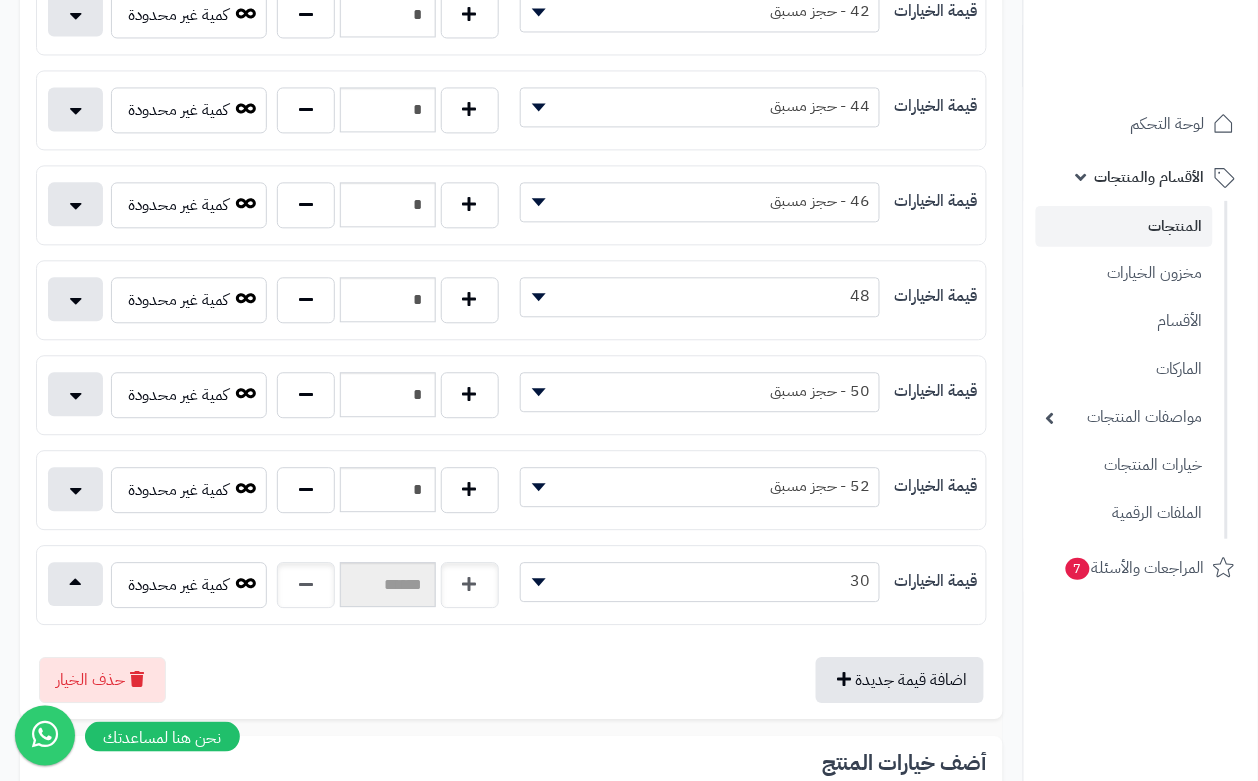 click on "30" at bounding box center (700, 581) 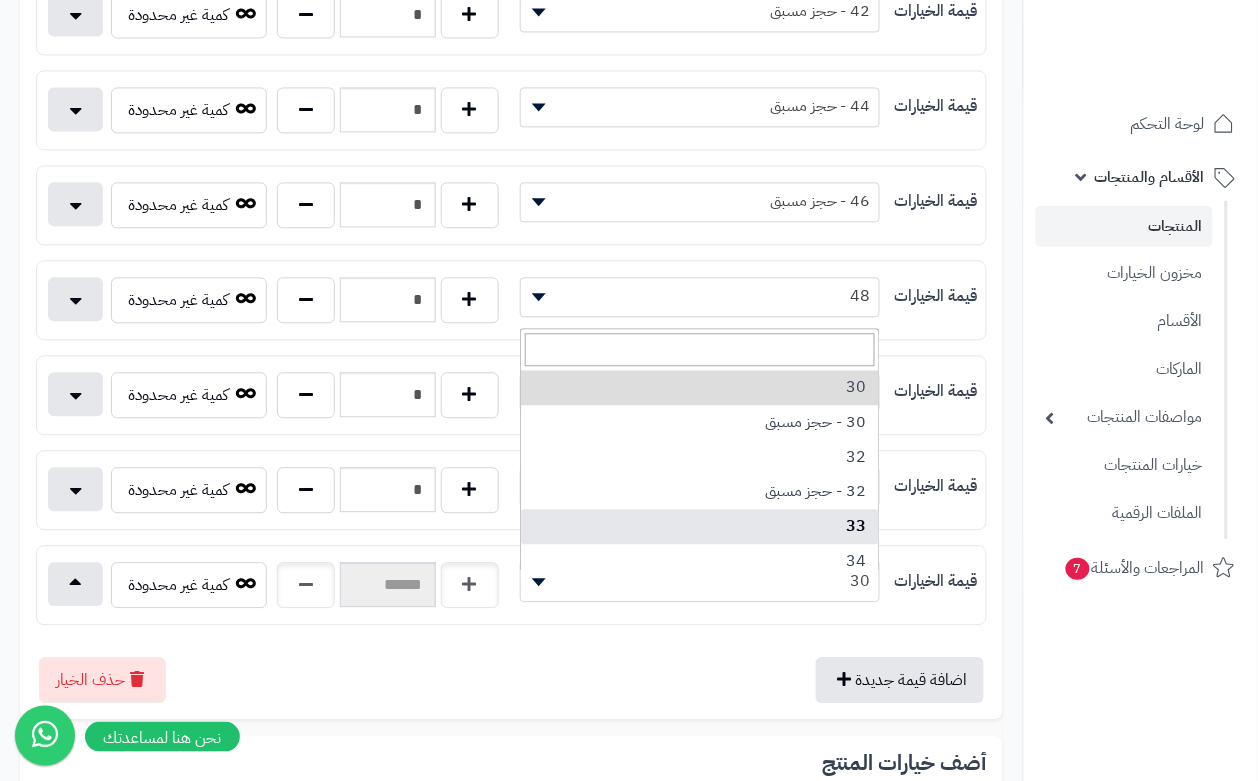 scroll, scrollTop: 125, scrollLeft: 0, axis: vertical 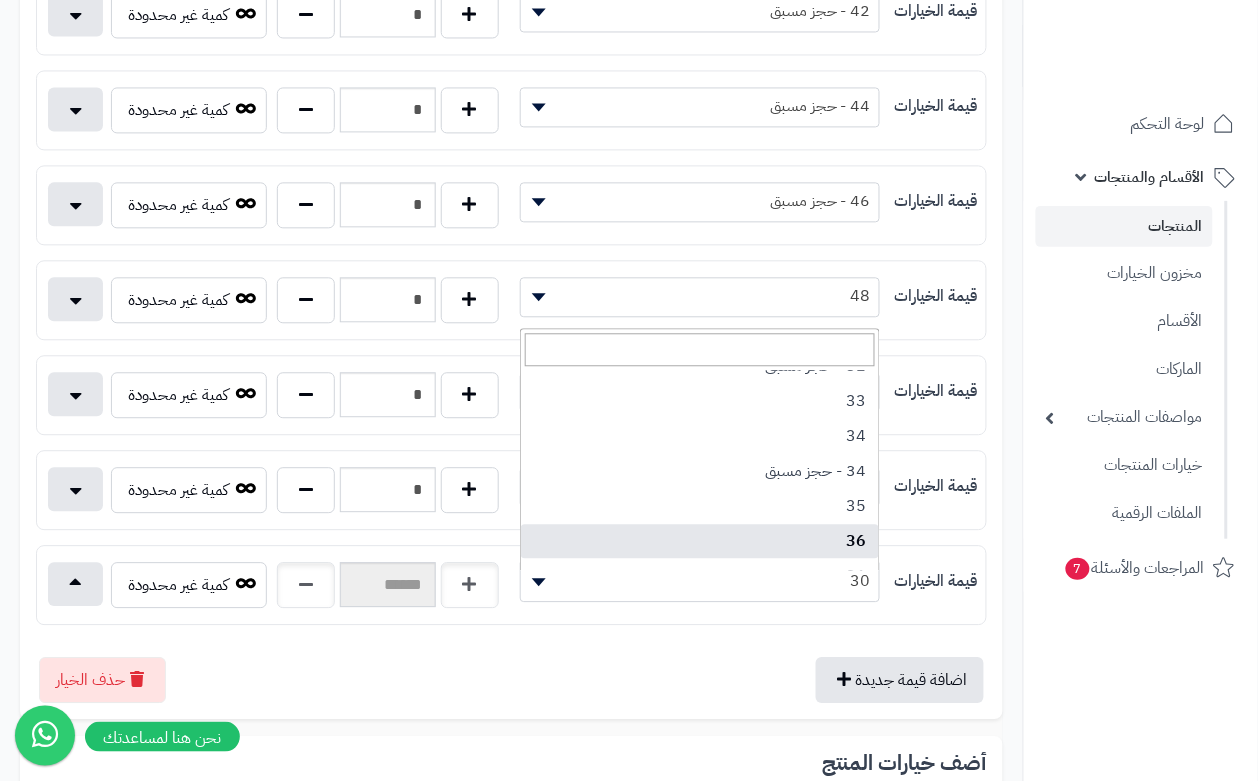 select on "***" 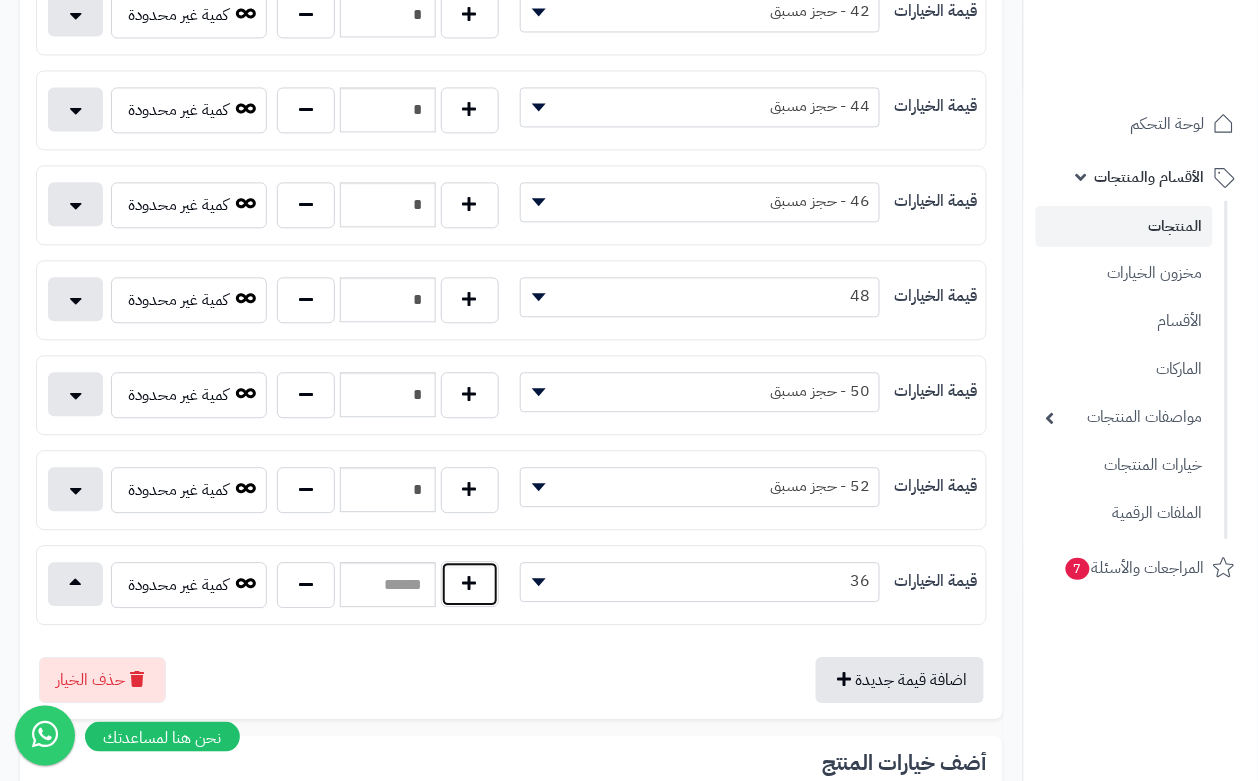 click at bounding box center [470, 584] 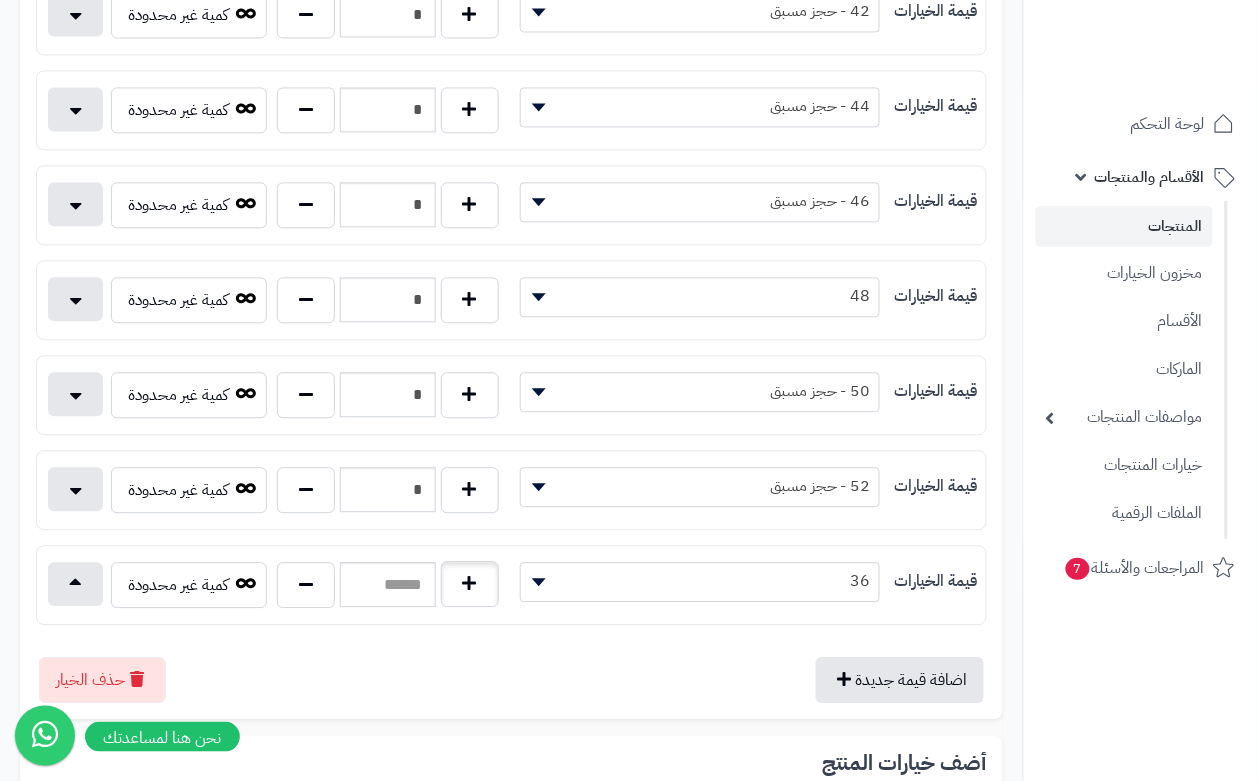 type on "*" 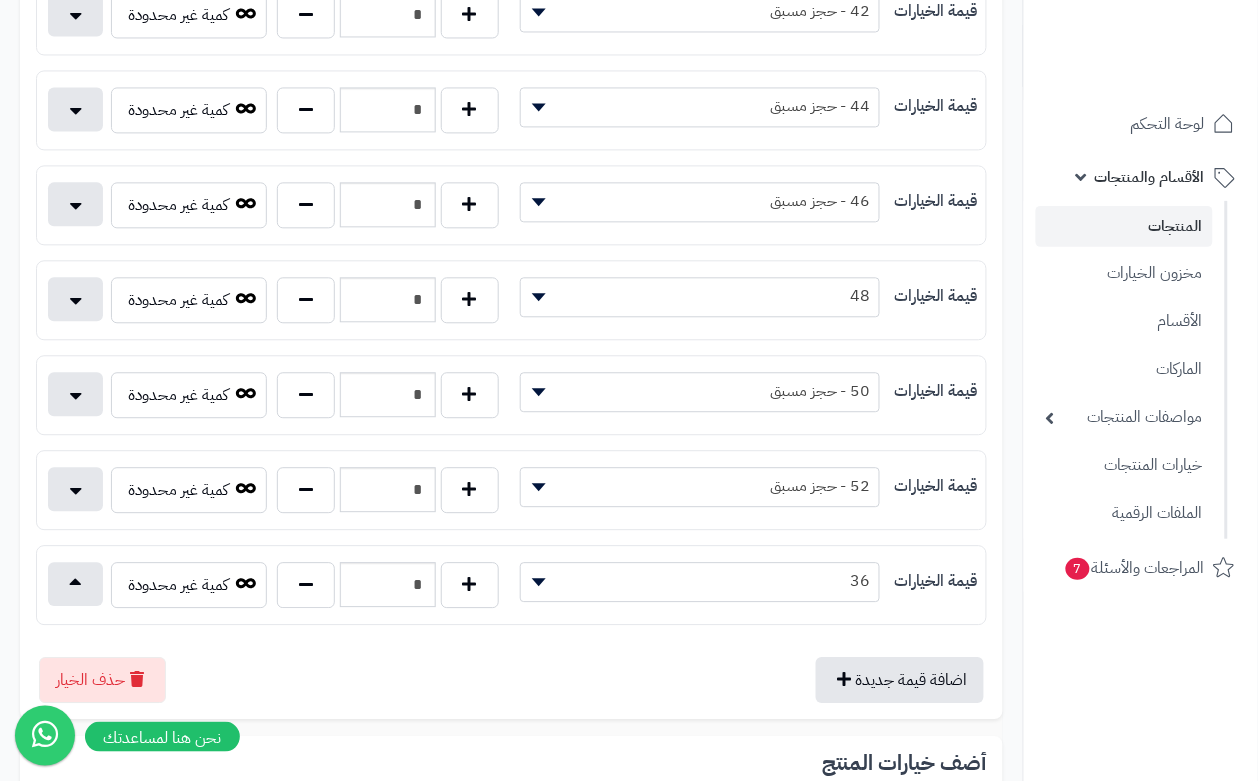 click on "اضافة قيمة جديدة
حذف الخيار" at bounding box center [511, 672] 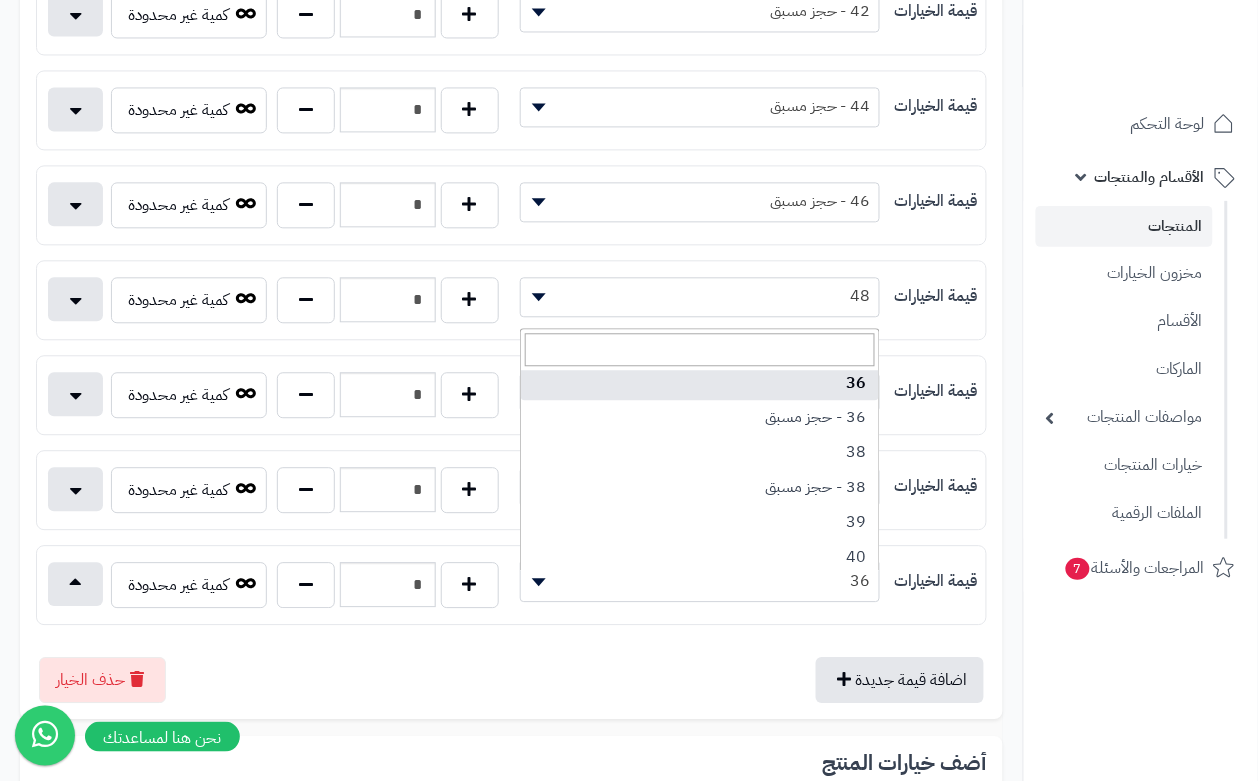 scroll, scrollTop: 242, scrollLeft: 0, axis: vertical 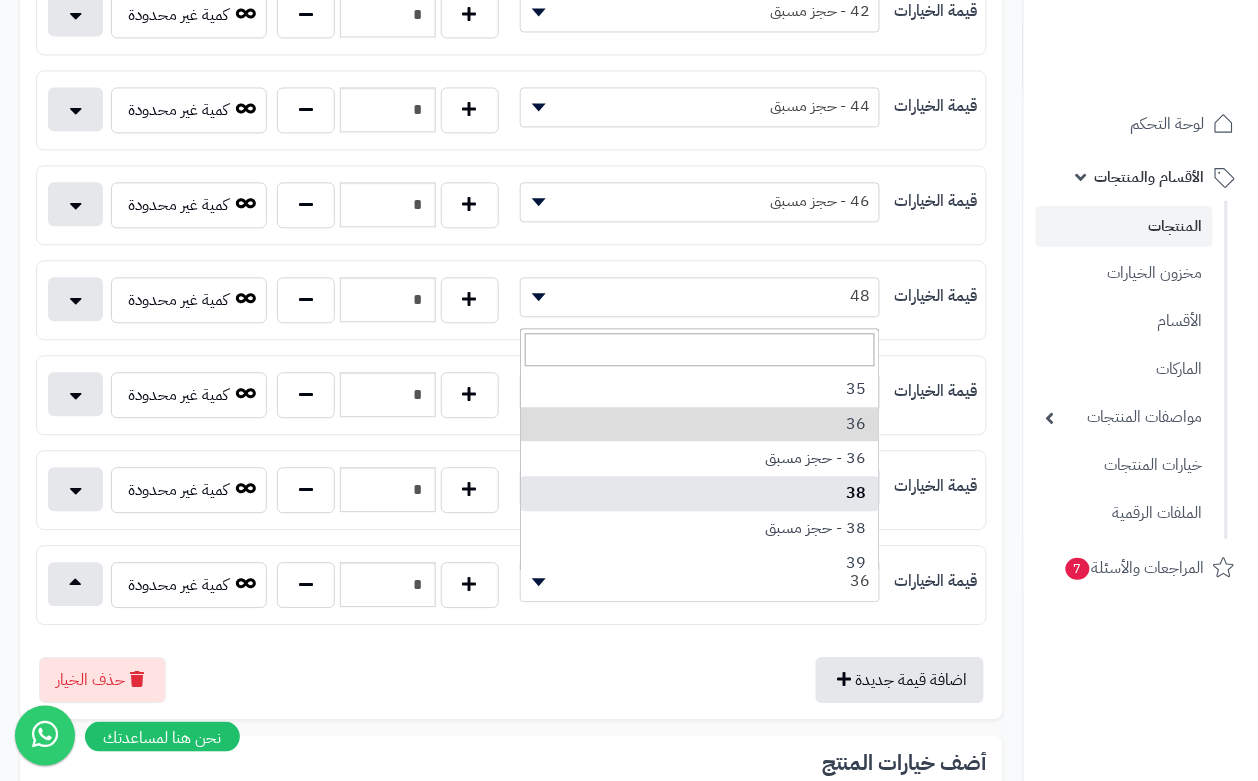 select on "***" 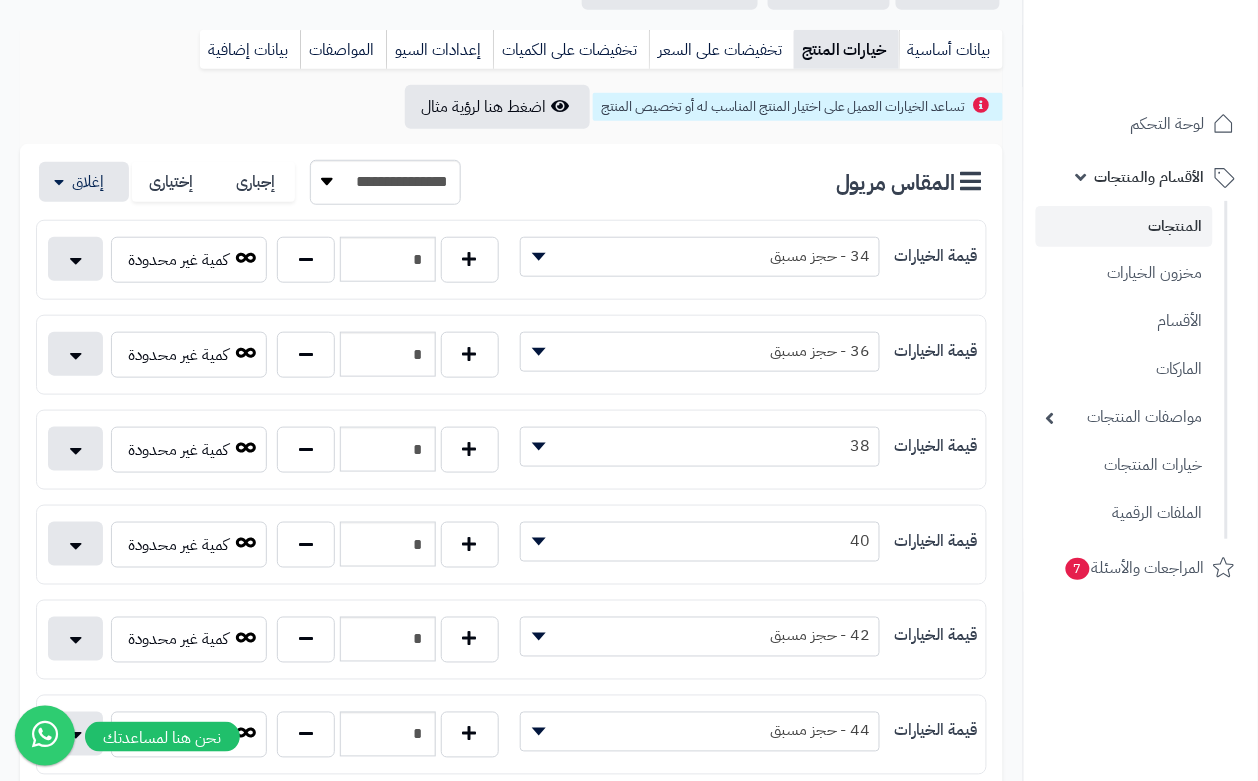scroll, scrollTop: 0, scrollLeft: 0, axis: both 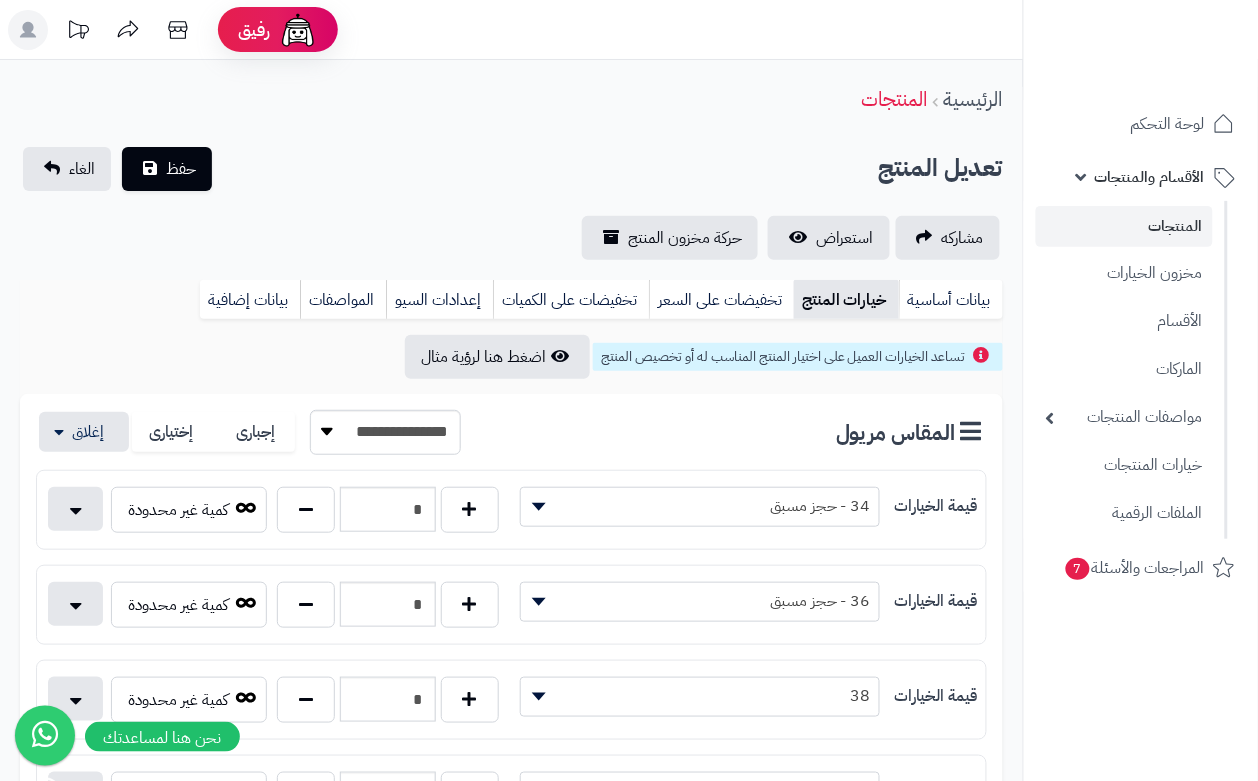 click on "تعديل المنتج
حفظ
الغاء" at bounding box center [511, 169] 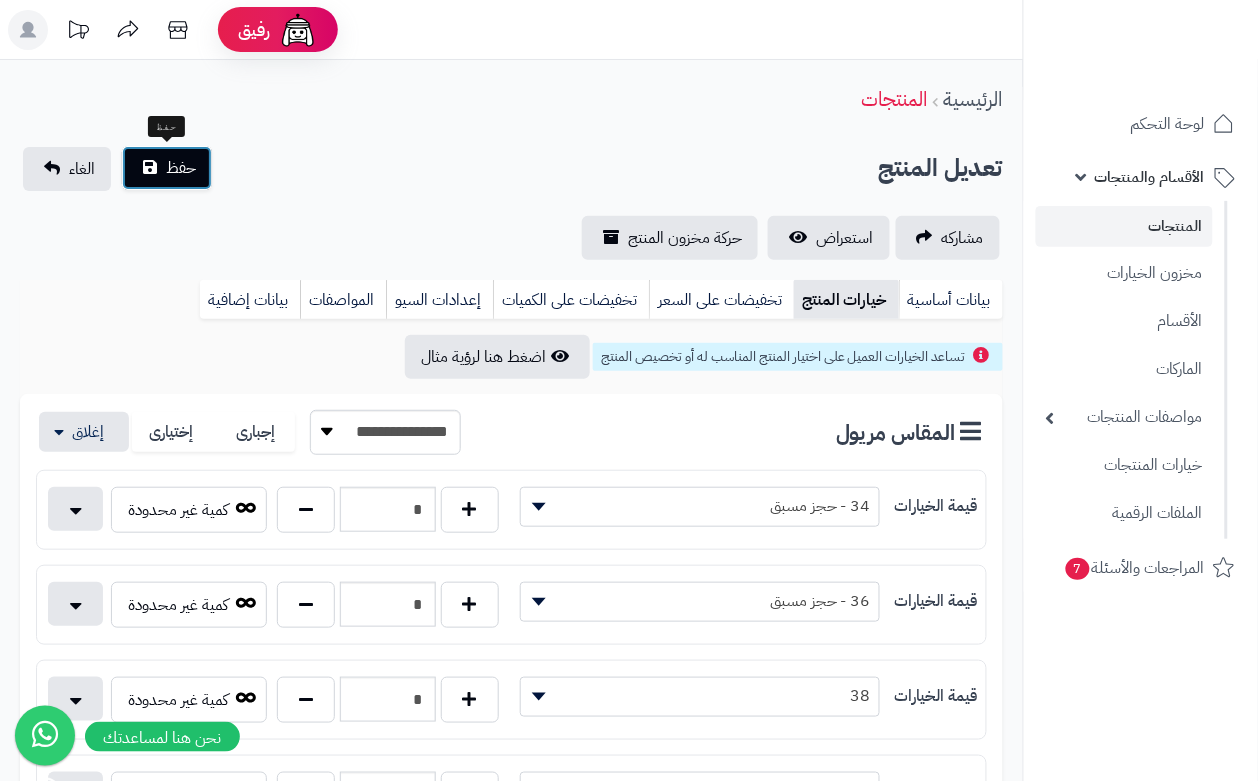 click on "حفظ" at bounding box center (167, 168) 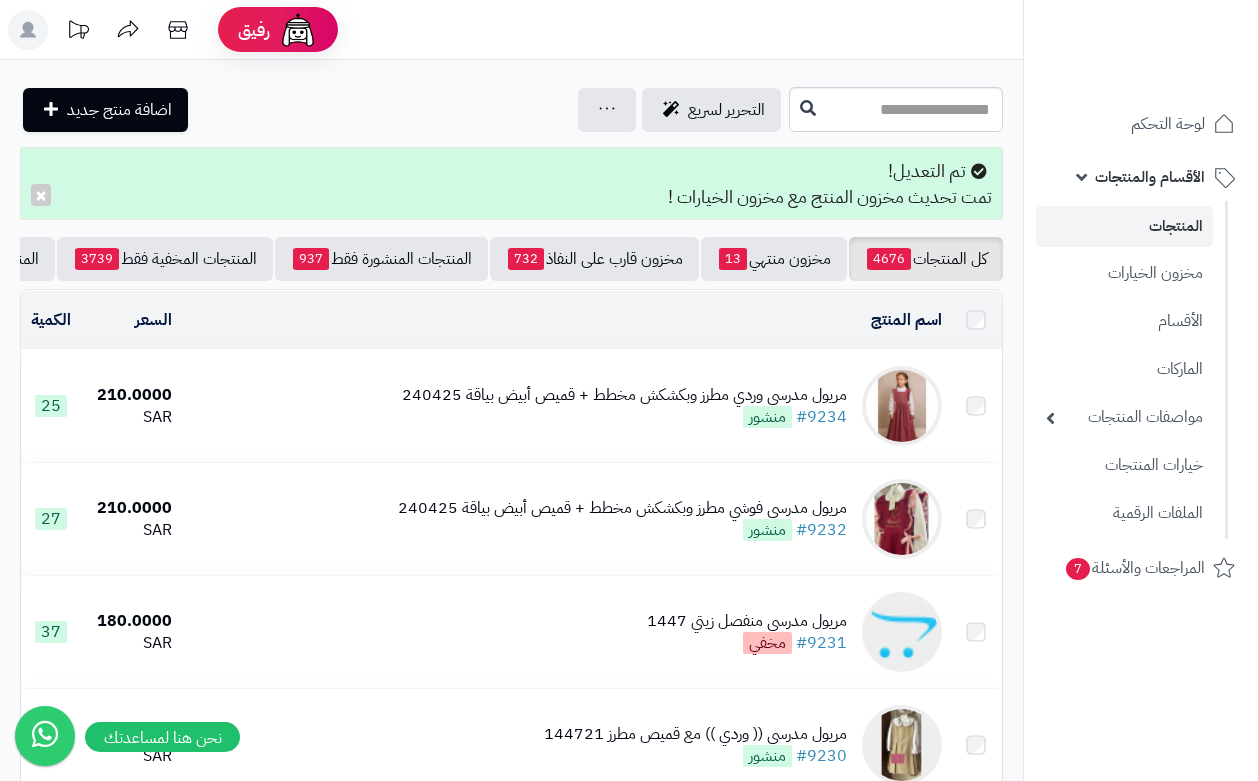 scroll, scrollTop: 0, scrollLeft: 0, axis: both 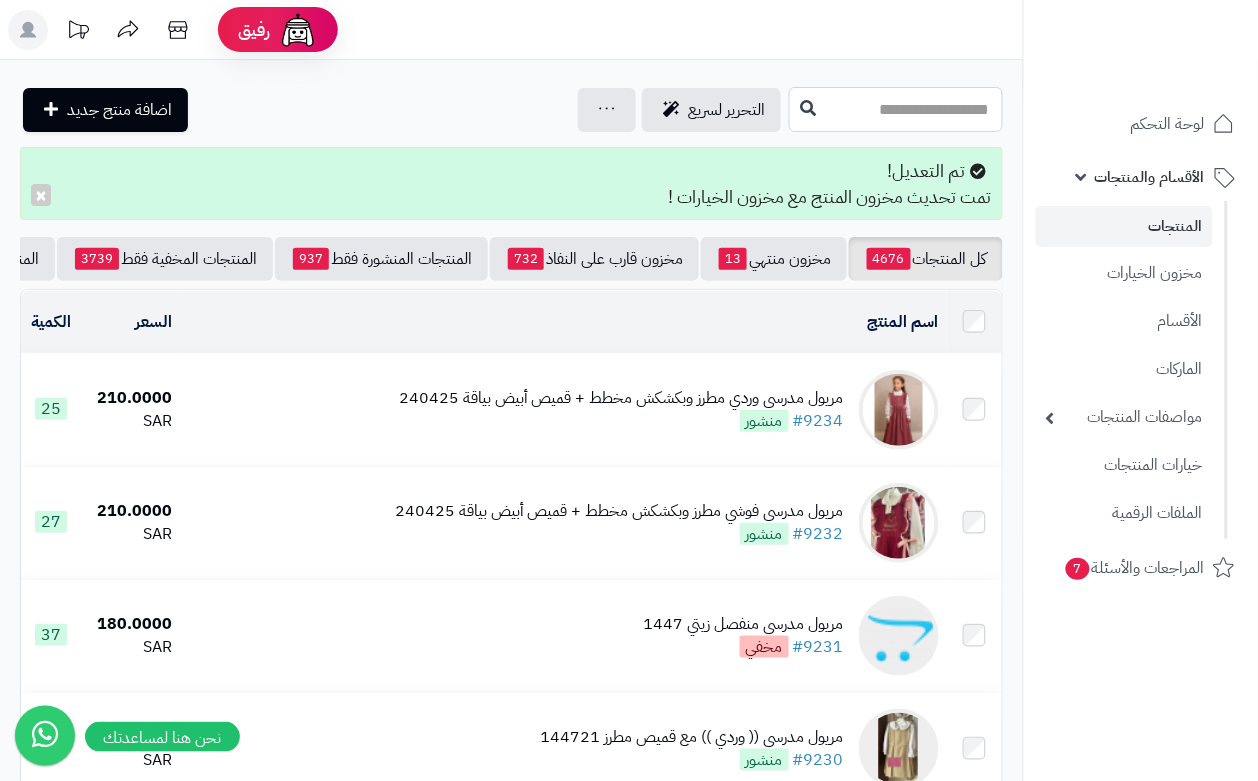 click at bounding box center [896, 109] 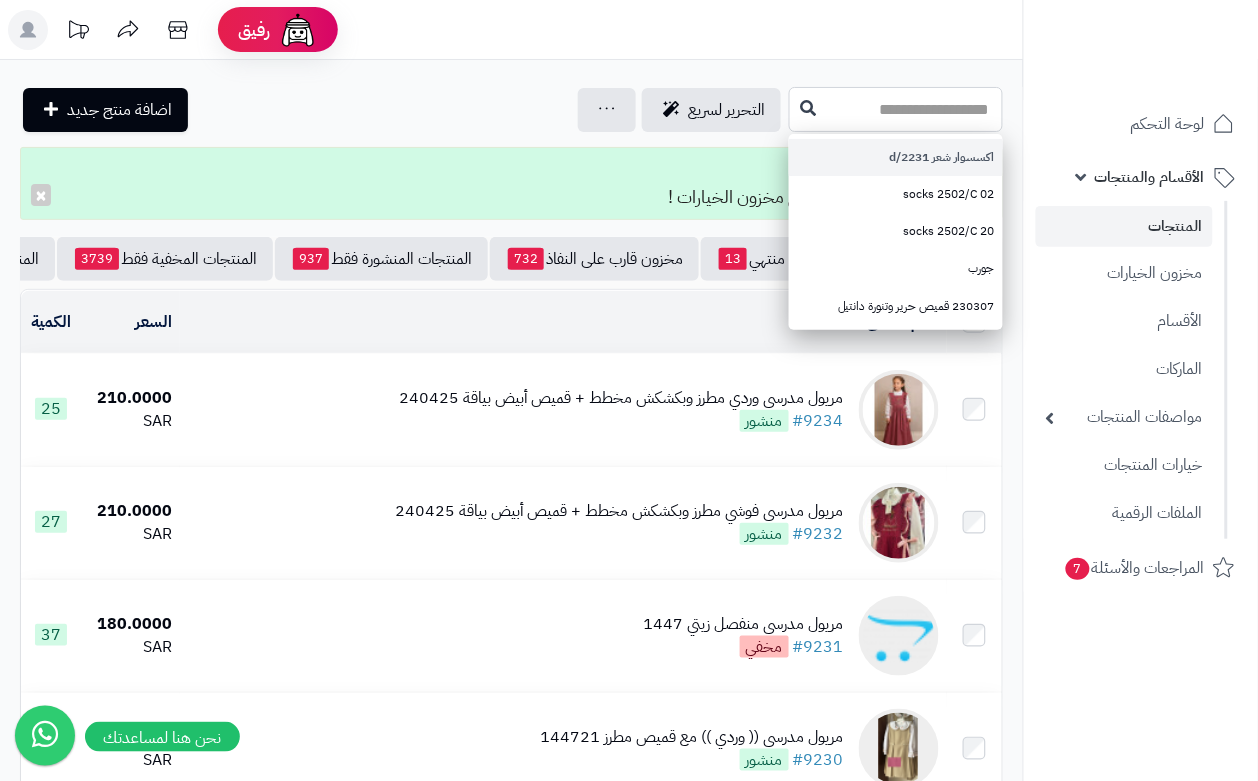 drag, startPoint x: 822, startPoint y: 113, endPoint x: 808, endPoint y: 173, distance: 61.611687 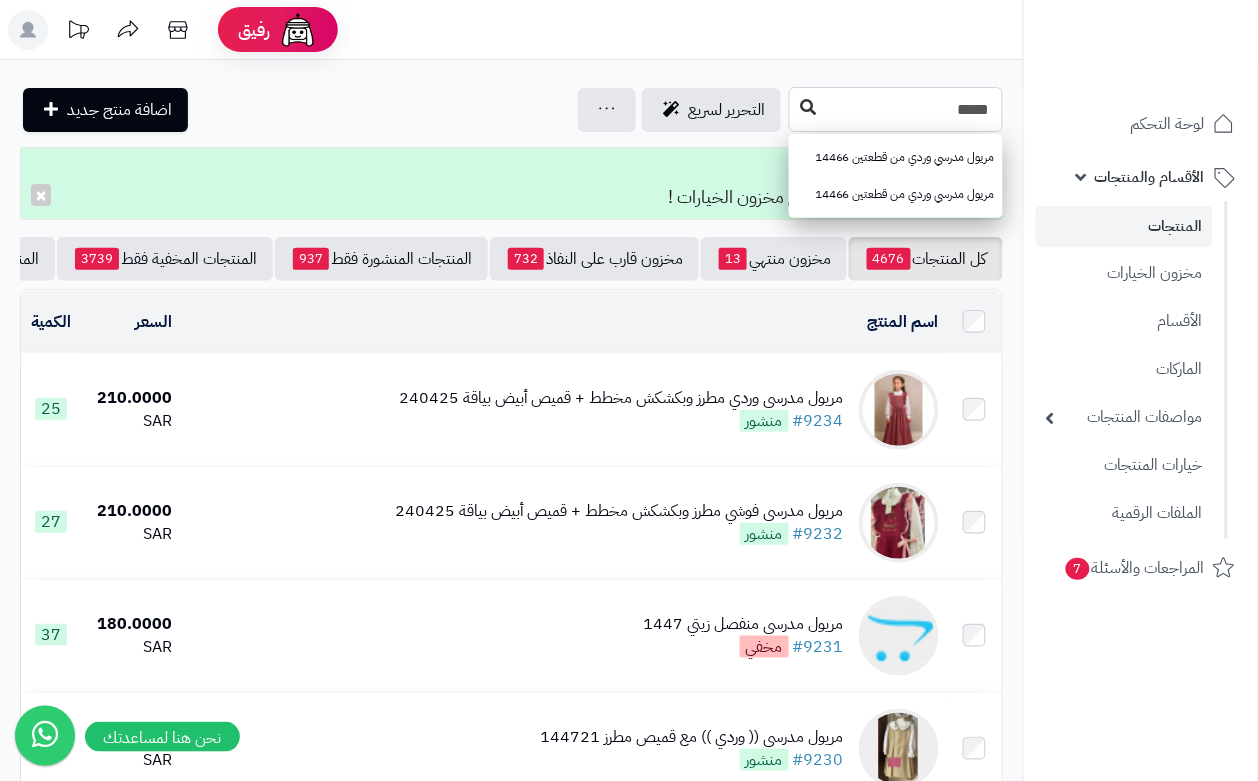 type on "*****" 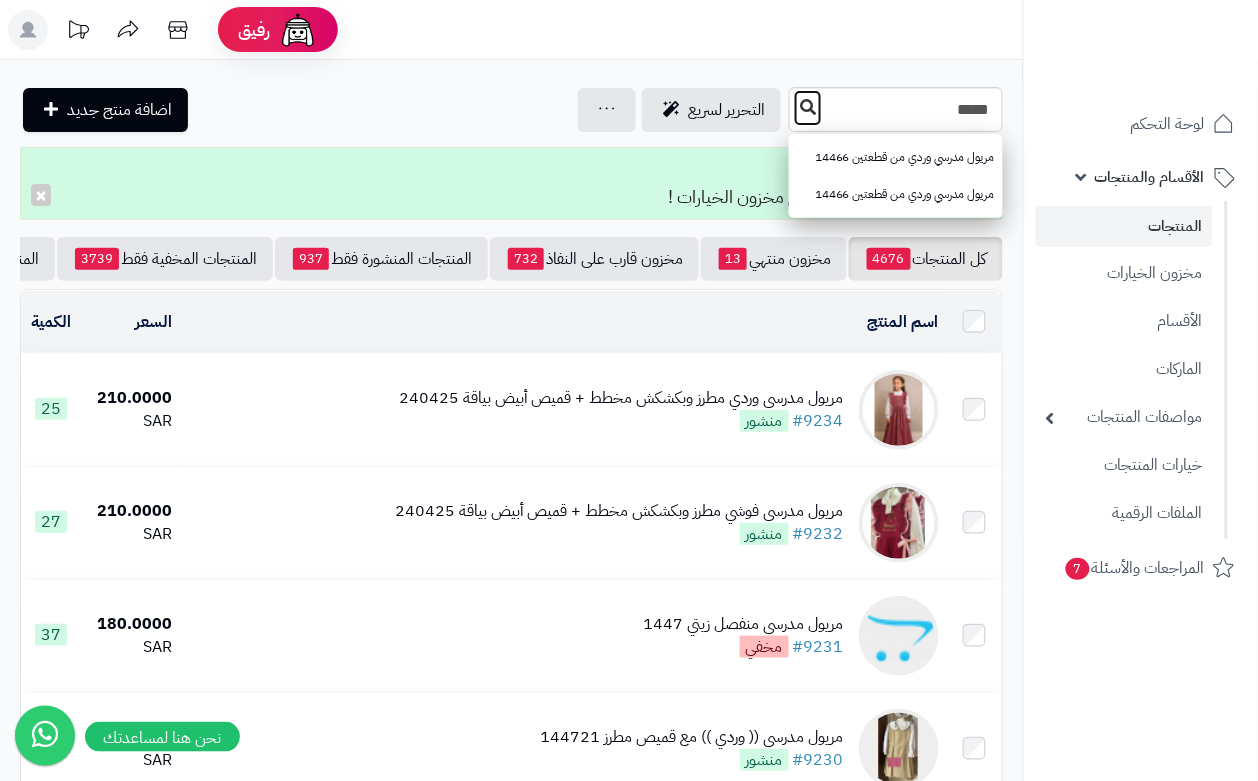 click at bounding box center (808, 107) 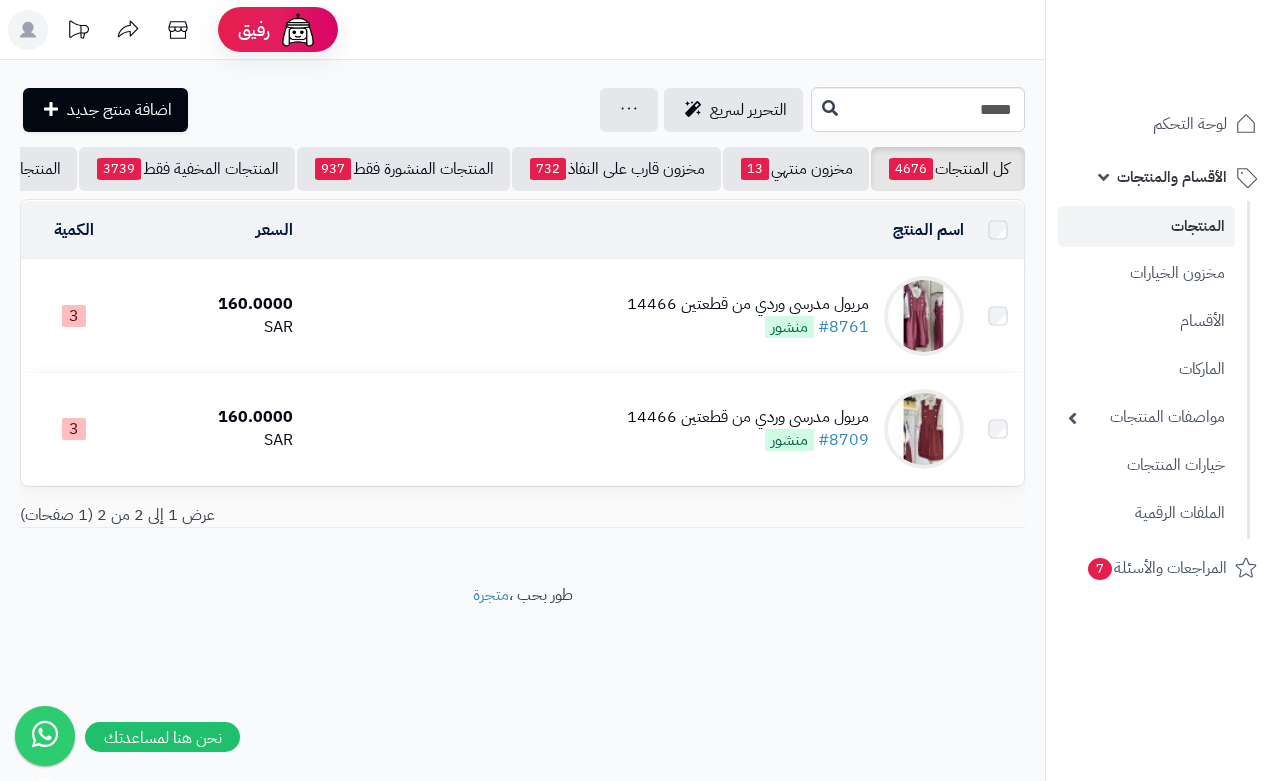 scroll, scrollTop: 0, scrollLeft: 0, axis: both 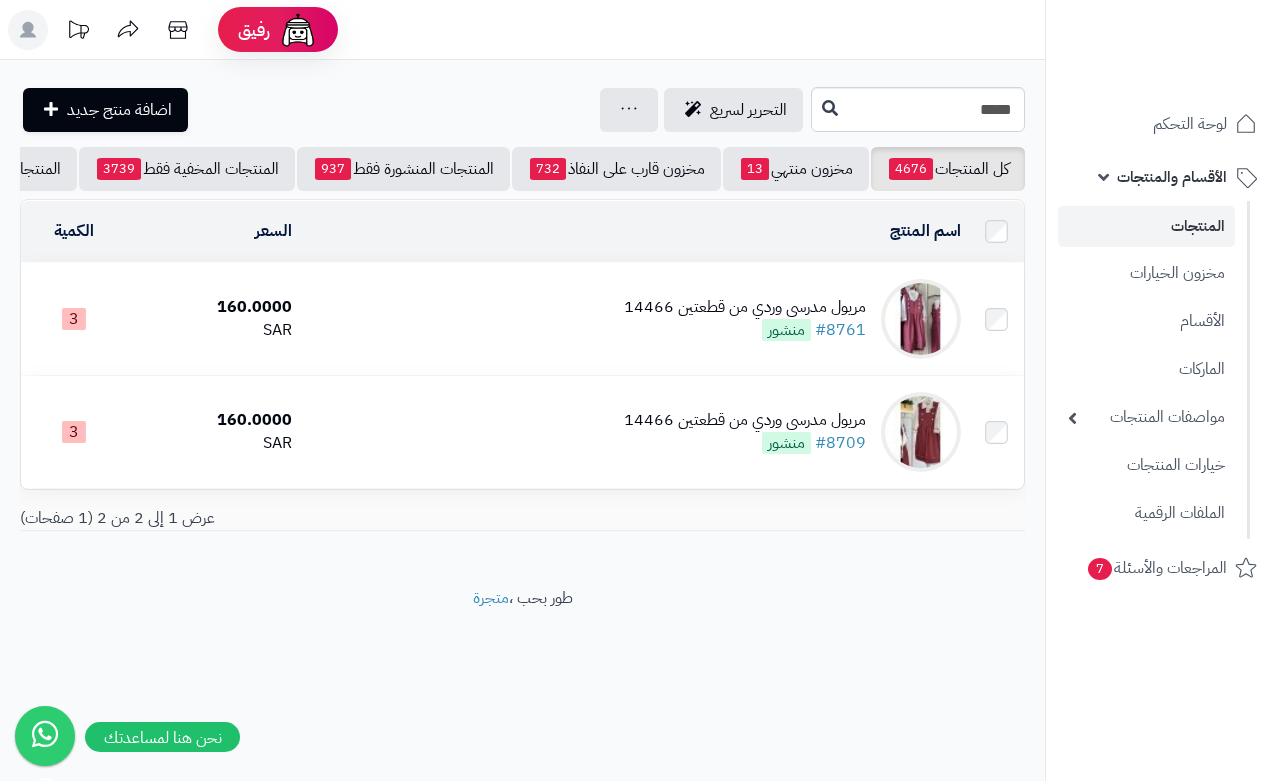 click on "مريول مدرسي وردي من قطعتين 14466
#8761
منشور" at bounding box center (634, 319) 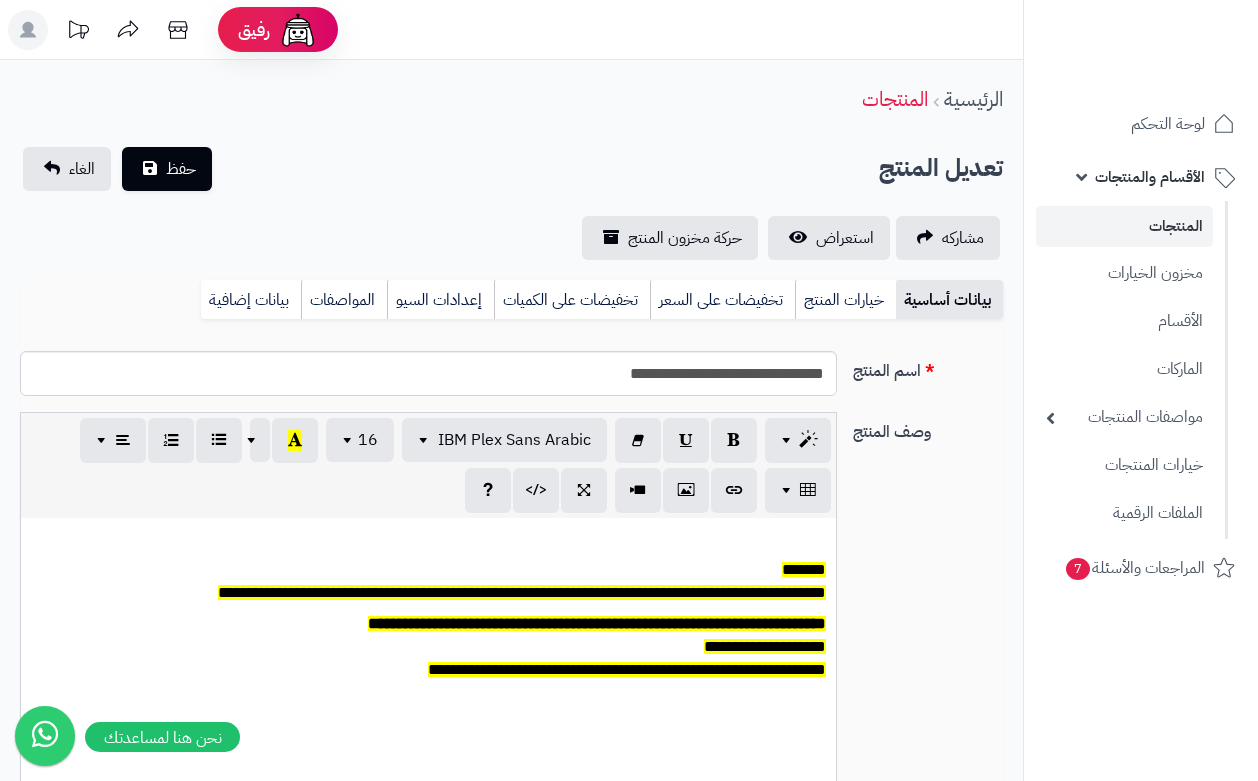 scroll, scrollTop: 0, scrollLeft: 0, axis: both 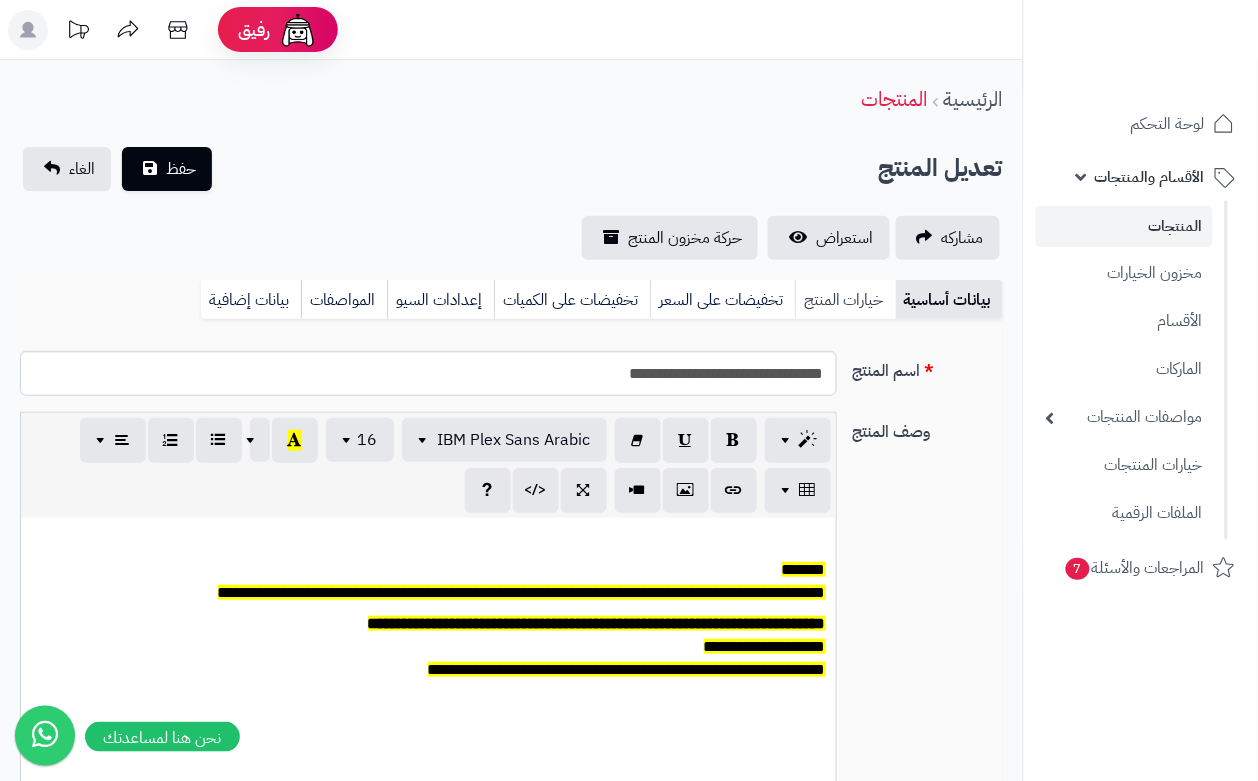 drag, startPoint x: 810, startPoint y: 332, endPoint x: 833, endPoint y: 306, distance: 34.713108 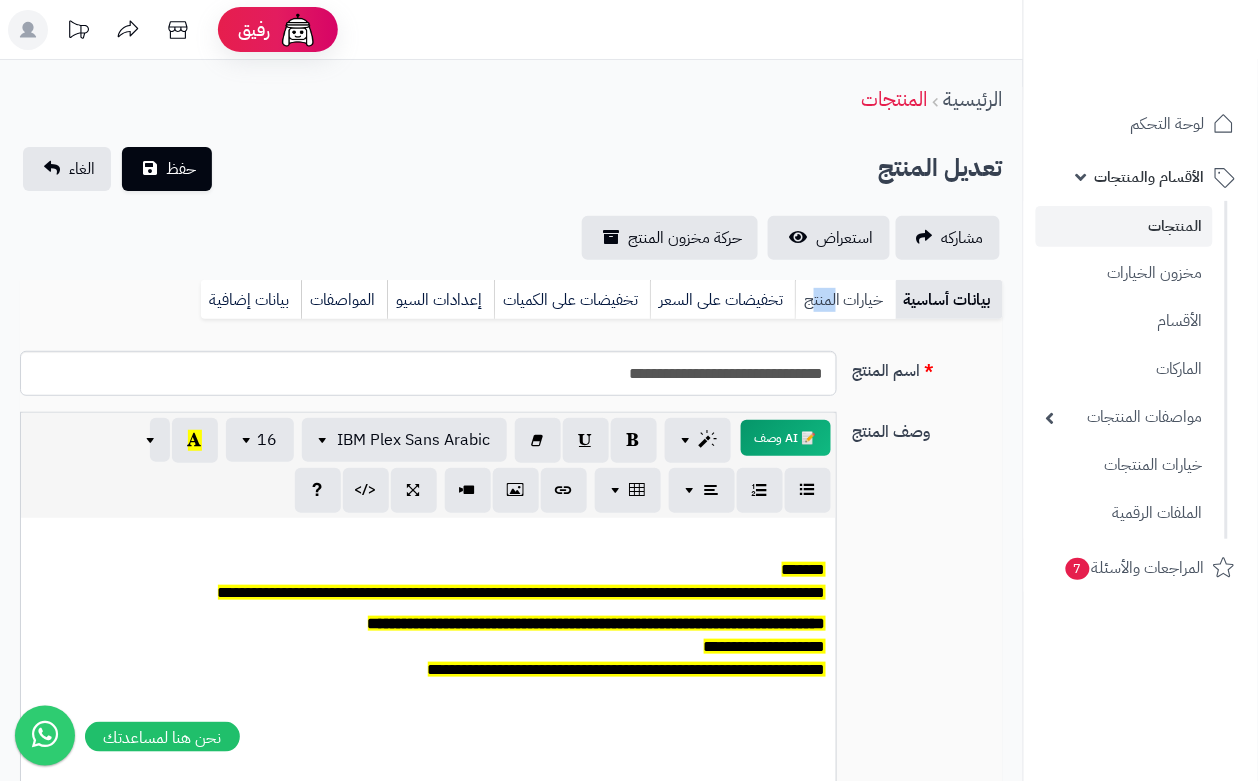 drag, startPoint x: 811, startPoint y: 303, endPoint x: 801, endPoint y: 306, distance: 10.440307 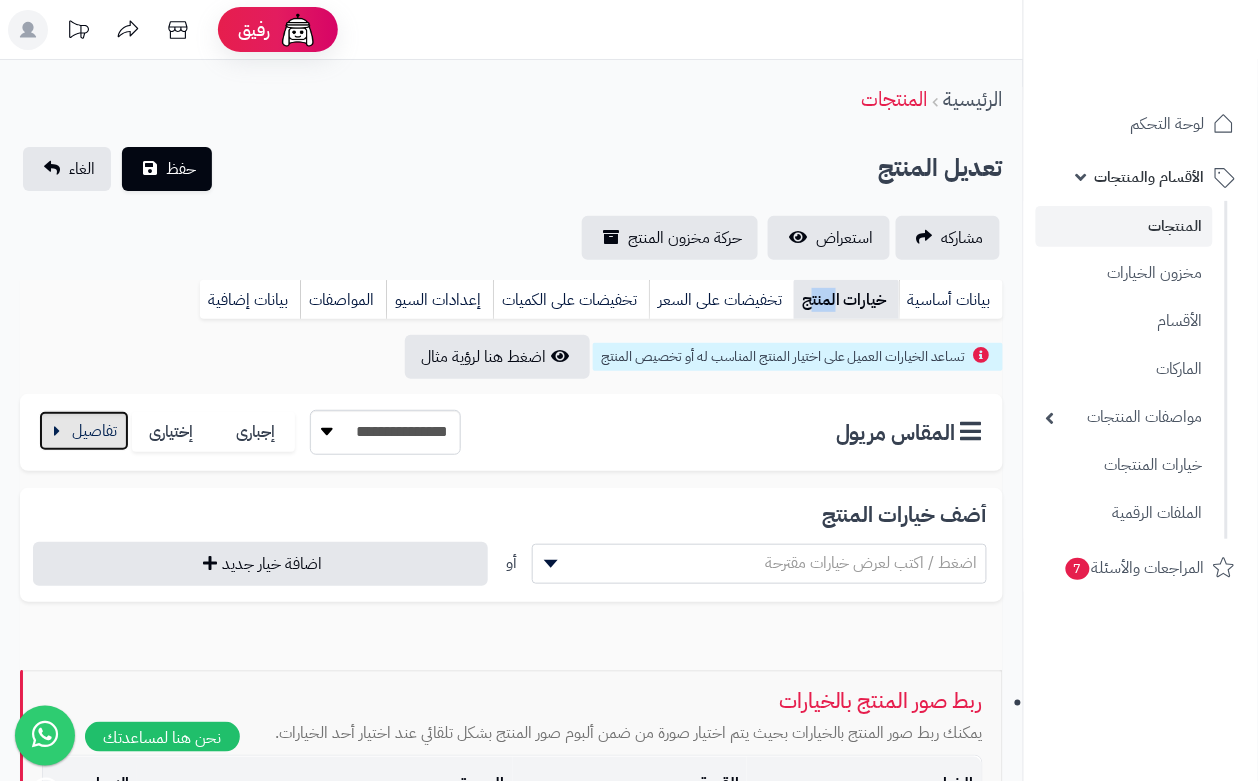 click at bounding box center [84, 431] 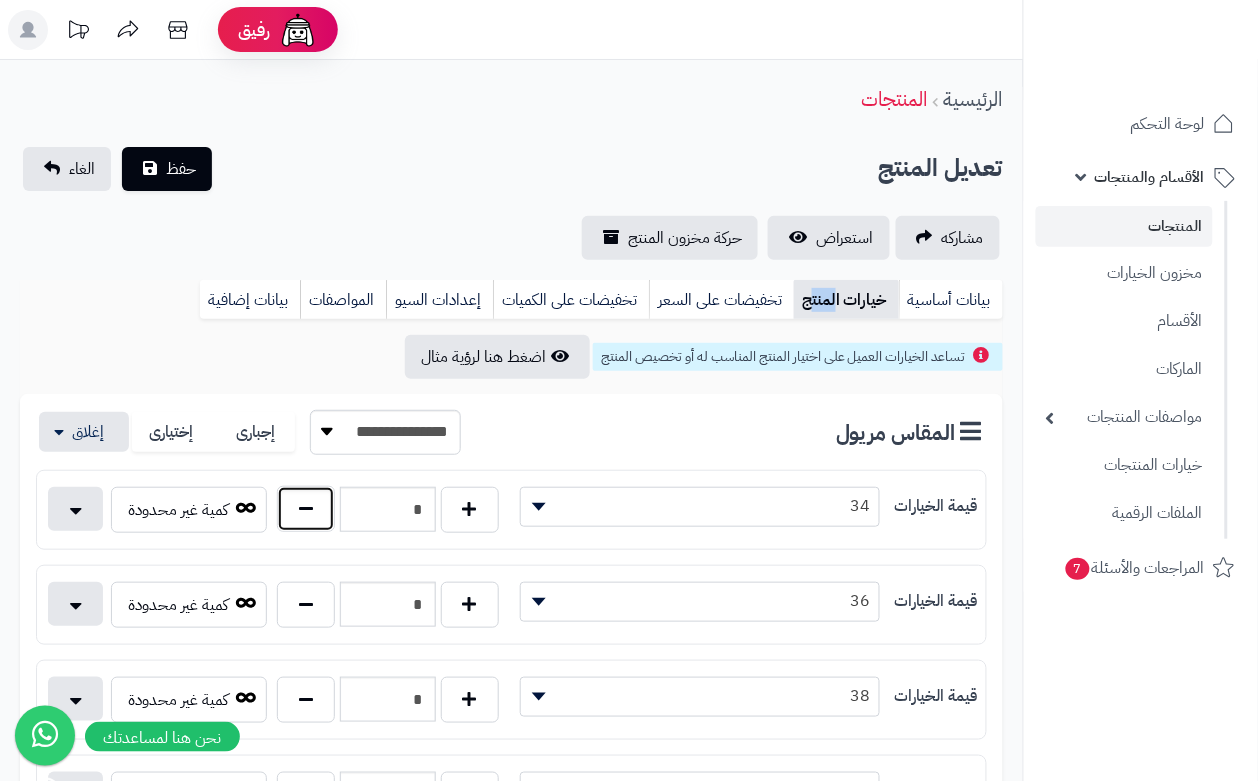 click at bounding box center [306, 509] 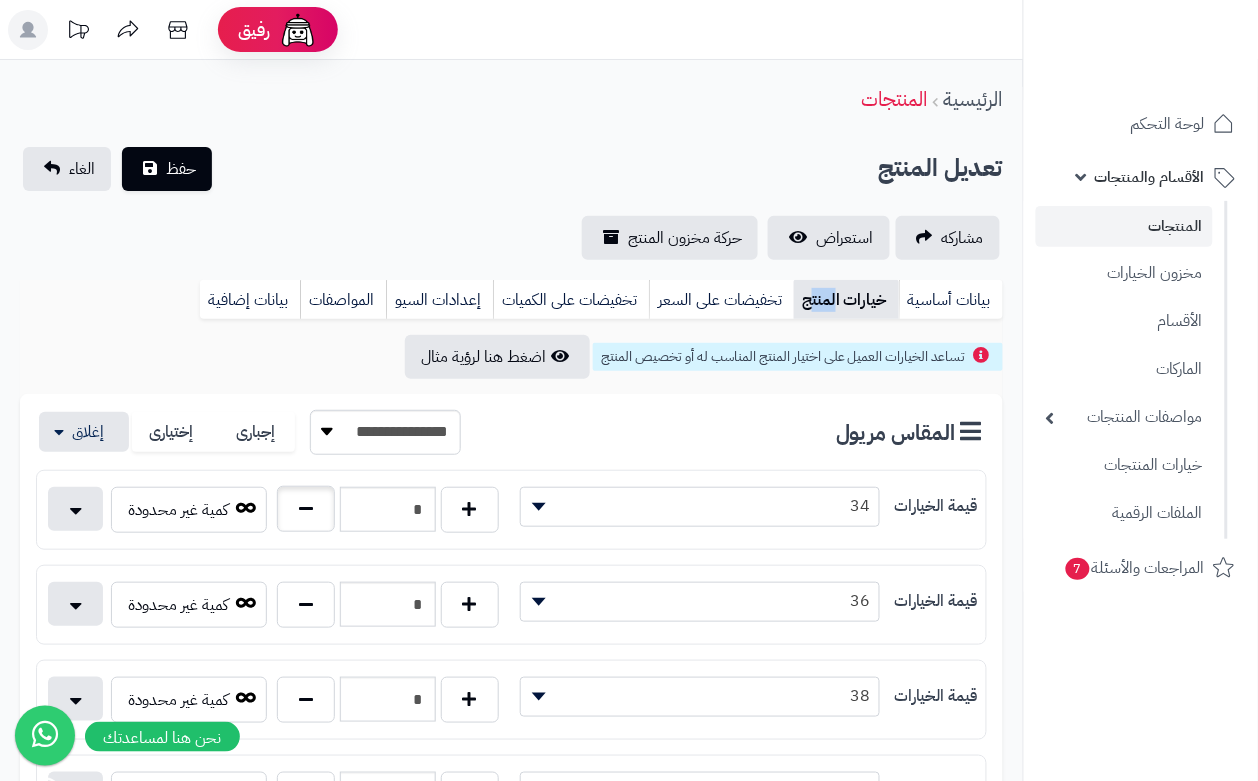 type on "*" 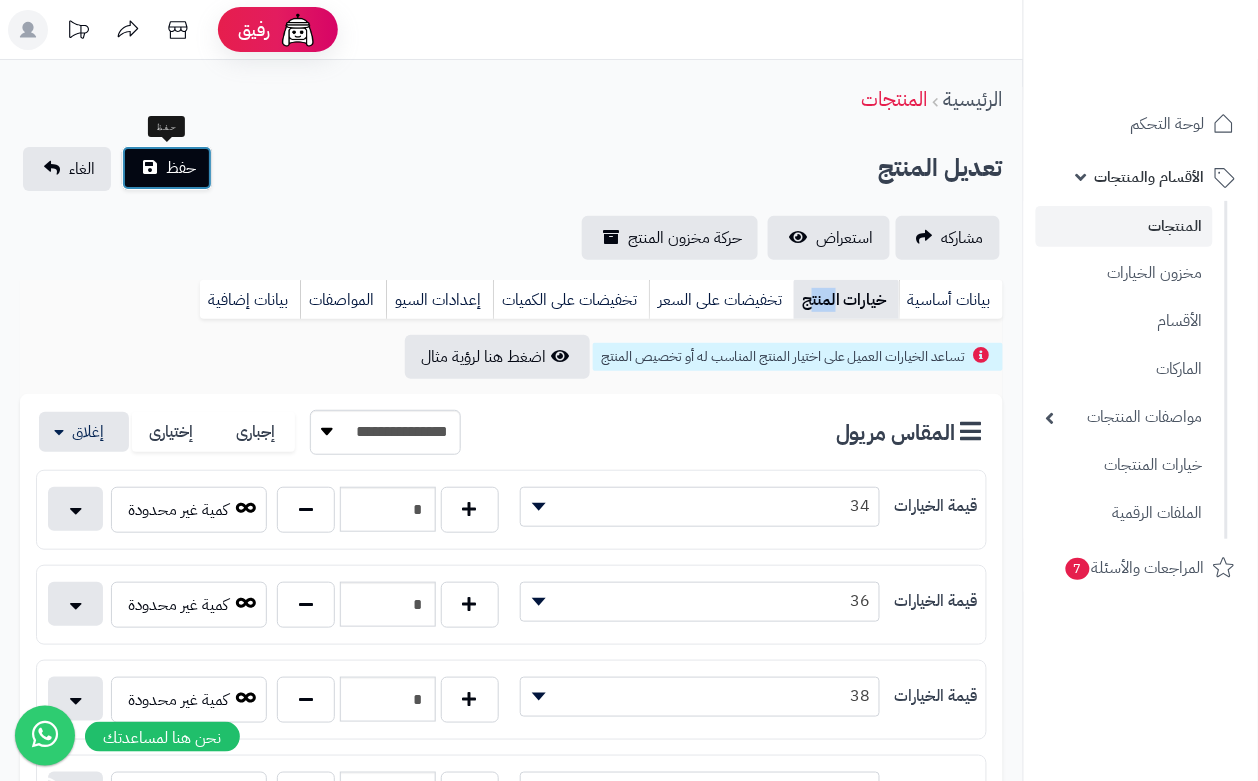 click on "حفظ" at bounding box center [181, 168] 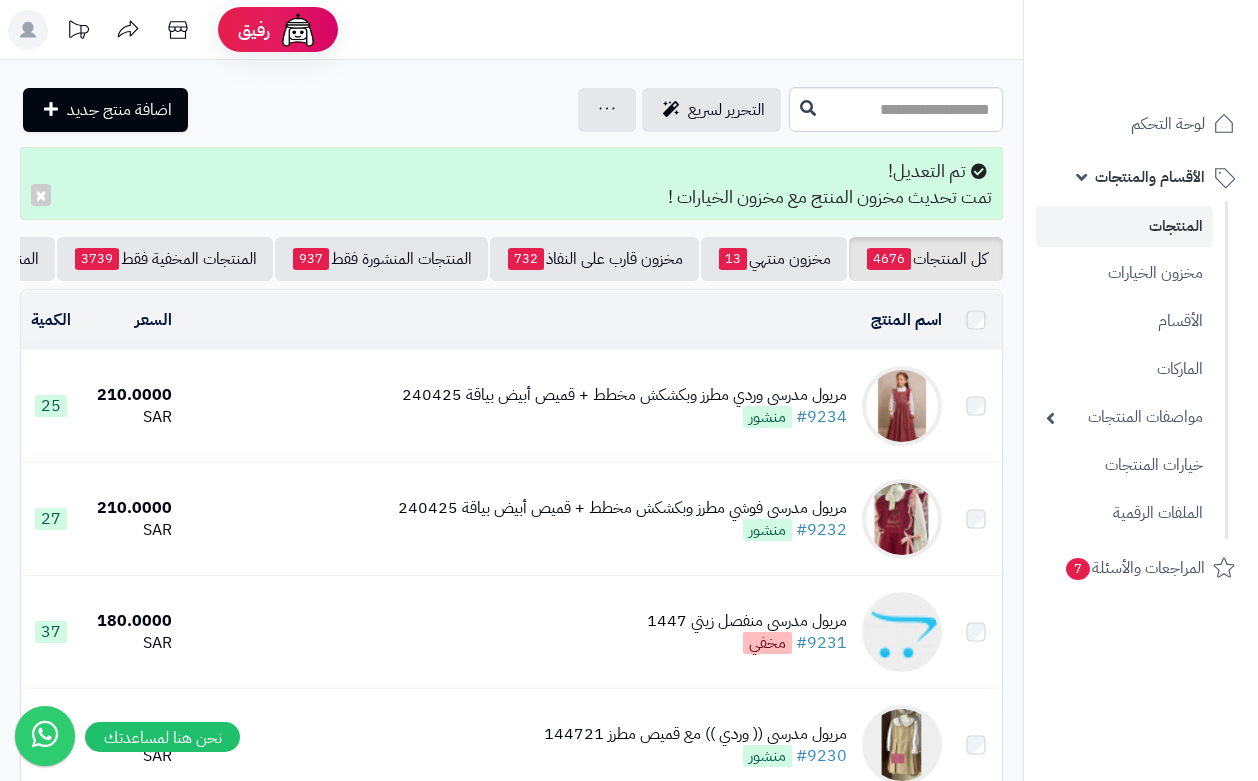 scroll, scrollTop: 0, scrollLeft: 0, axis: both 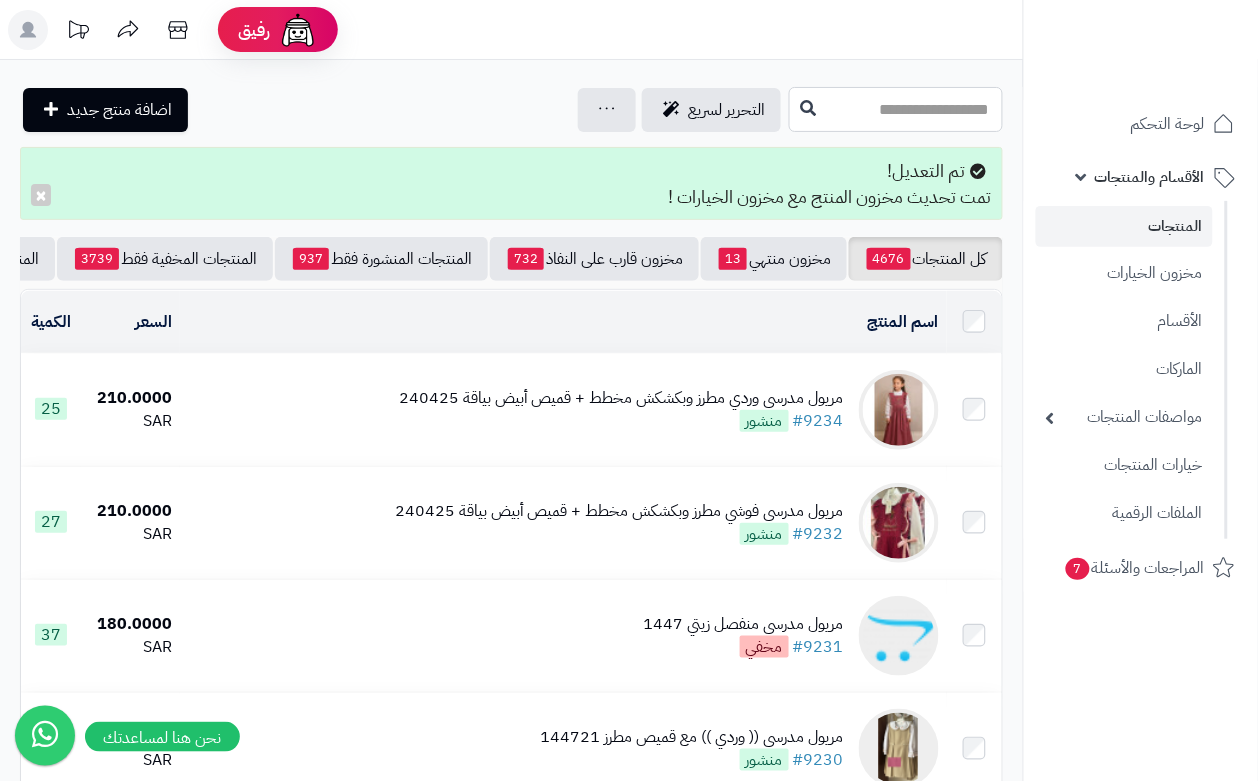click at bounding box center [896, 109] 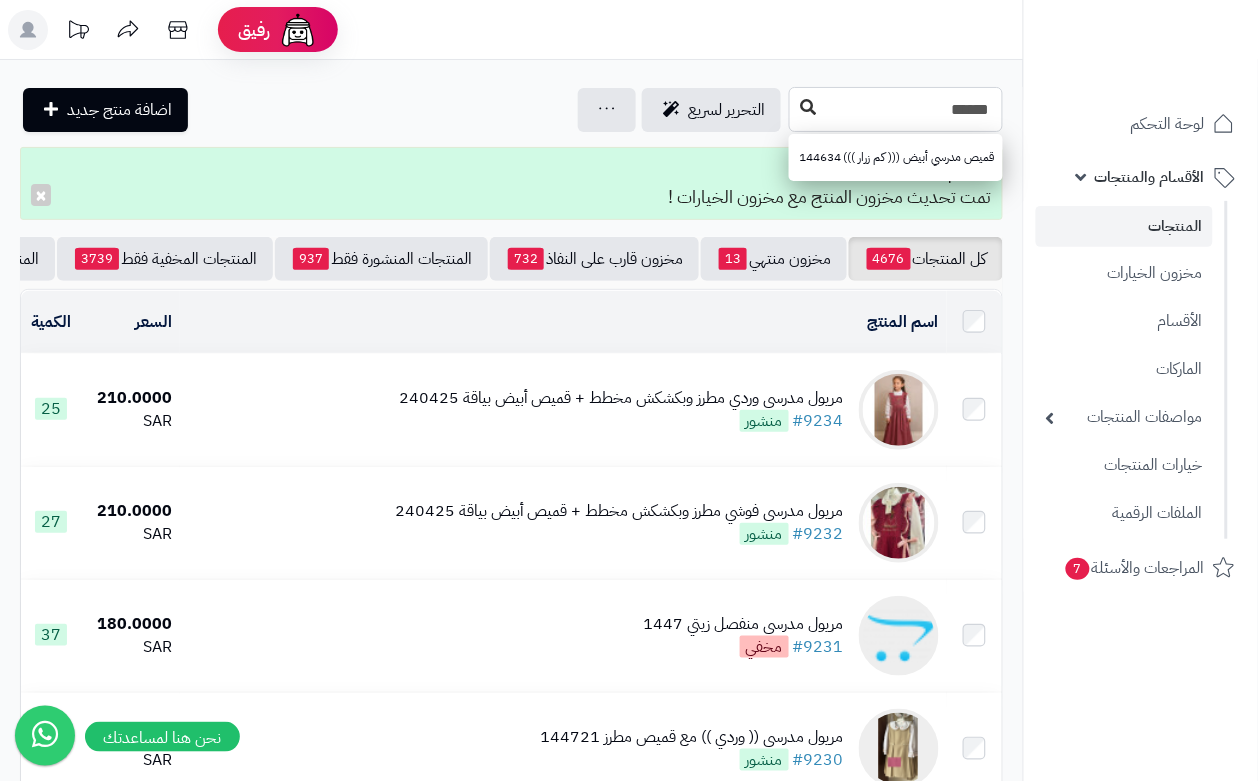 type on "******" 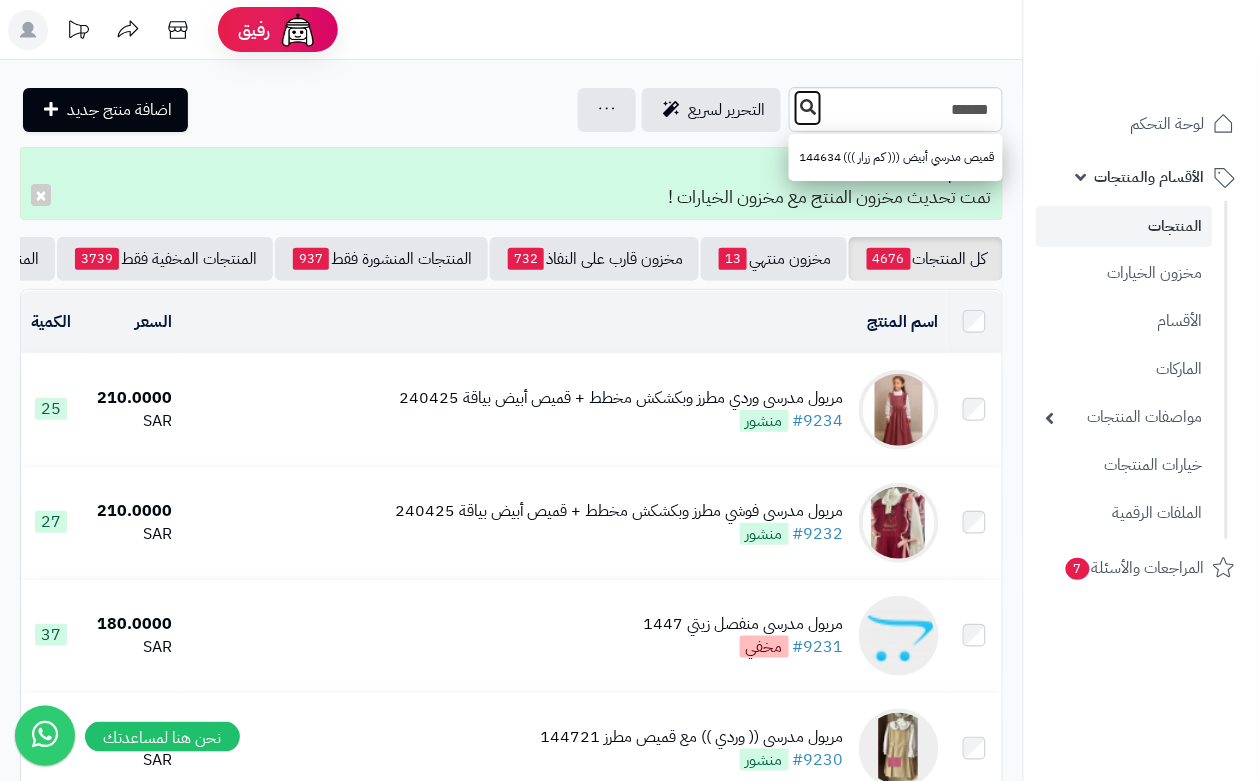 click at bounding box center [808, 108] 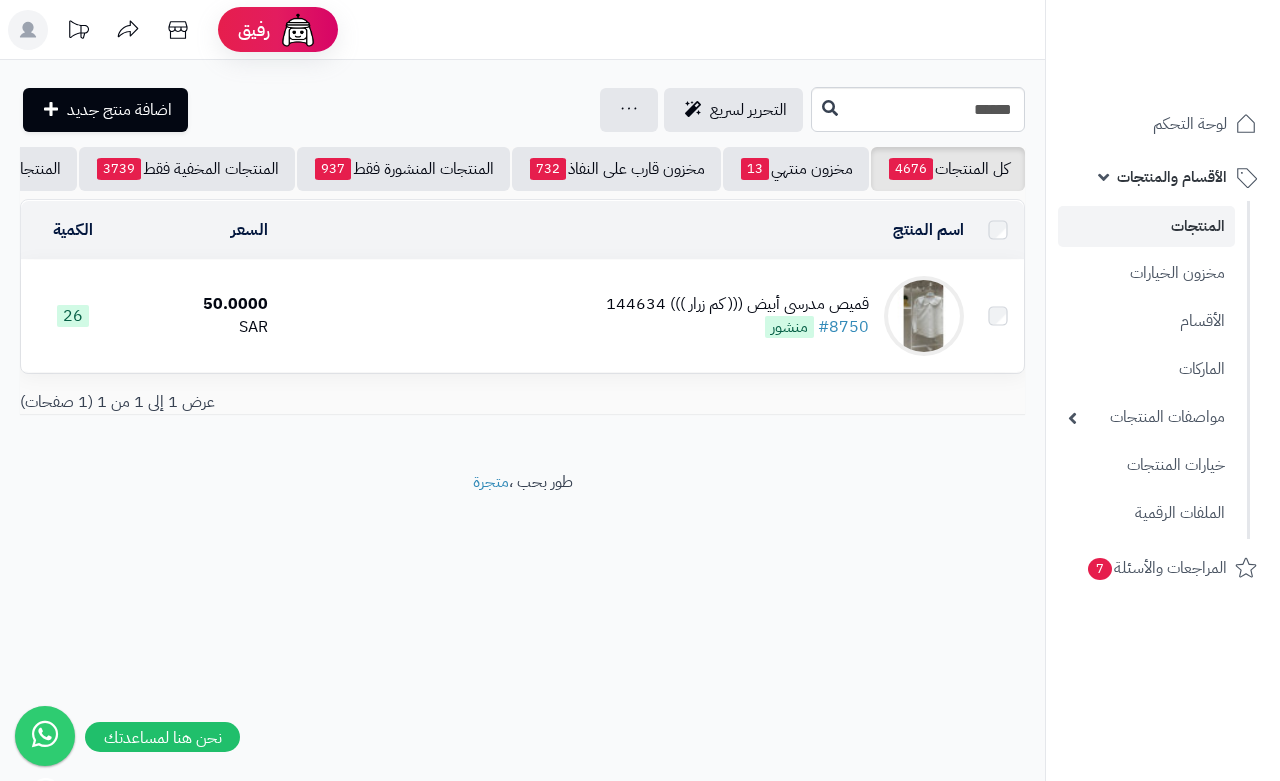 scroll, scrollTop: 0, scrollLeft: 0, axis: both 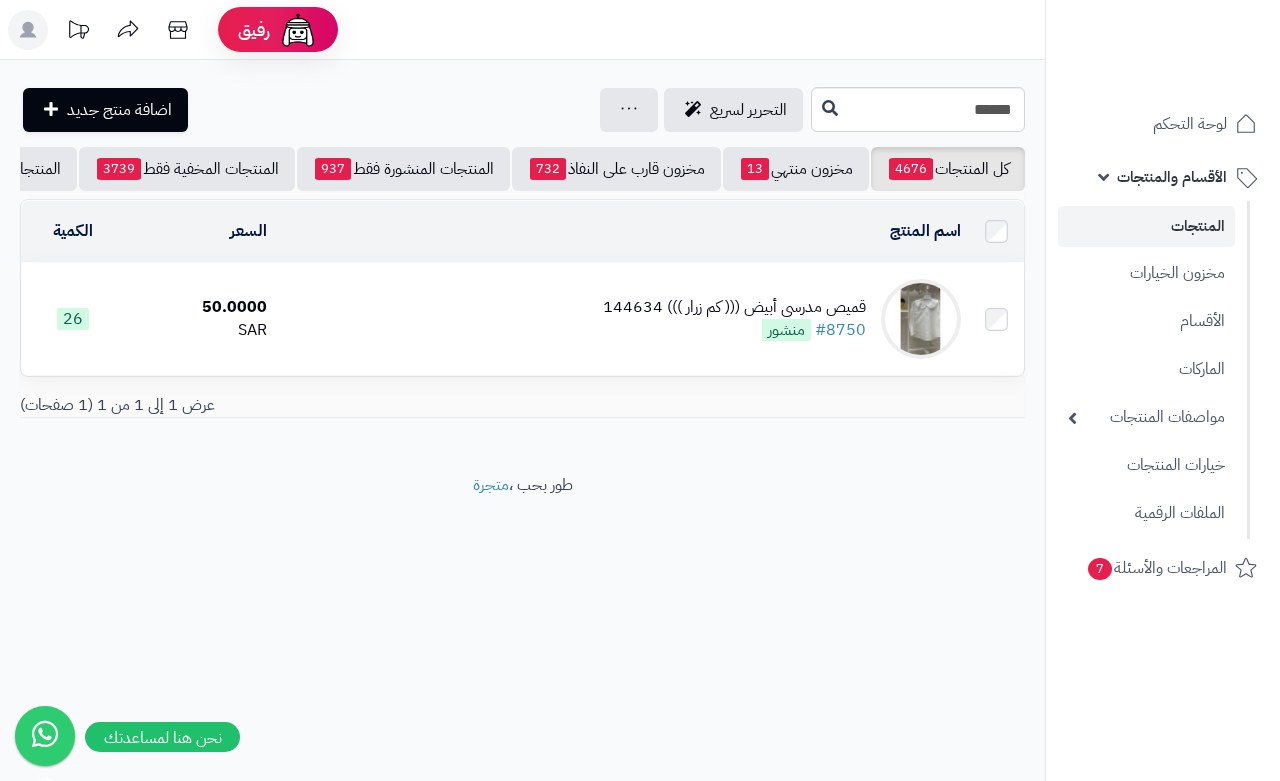 click on "قميص مدرسي أبيض ((( كم زرار ))) [NUMBER]
#8750
منشور" at bounding box center (622, 319) 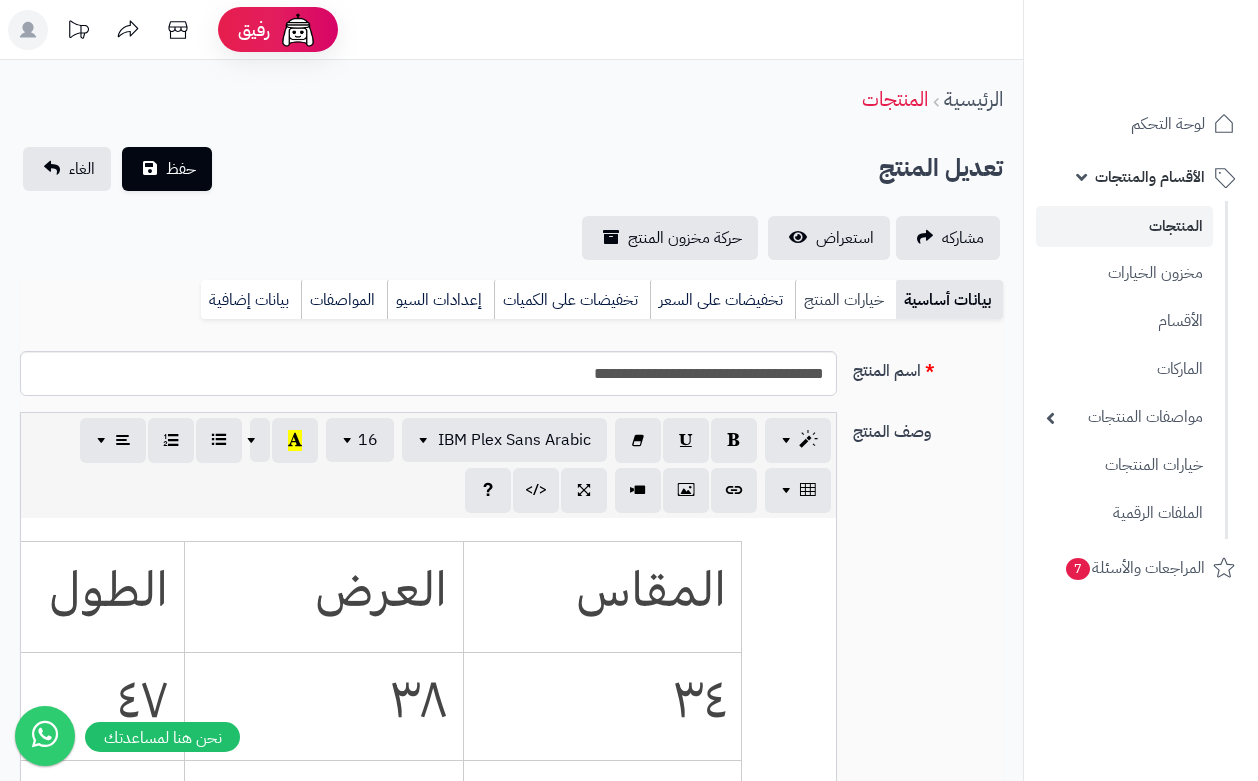 scroll, scrollTop: 0, scrollLeft: 0, axis: both 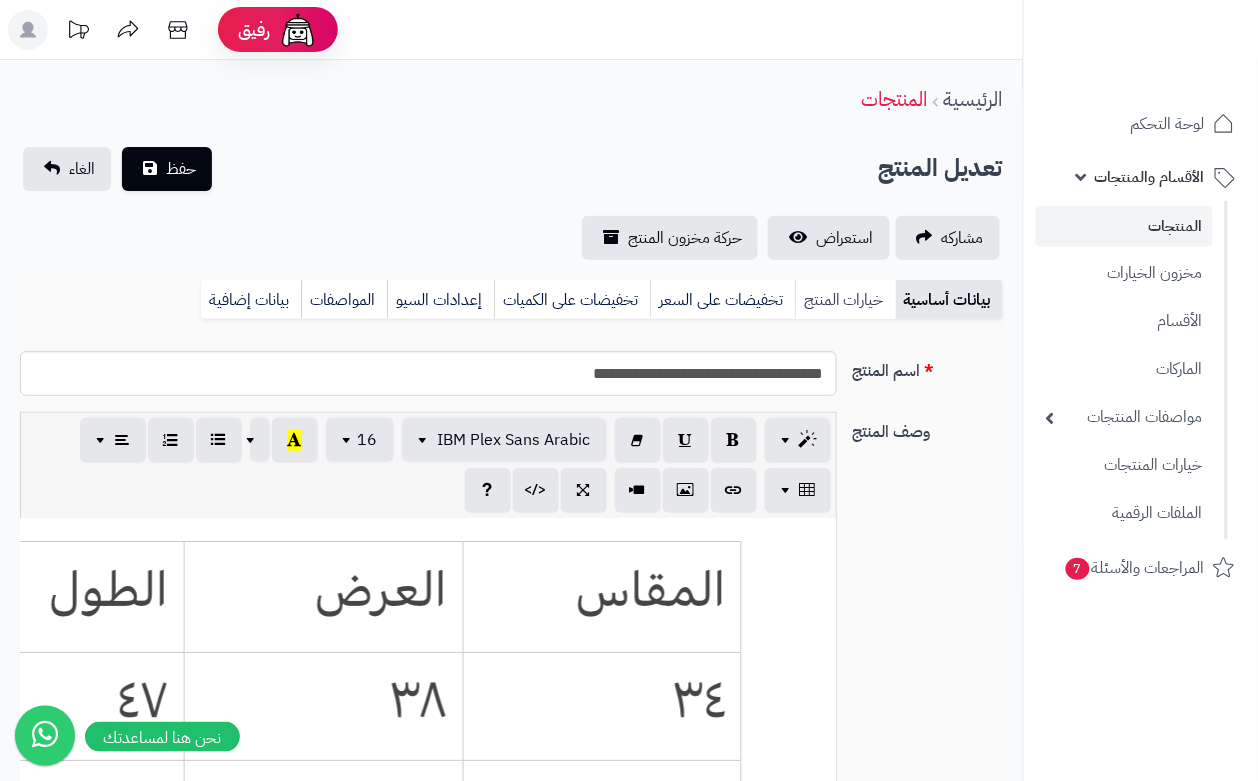 click on "خيارات المنتج" at bounding box center [845, 300] 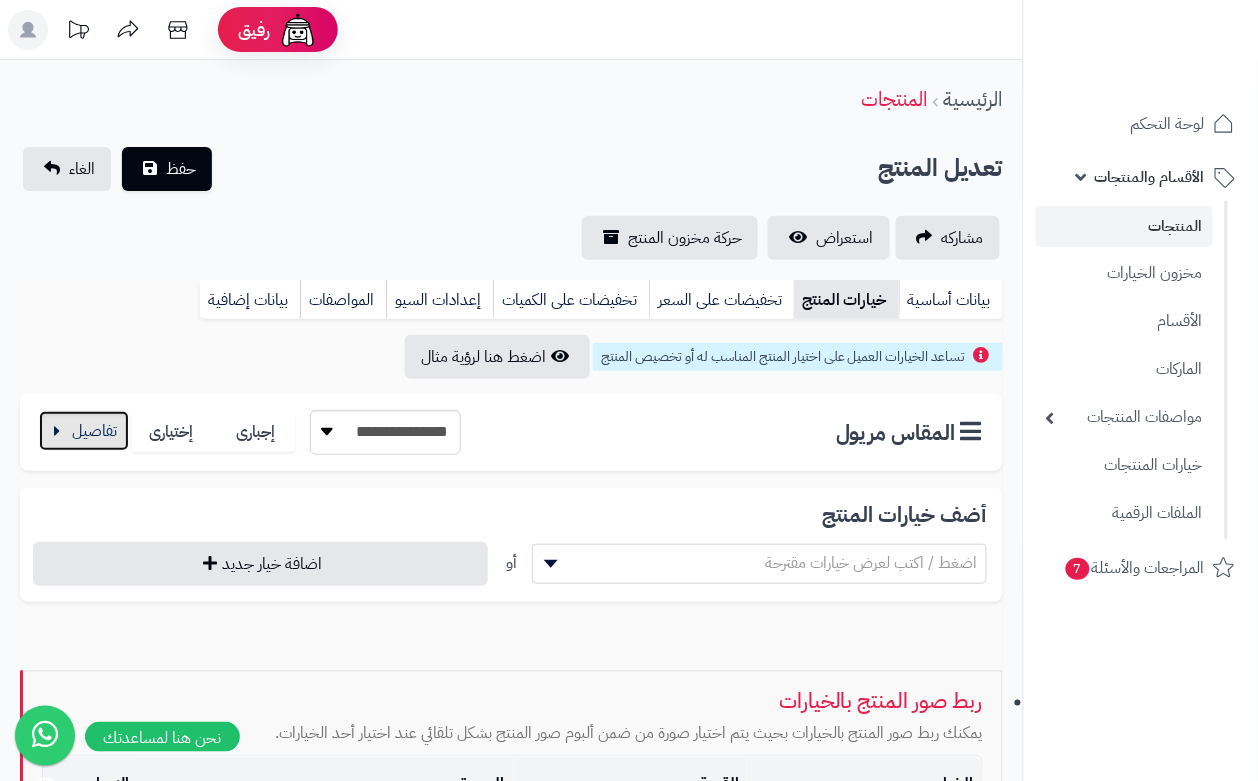 click at bounding box center (84, 431) 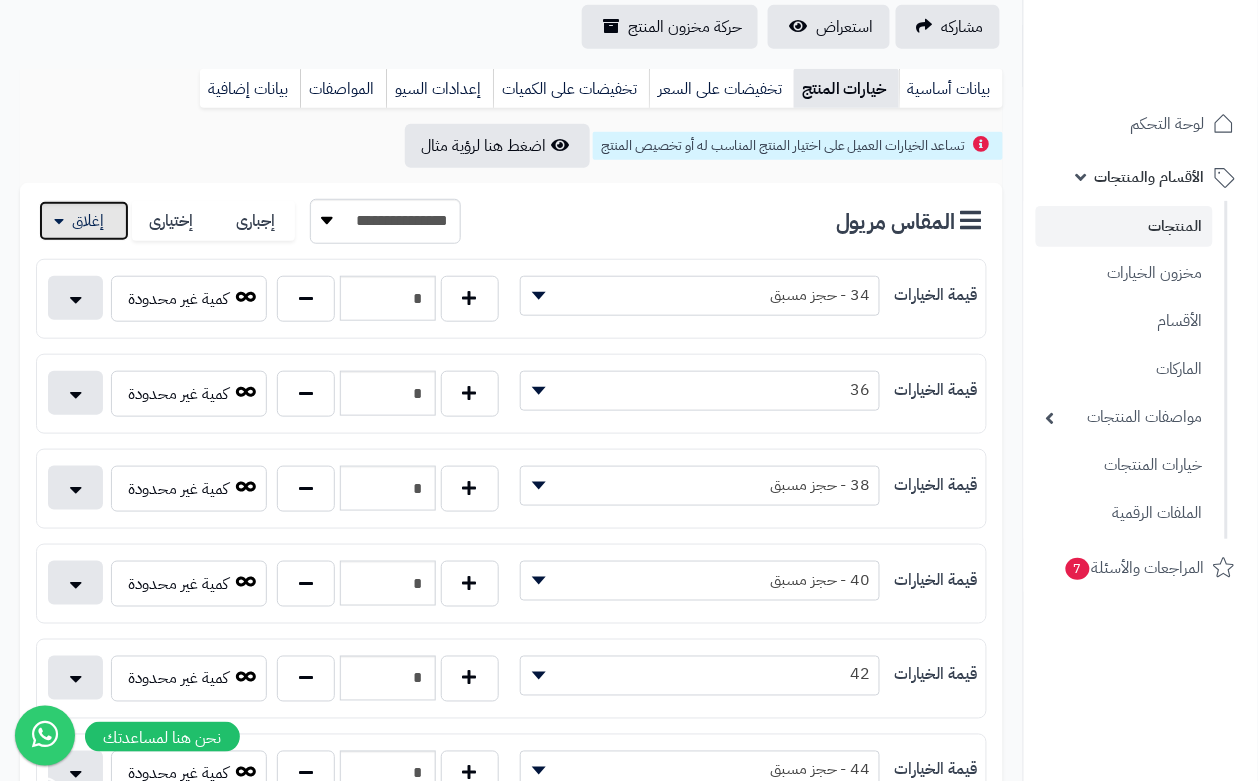 scroll, scrollTop: 250, scrollLeft: 0, axis: vertical 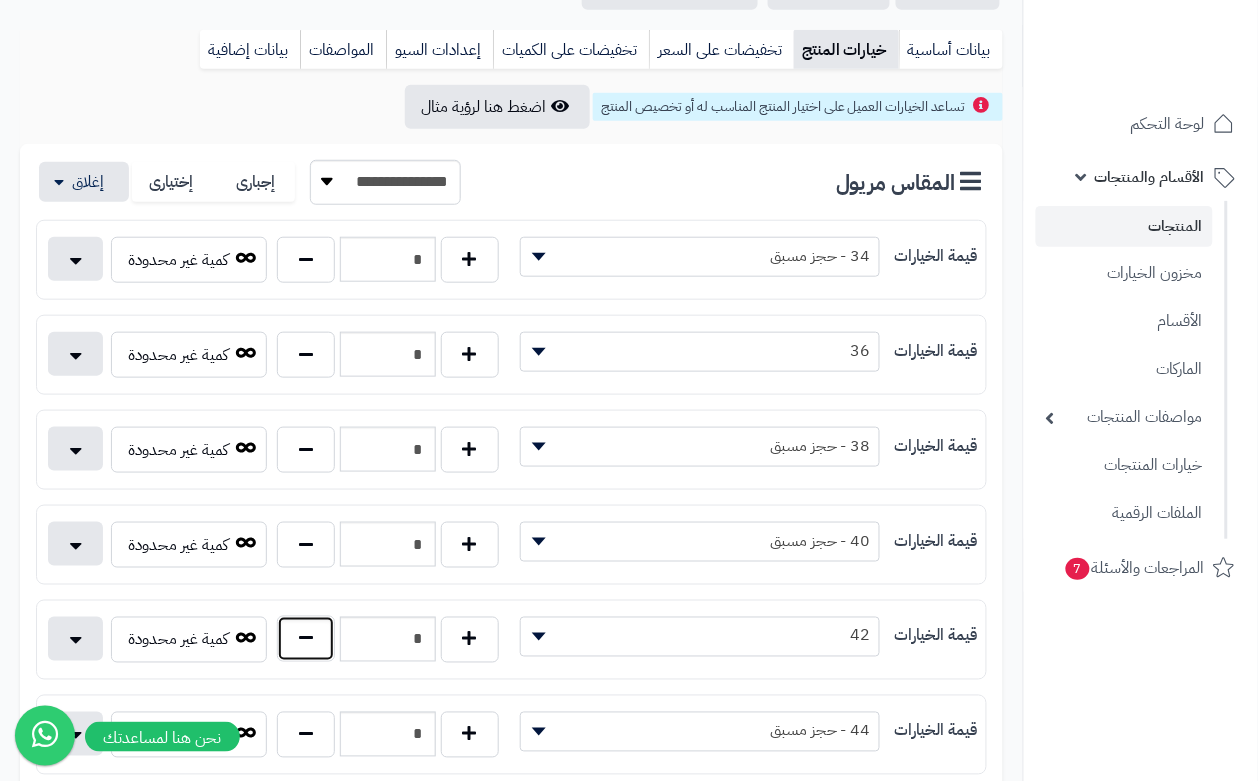 click at bounding box center (306, 639) 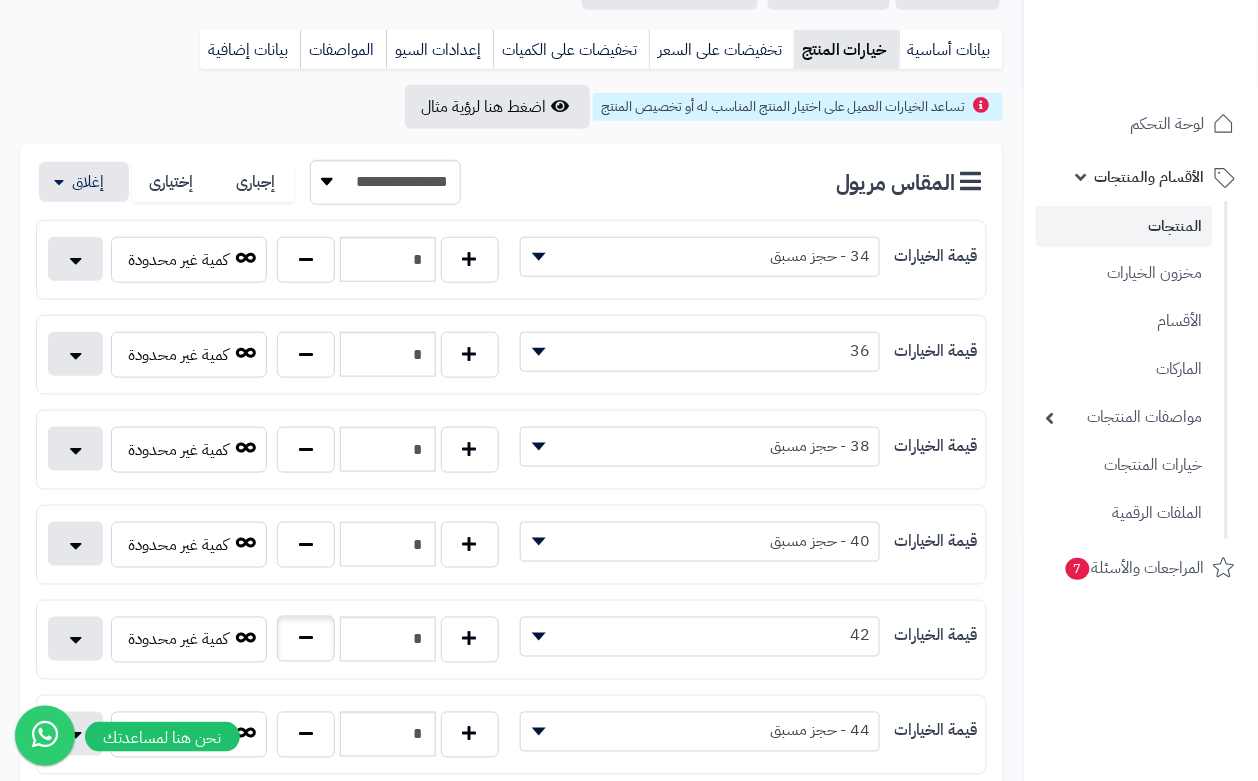 type on "*" 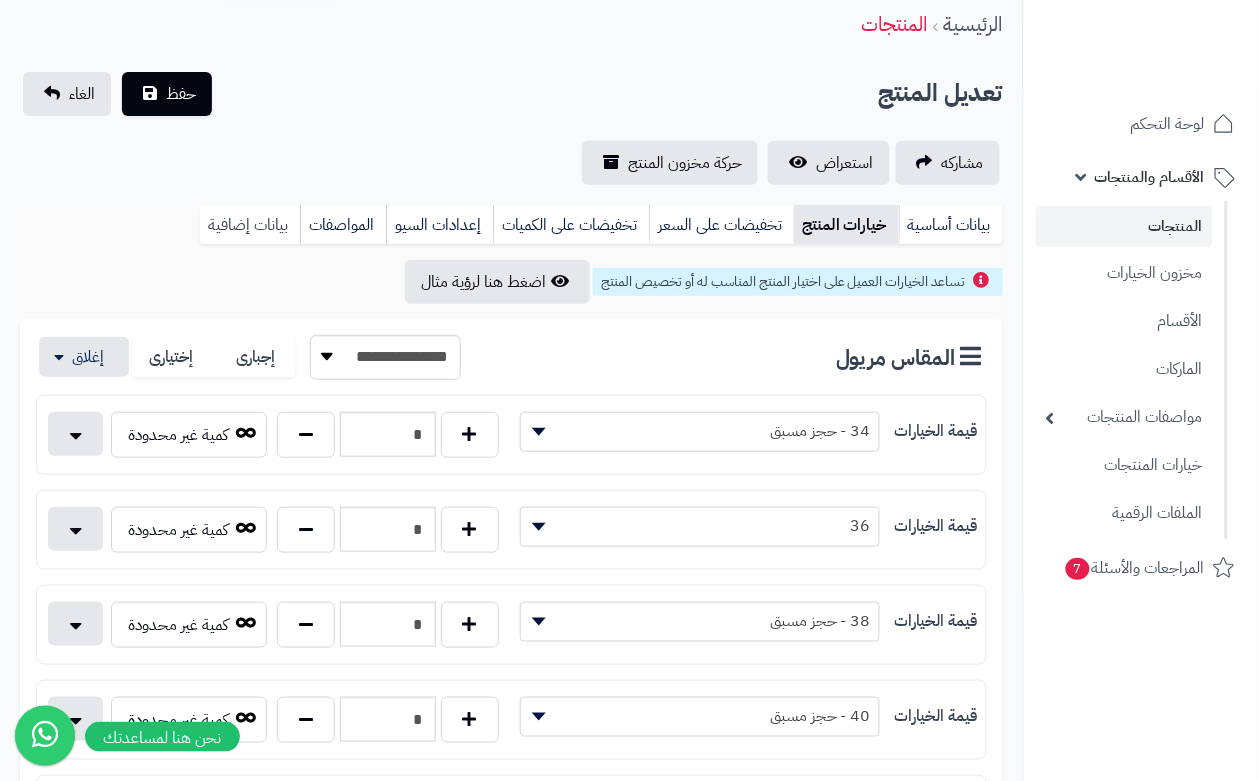 scroll, scrollTop: 0, scrollLeft: 0, axis: both 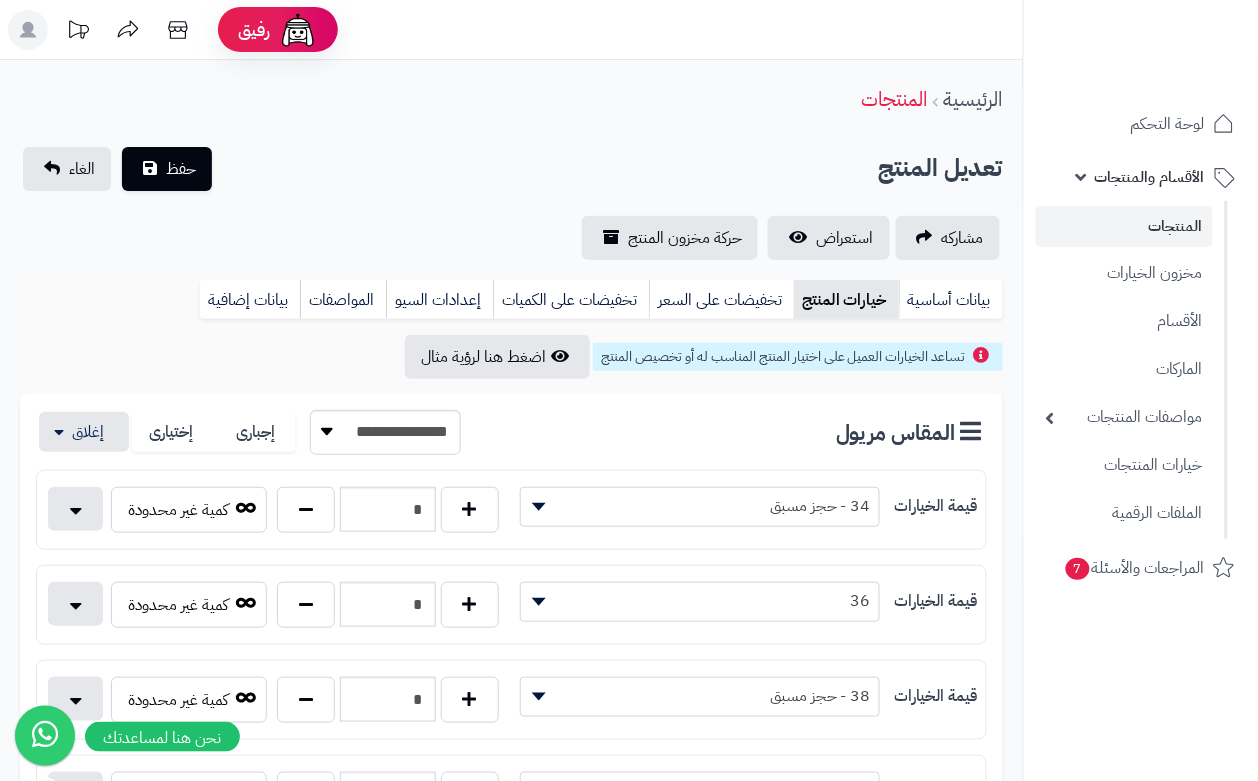 drag, startPoint x: 235, startPoint y: 228, endPoint x: 225, endPoint y: 222, distance: 11.661903 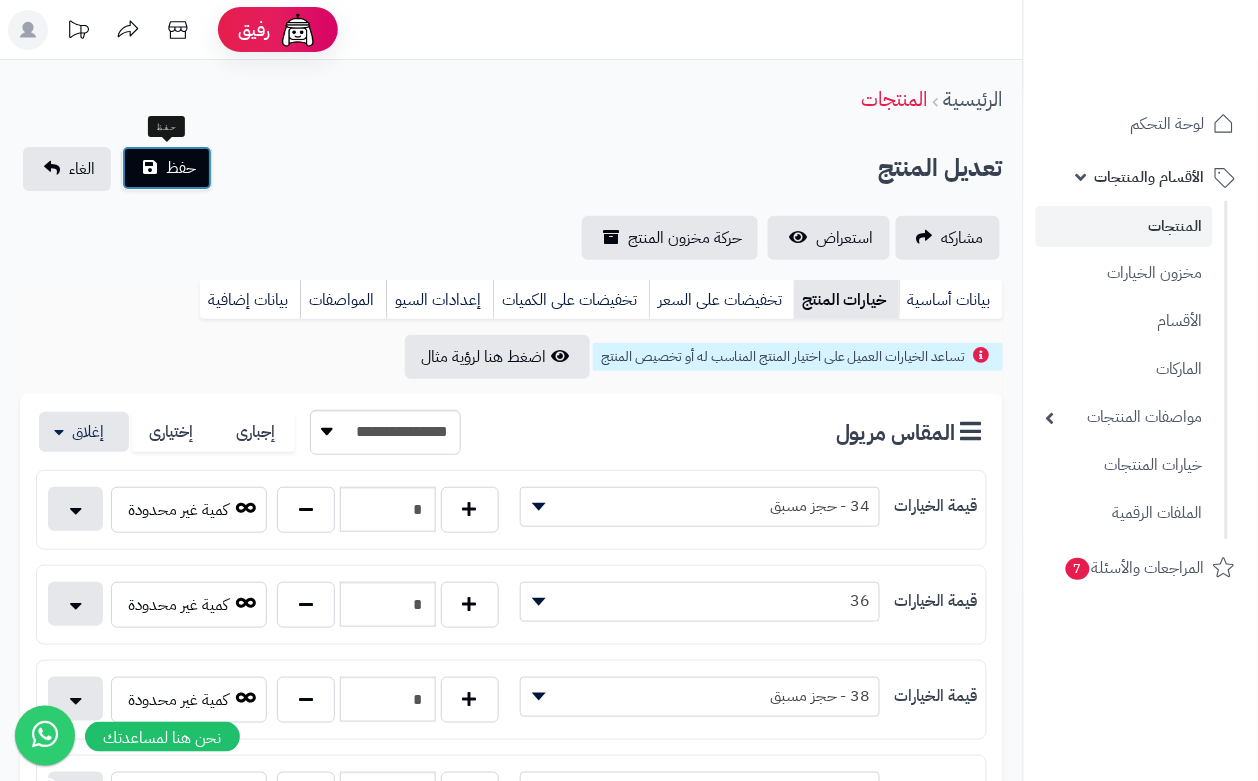 click on "حفظ" at bounding box center [181, 168] 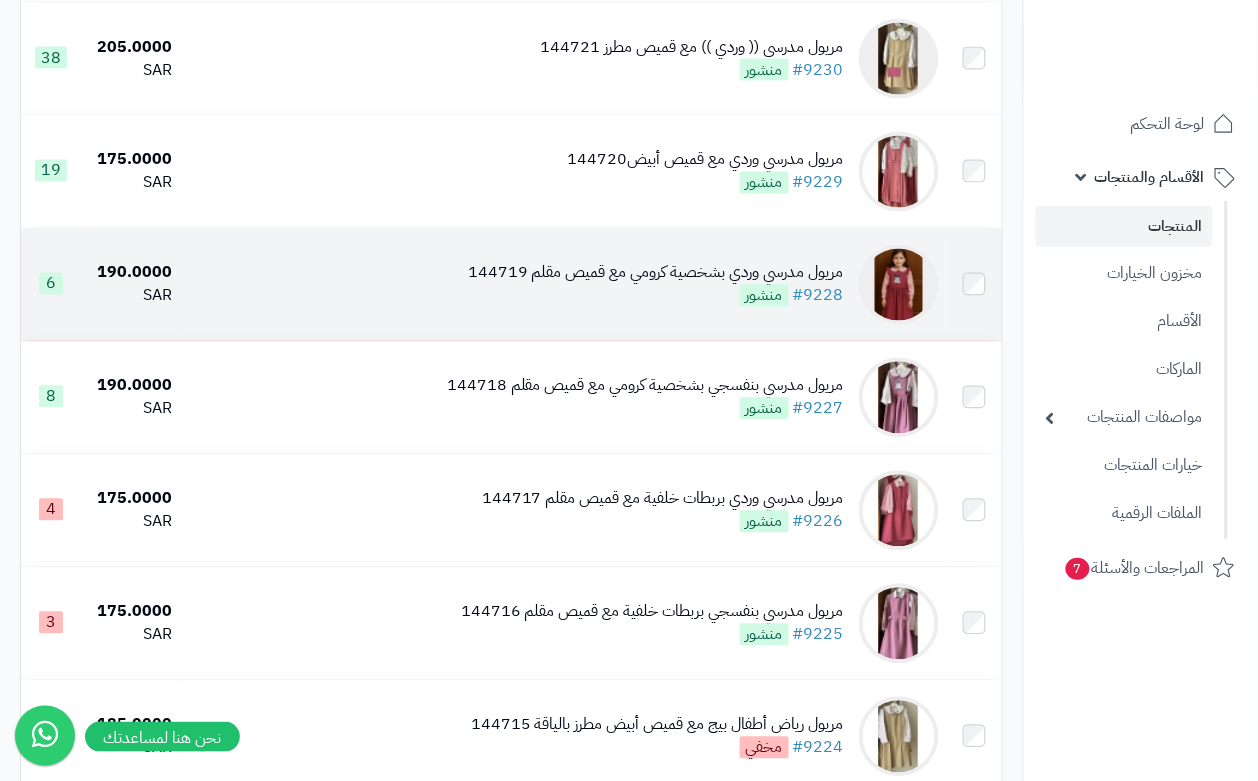 scroll, scrollTop: 750, scrollLeft: 0, axis: vertical 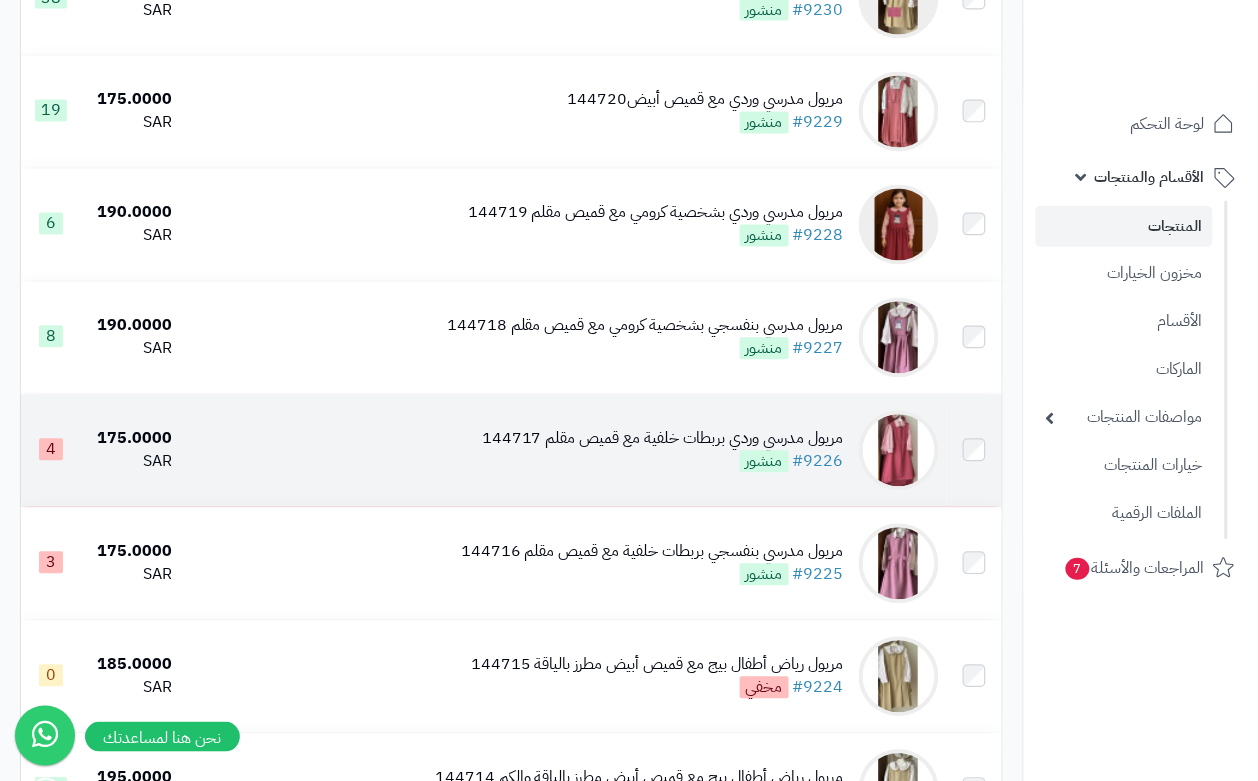 click on "مريول مدرسي وردي بربطات خلفية مع قميص مقلم 144717" at bounding box center [663, 439] 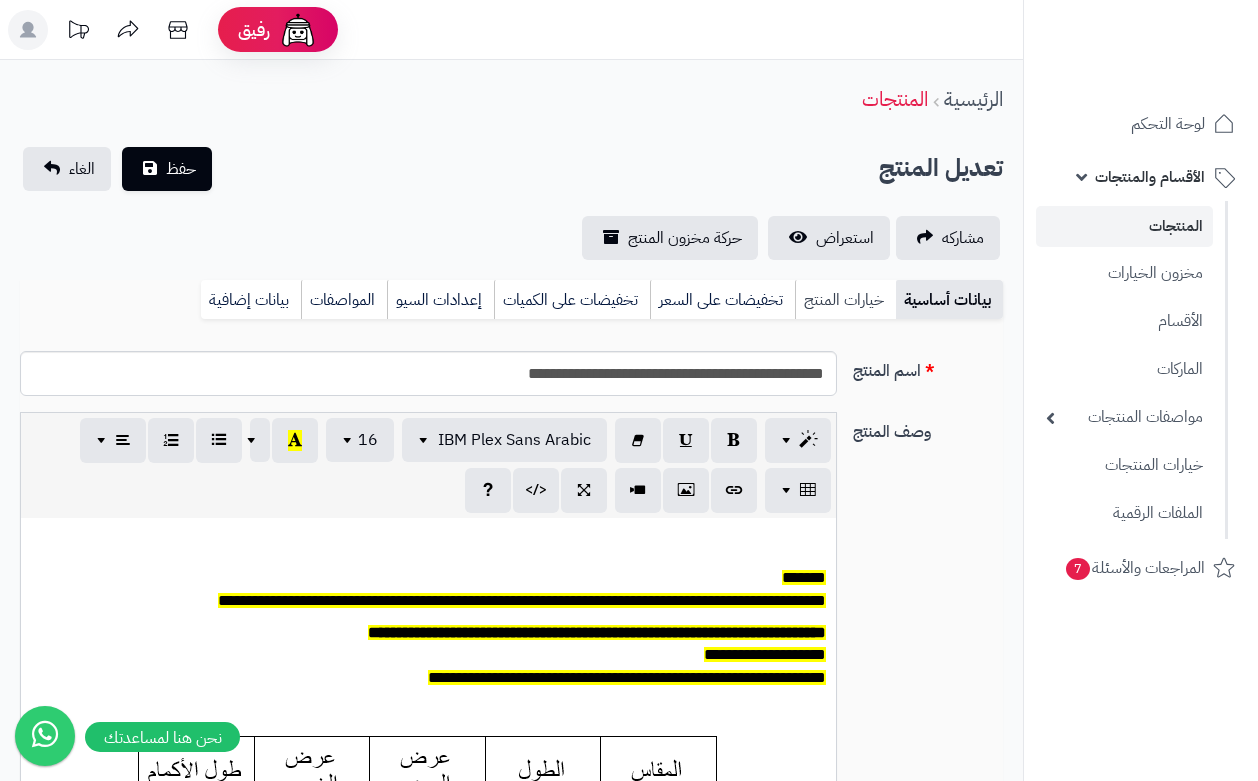 scroll, scrollTop: 0, scrollLeft: 0, axis: both 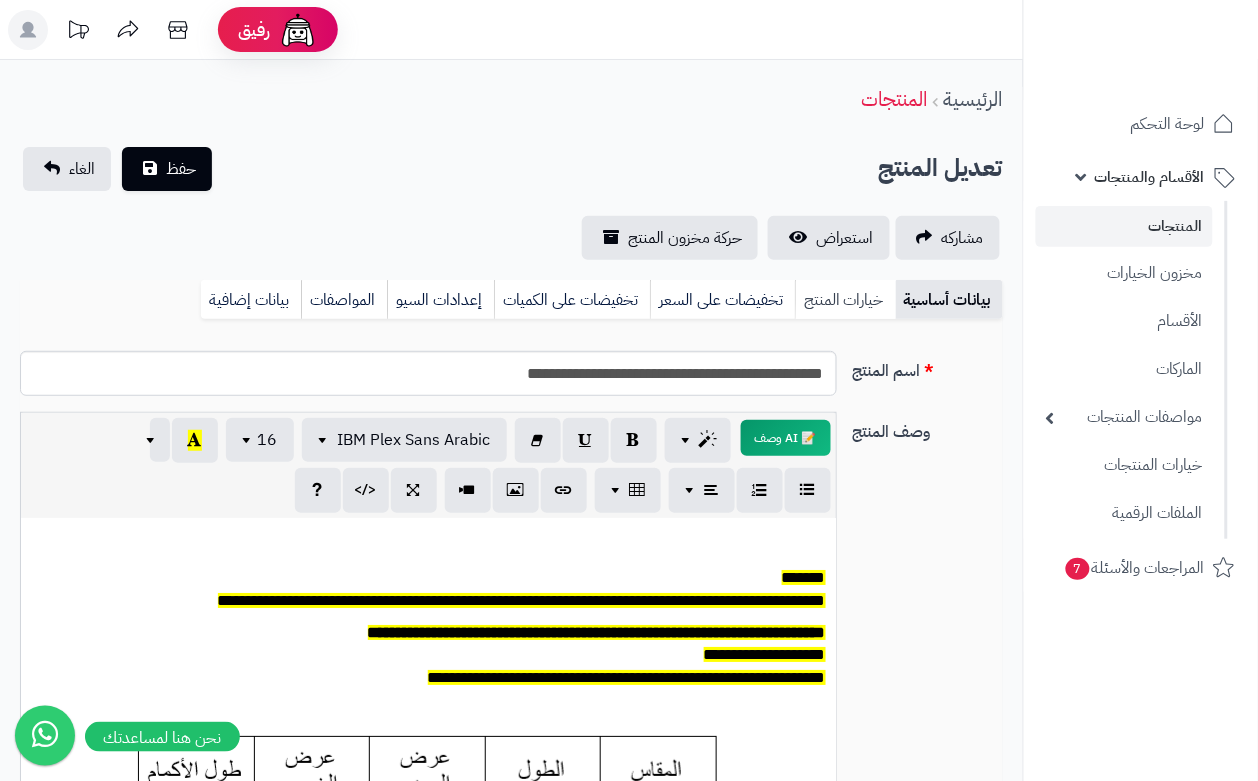 click on "خيارات المنتج" at bounding box center [845, 300] 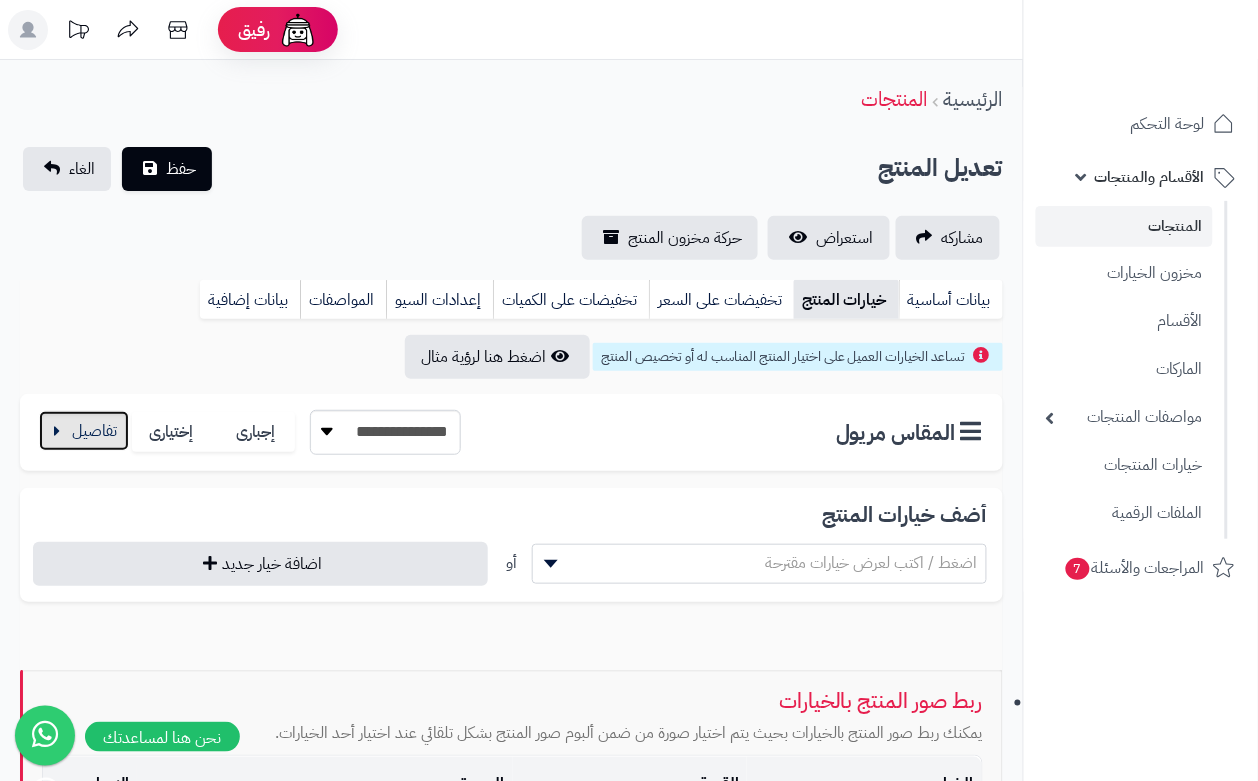 click at bounding box center [84, 431] 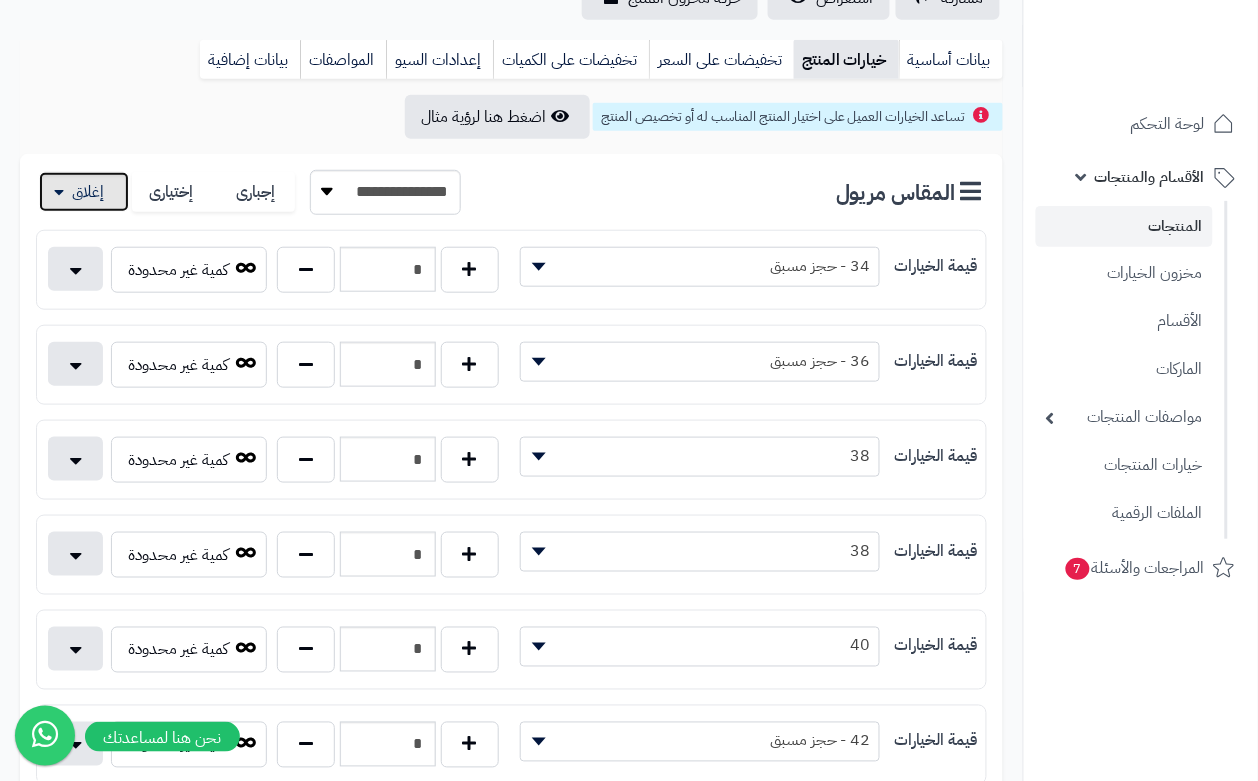 scroll, scrollTop: 250, scrollLeft: 0, axis: vertical 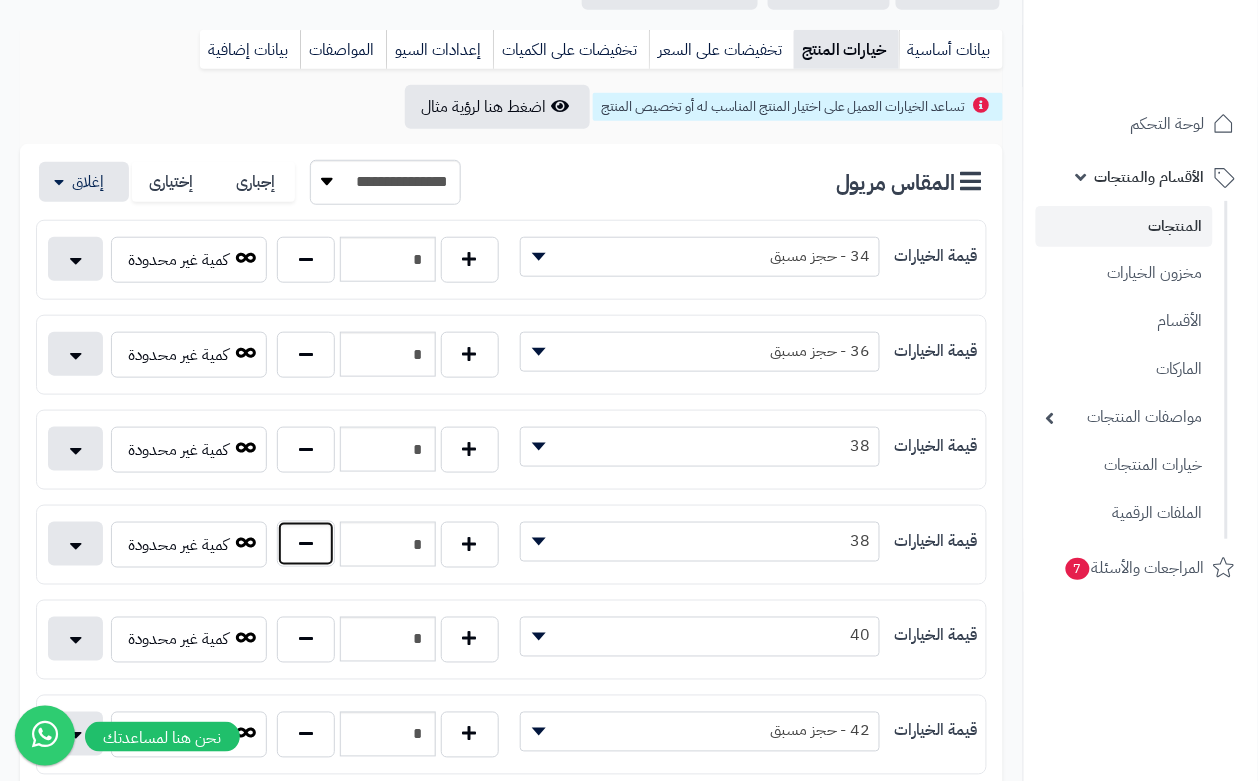 click at bounding box center [306, 544] 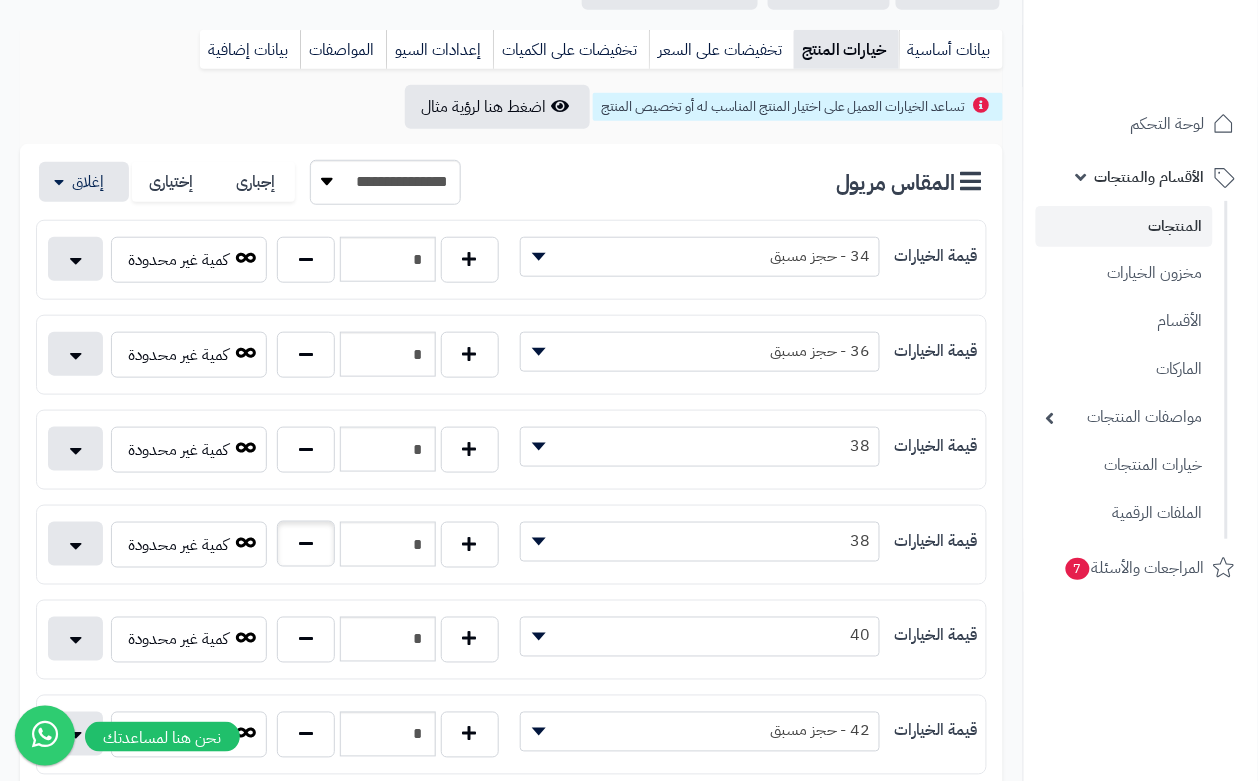 type on "*" 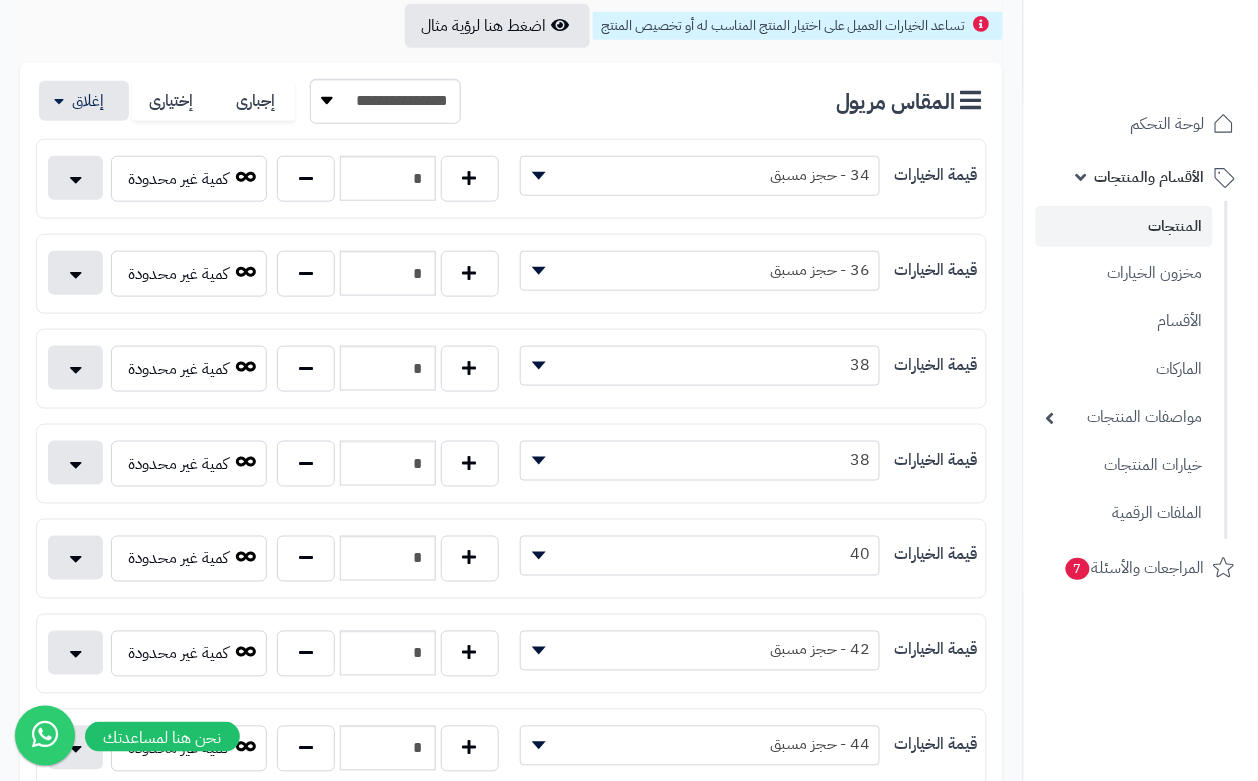 scroll, scrollTop: 375, scrollLeft: 0, axis: vertical 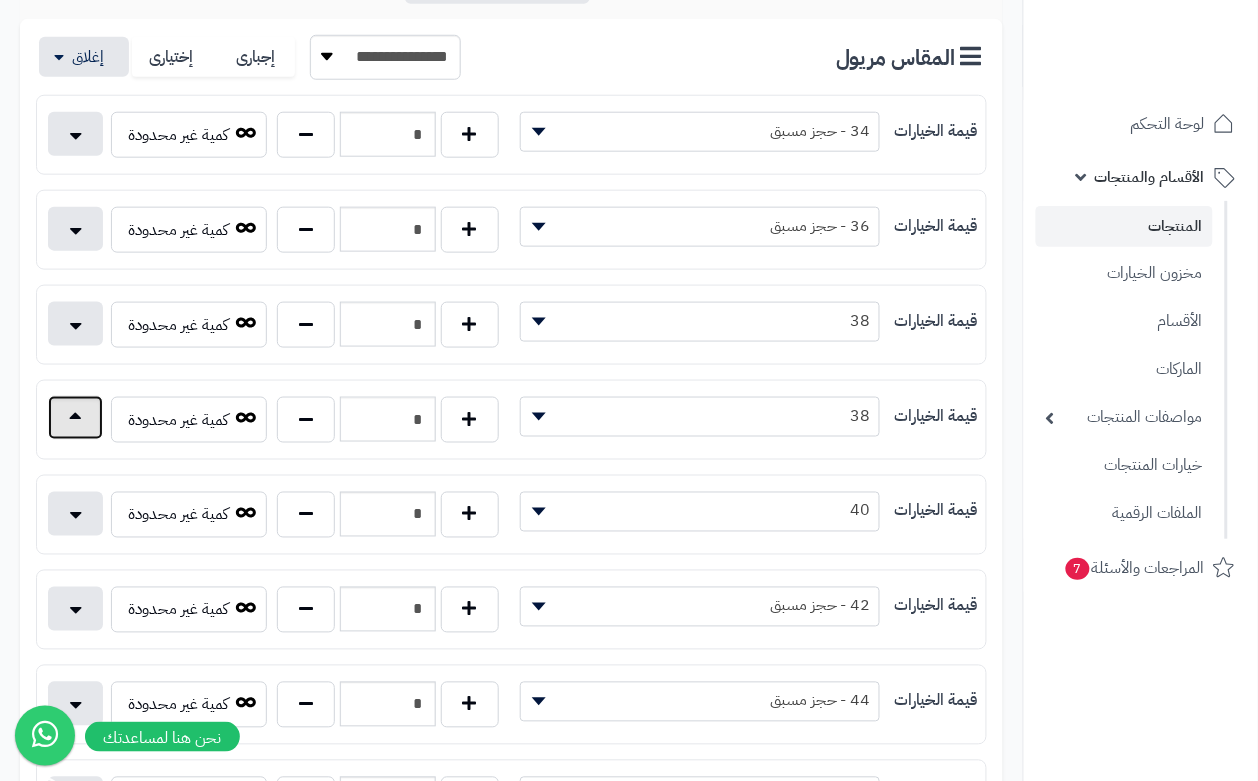 click at bounding box center (75, 418) 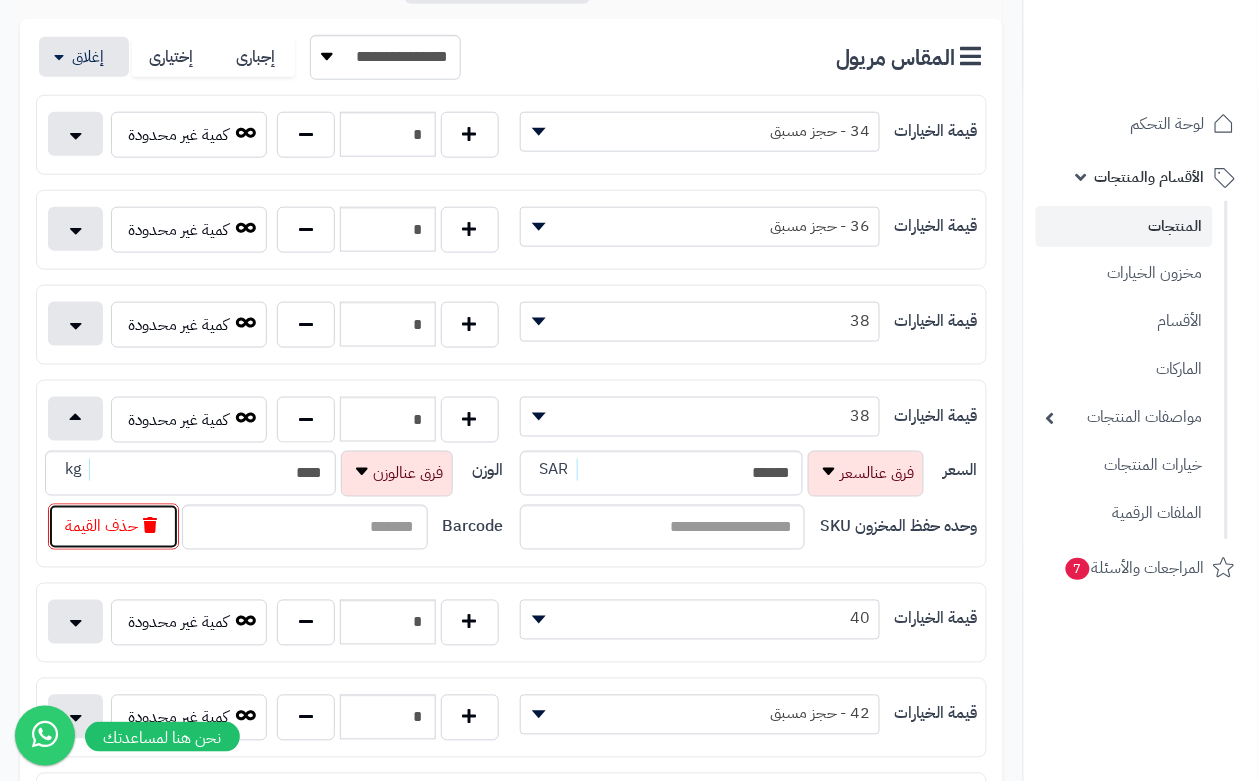 click on "حذف القيمة" at bounding box center (113, 527) 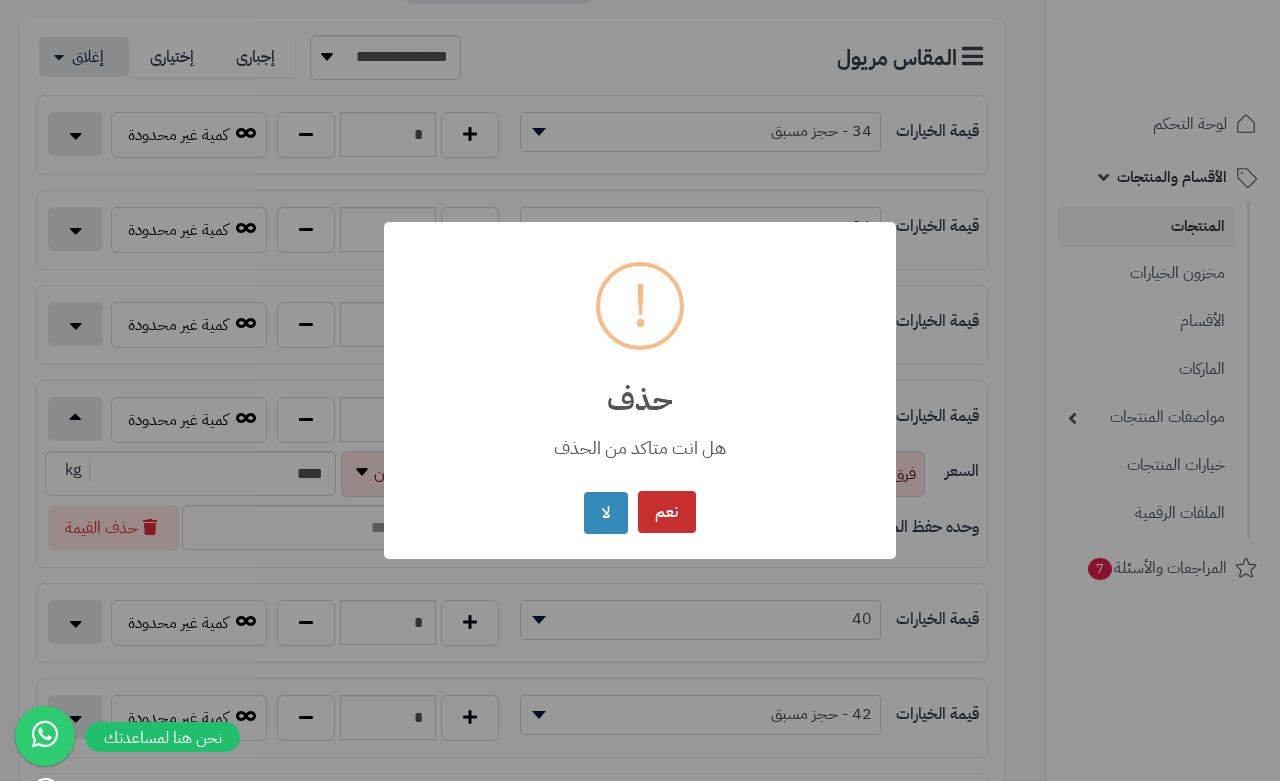 click on "نعم" at bounding box center (667, 512) 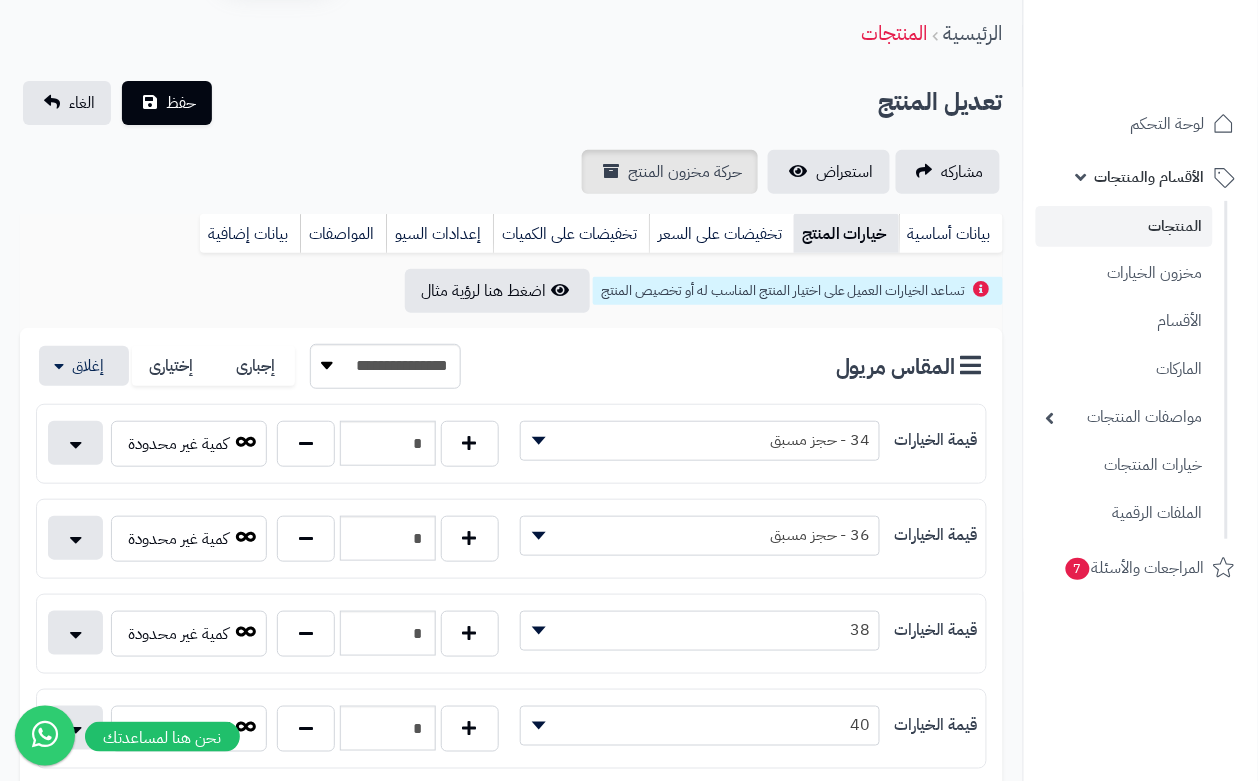 scroll, scrollTop: 0, scrollLeft: 0, axis: both 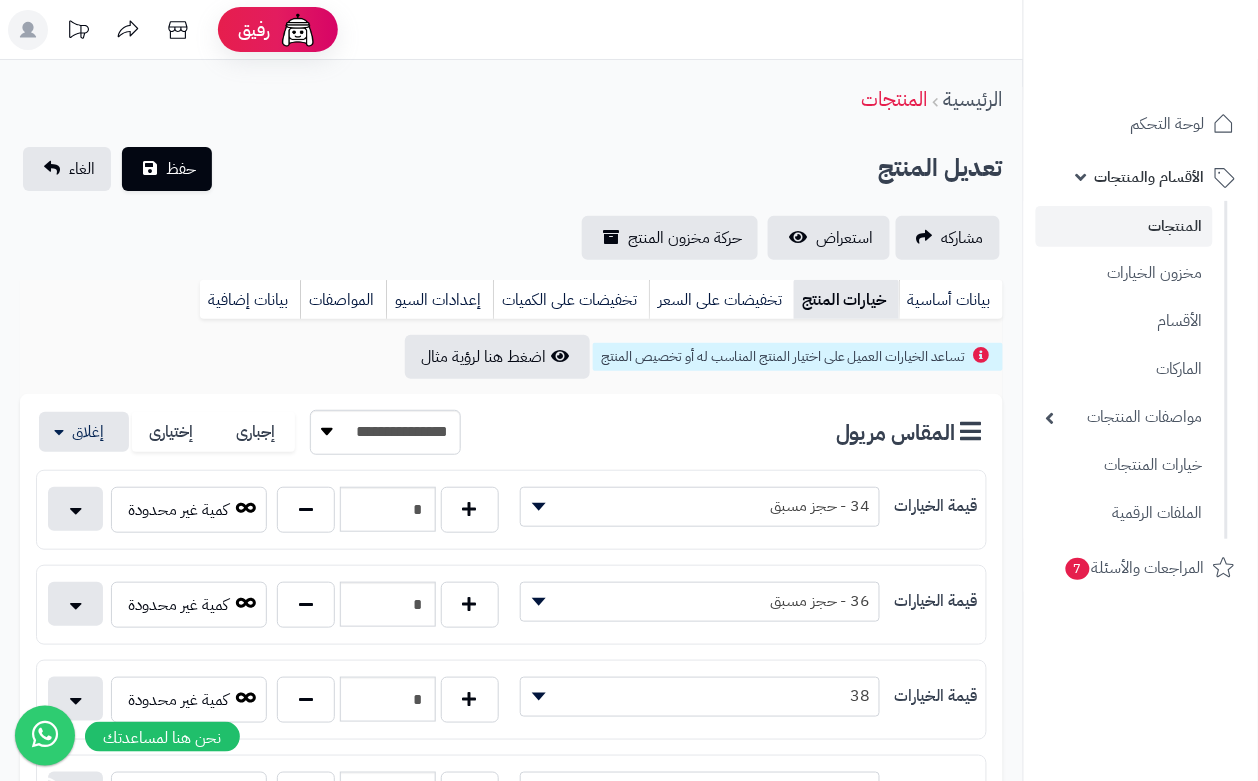 click on "الرئيسية المنتجات" at bounding box center (511, 99) 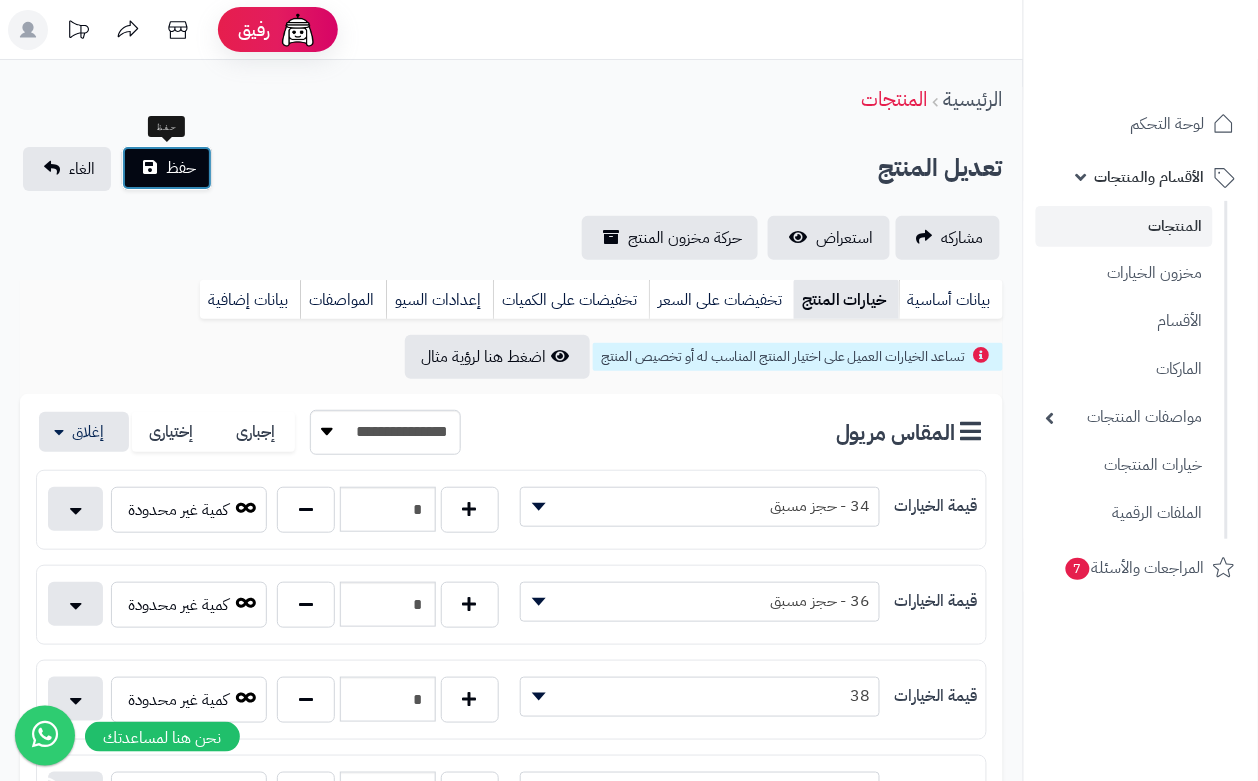 click on "حفظ" at bounding box center (181, 168) 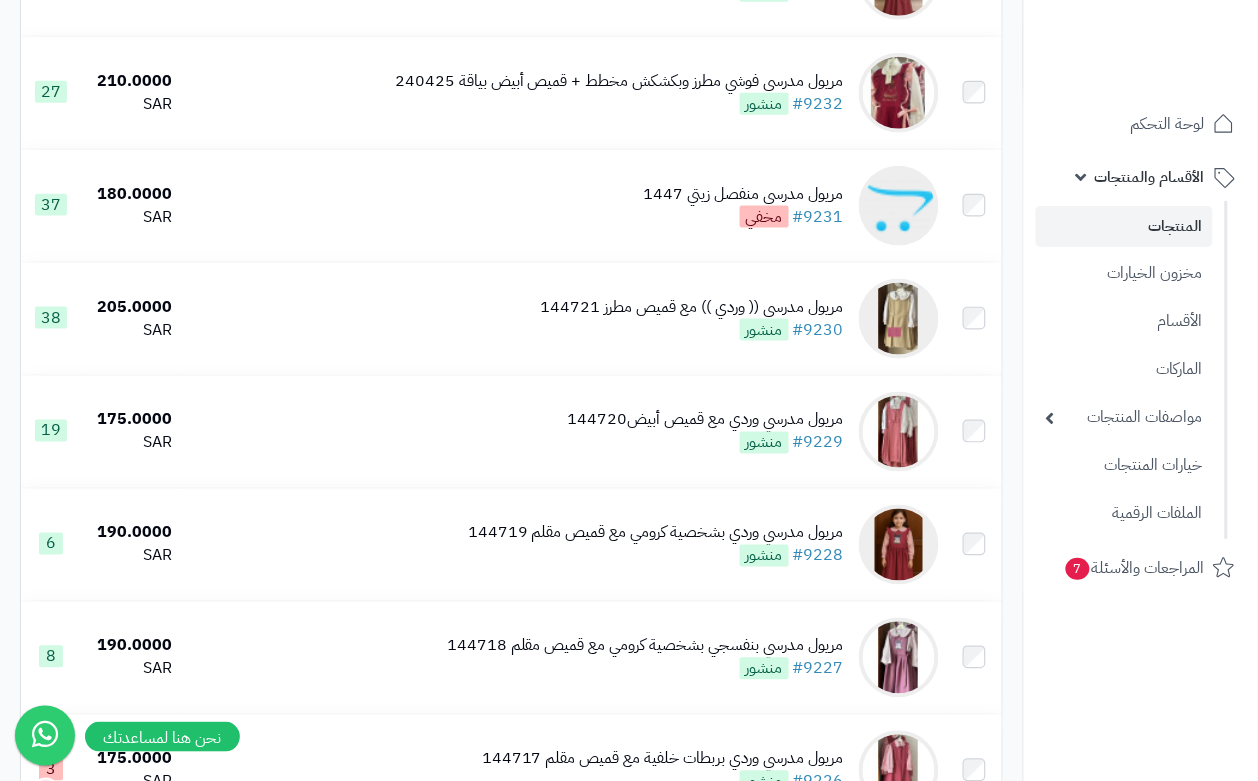 scroll, scrollTop: 475, scrollLeft: 0, axis: vertical 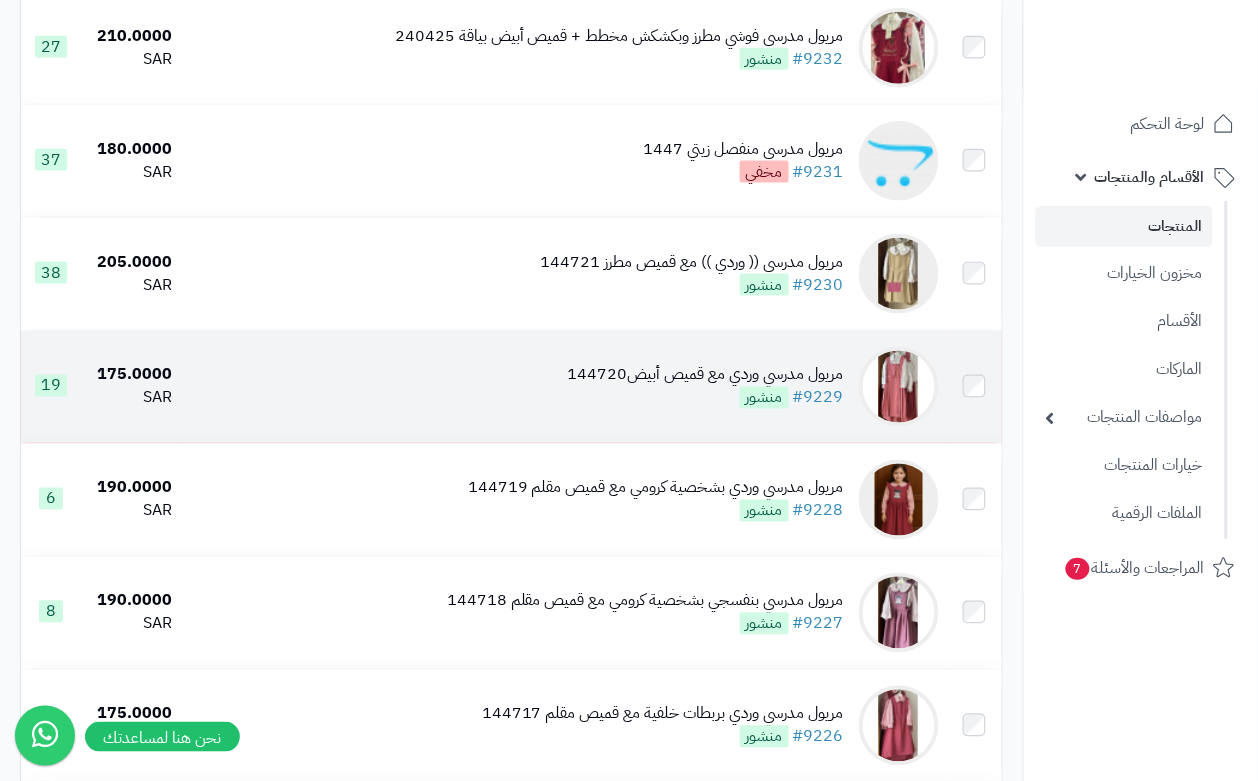 click on "مريول مدرسي وردي مع قميص  أبيض144720
#9229
منشور" at bounding box center [706, 387] 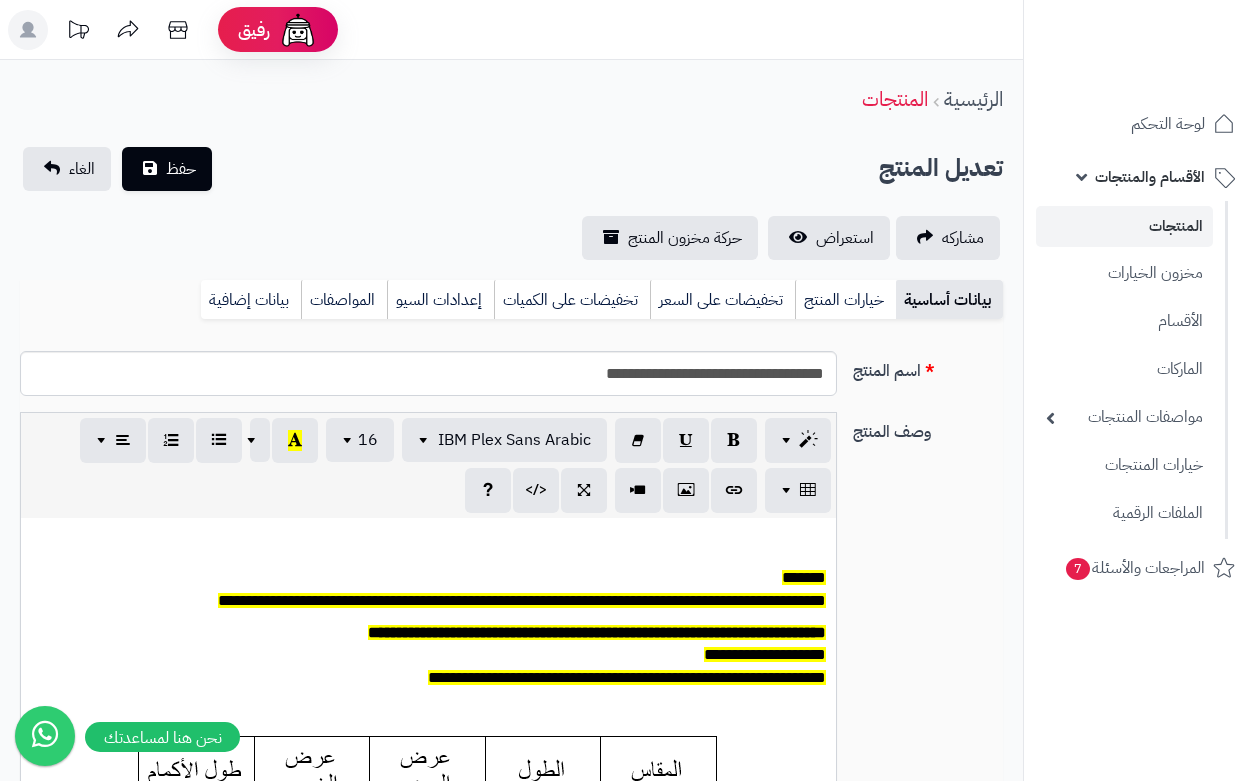 scroll, scrollTop: 0, scrollLeft: 0, axis: both 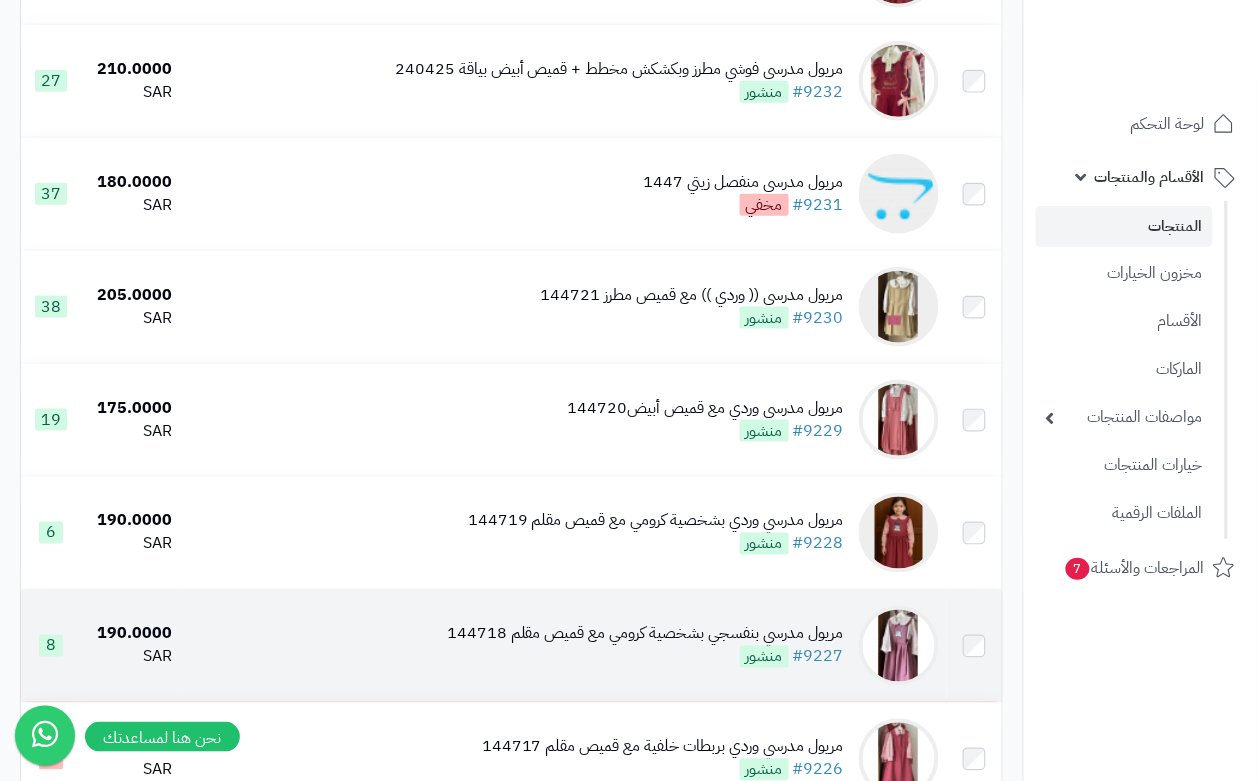 click on "مريول مدرسي بنفسجي بشخصية كرومي مع قميص مقلم 144718
#9227
منشور" at bounding box center (645, 646) 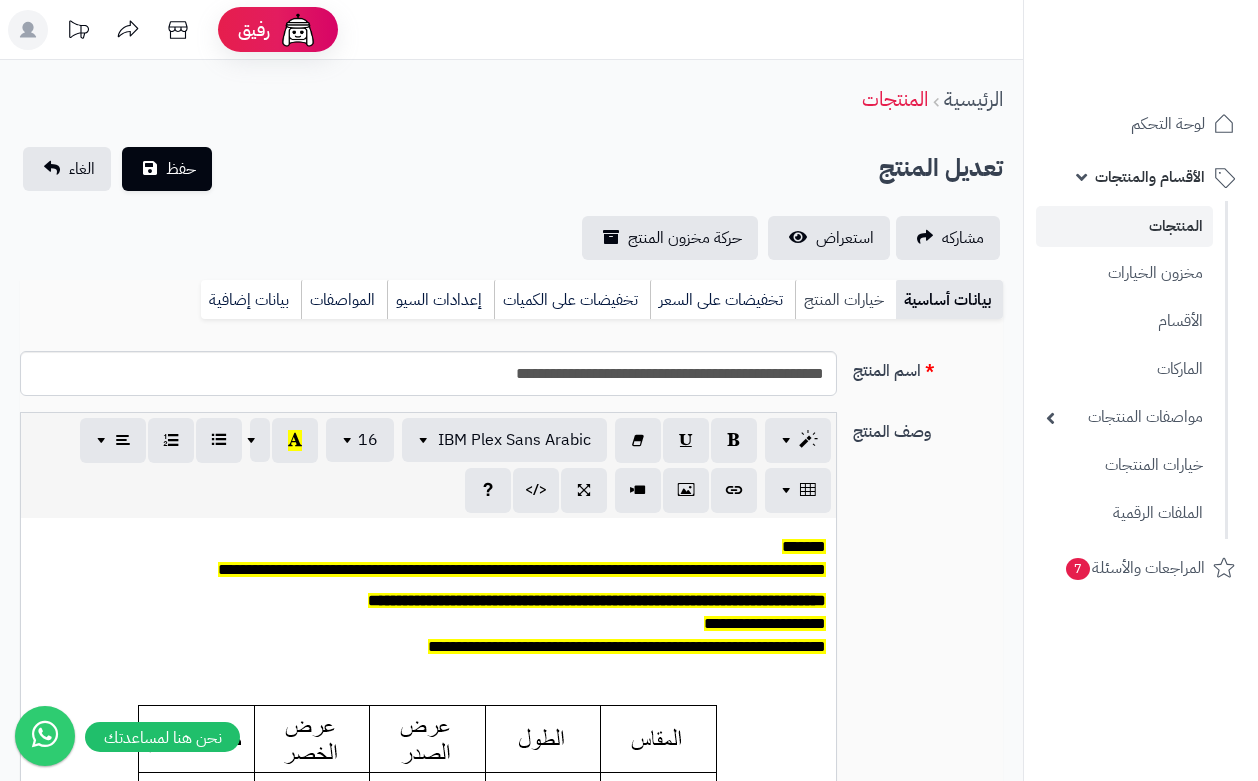 click on "خيارات المنتج" at bounding box center (845, 300) 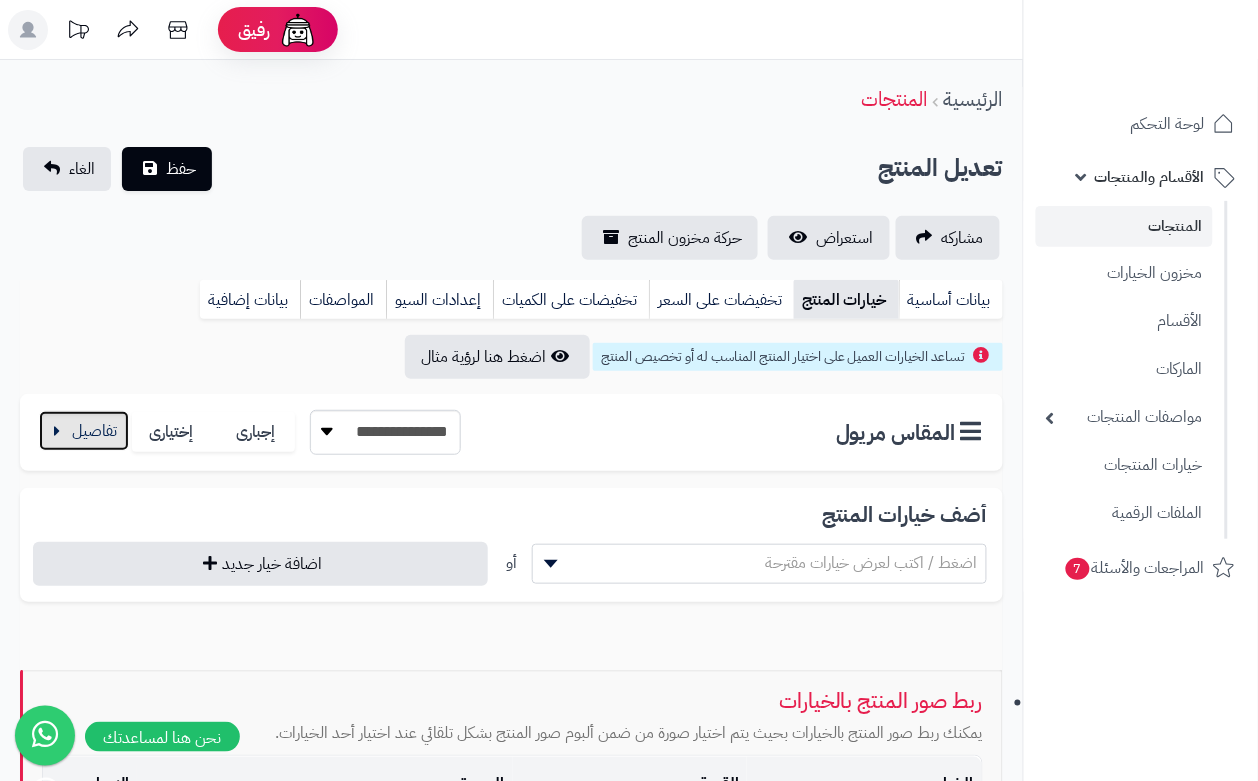 click at bounding box center [84, 431] 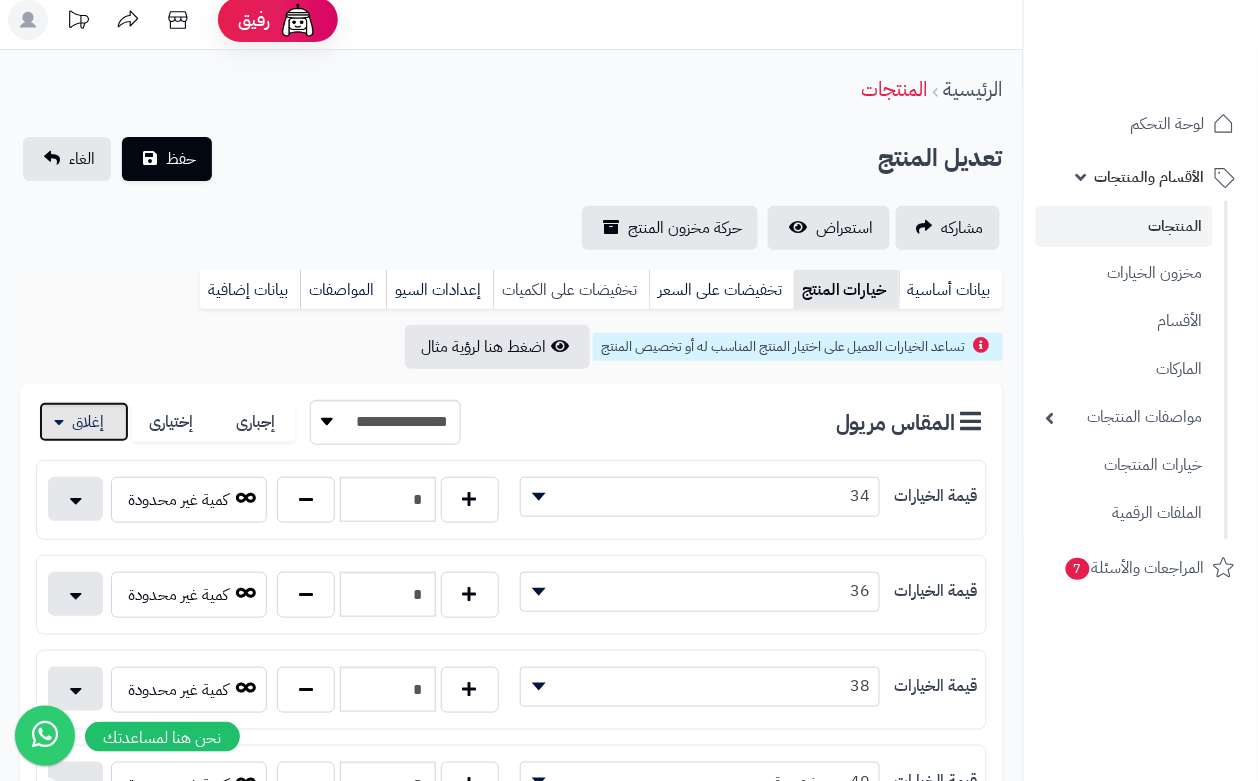 scroll, scrollTop: 0, scrollLeft: 0, axis: both 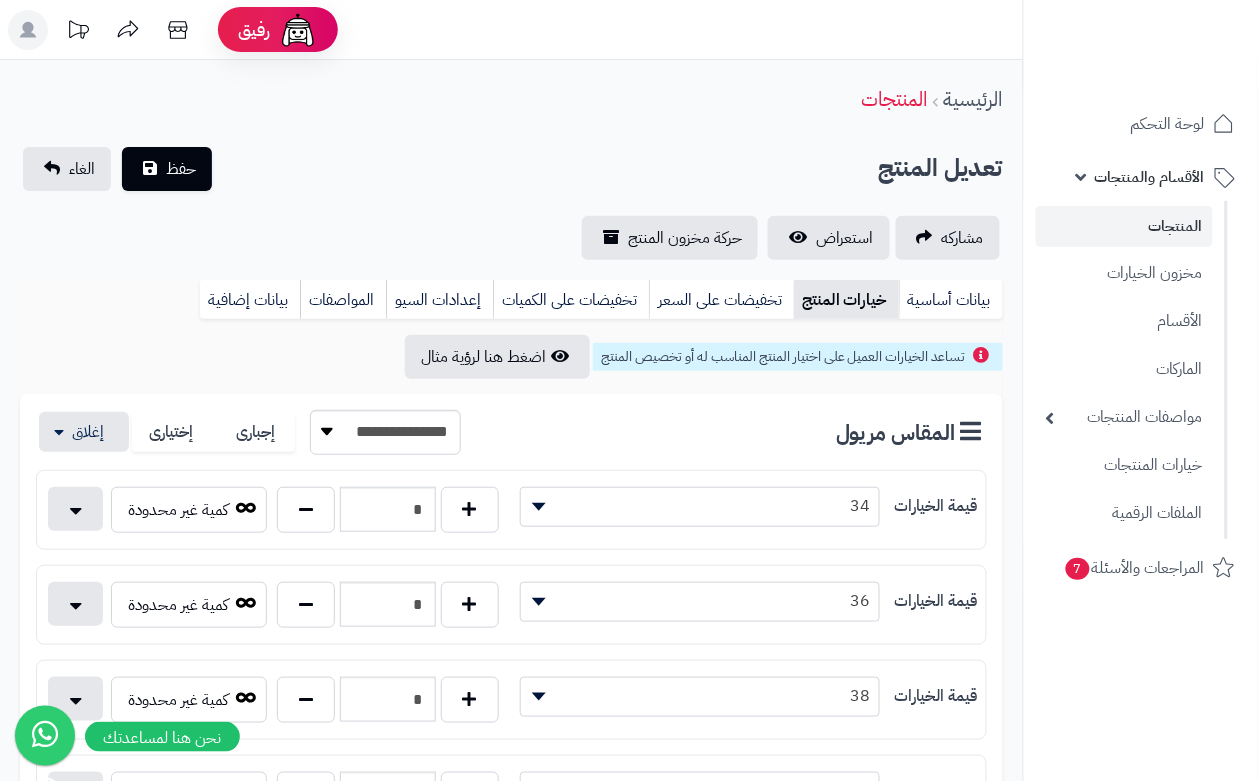 click on "**********" at bounding box center (511, 203) 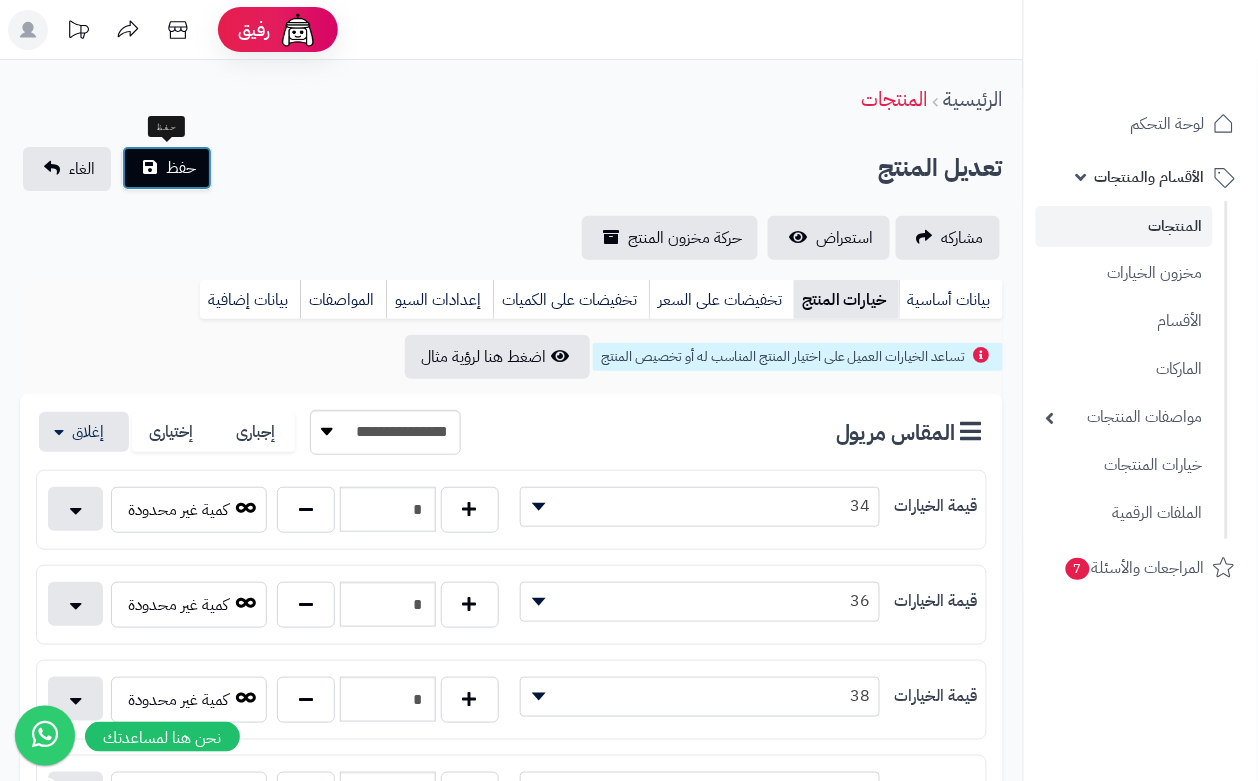 click on "حفظ" at bounding box center (167, 168) 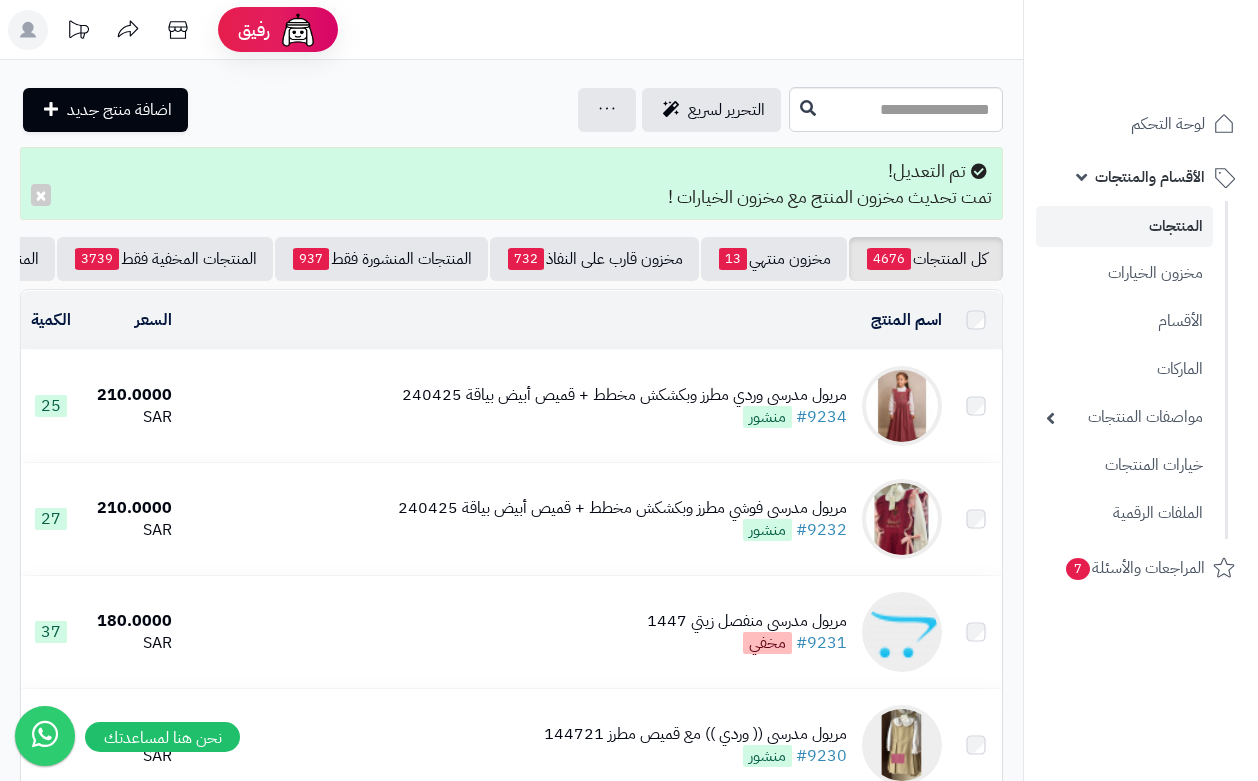 scroll, scrollTop: 0, scrollLeft: 0, axis: both 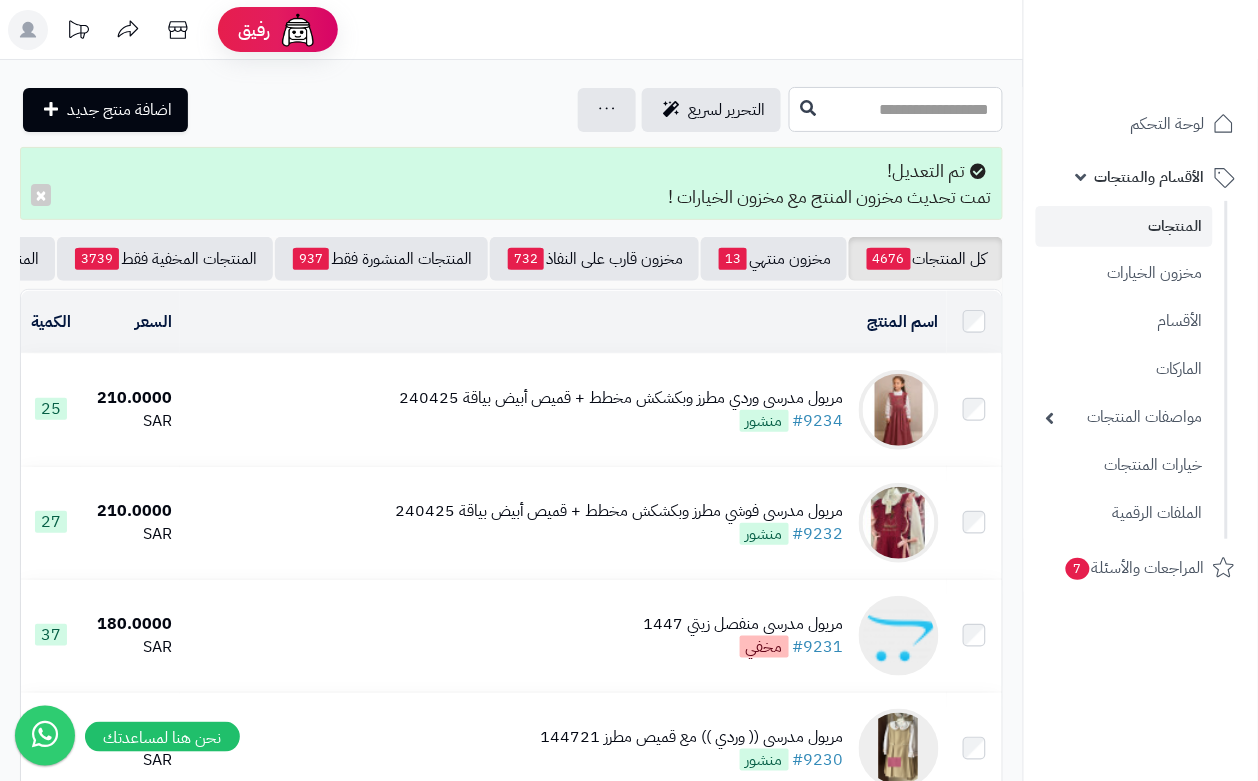 click at bounding box center [896, 109] 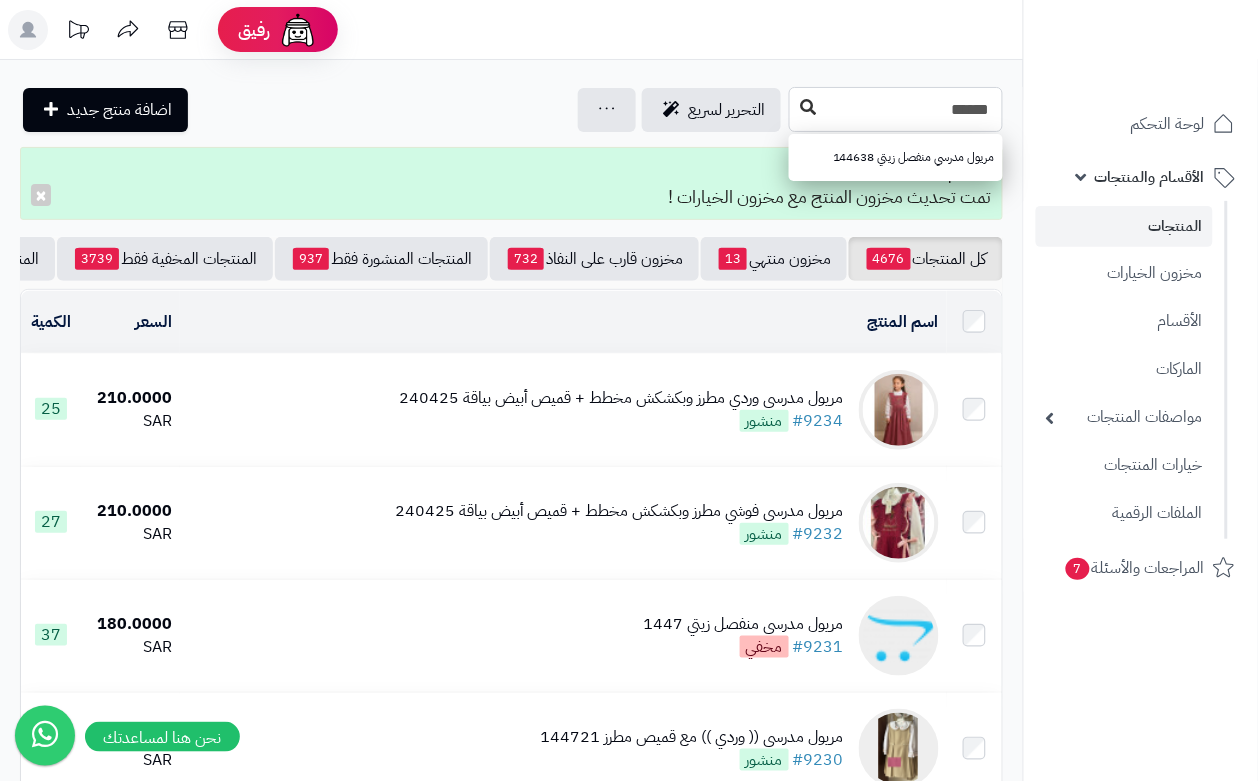 type on "******" 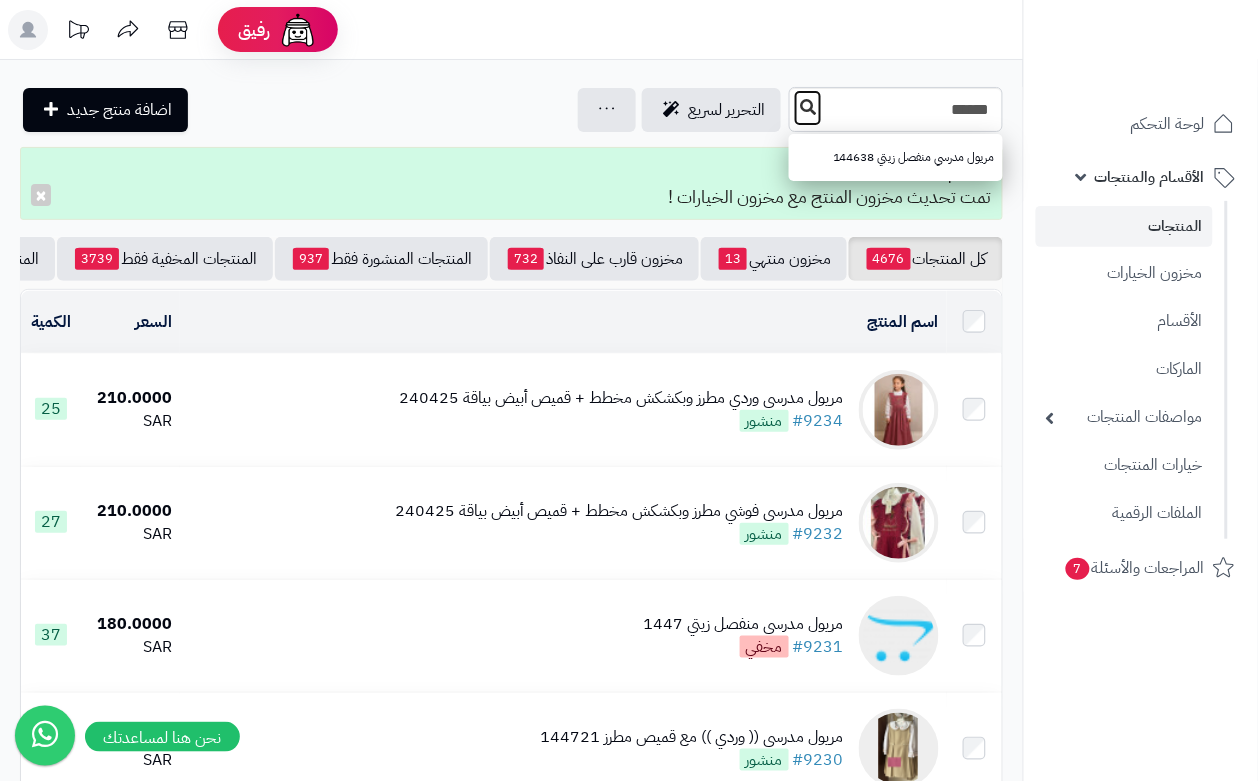 click at bounding box center [808, 107] 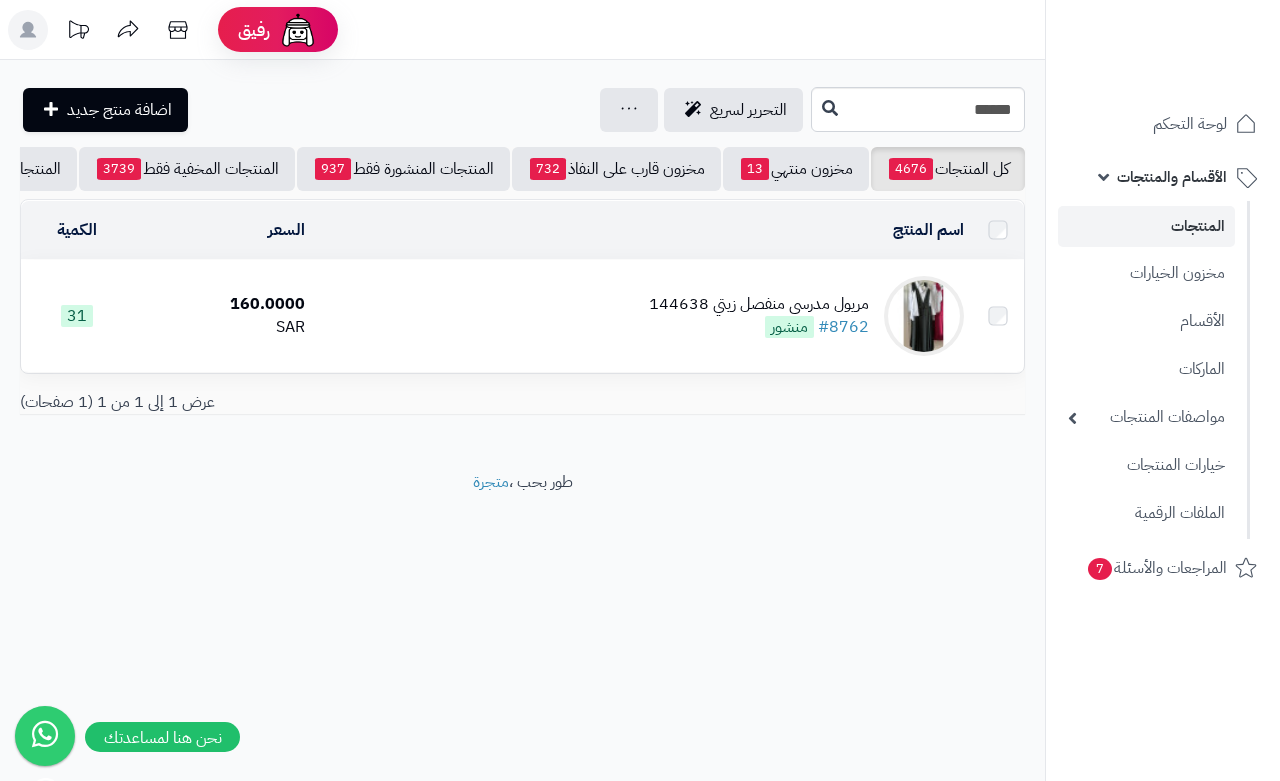 scroll, scrollTop: 0, scrollLeft: 0, axis: both 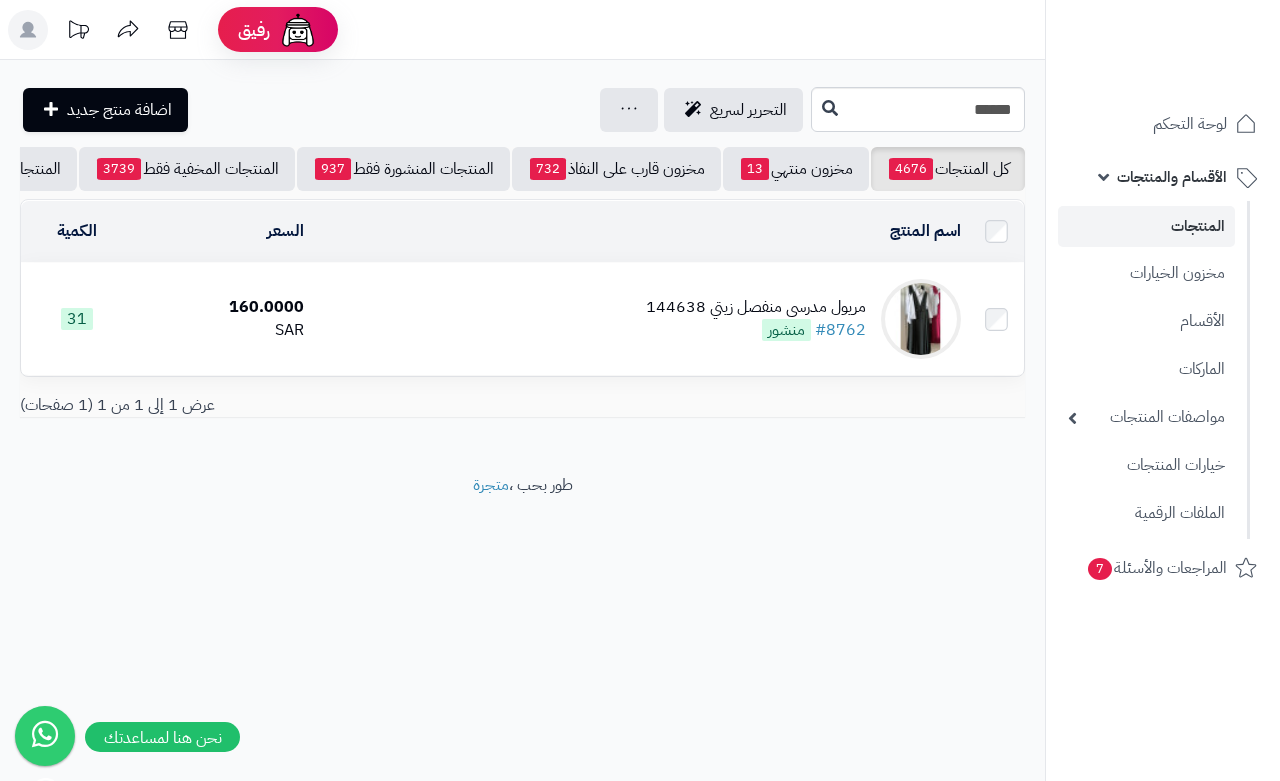 click on "مريول مدرسي منفصل زيتي [NUMBER]
#[NUMBER]
منشور" at bounding box center (756, 319) 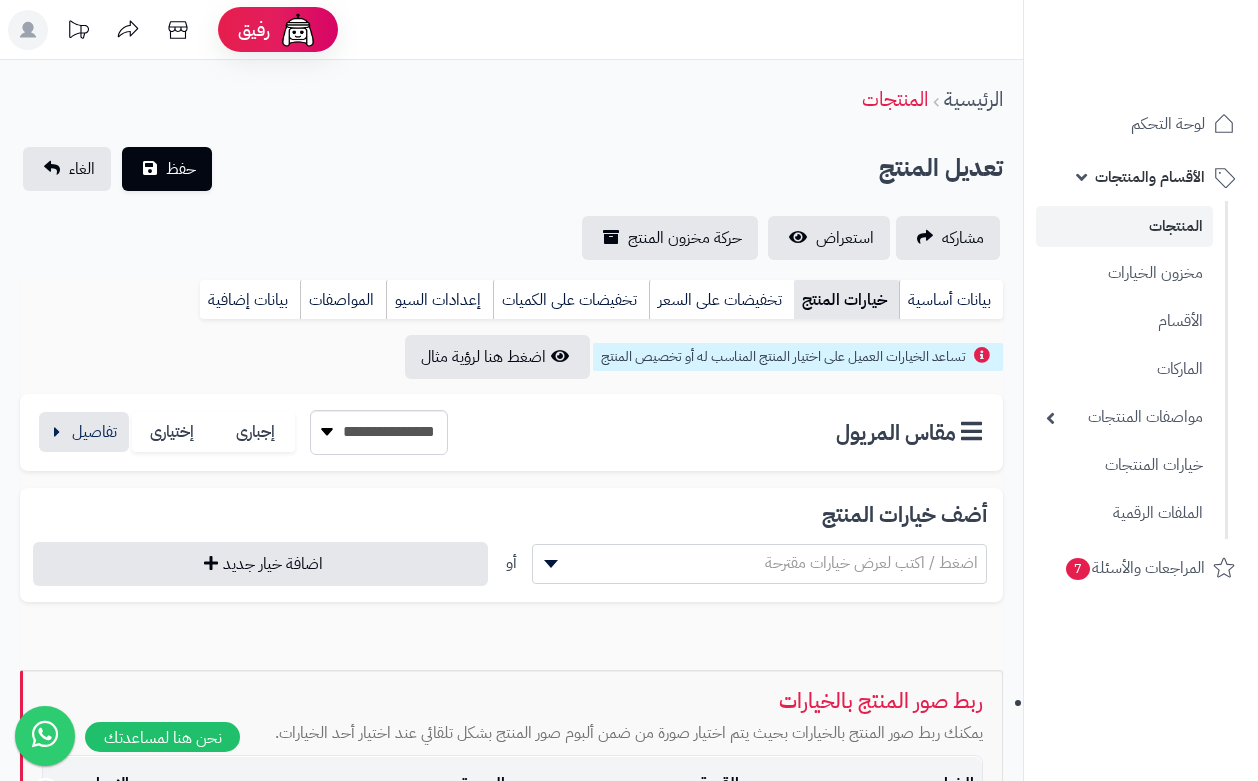 scroll, scrollTop: 0, scrollLeft: 0, axis: both 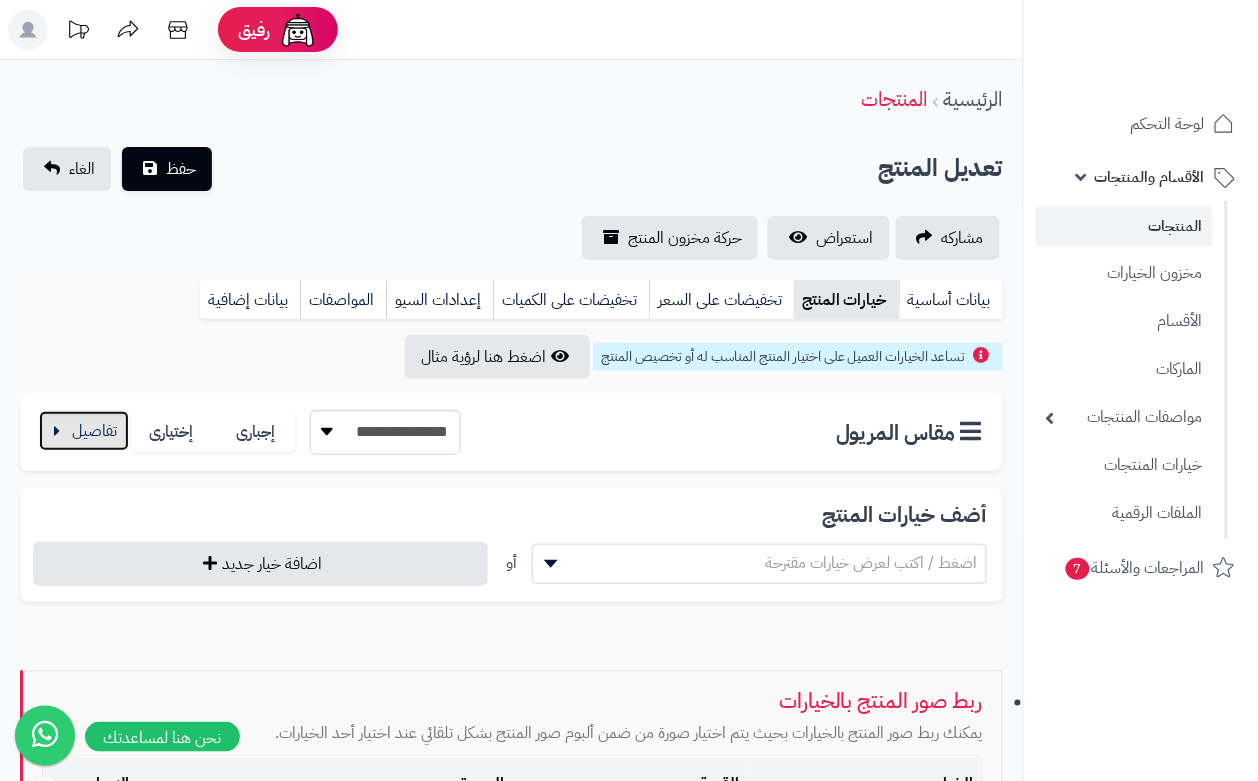 click at bounding box center (84, 431) 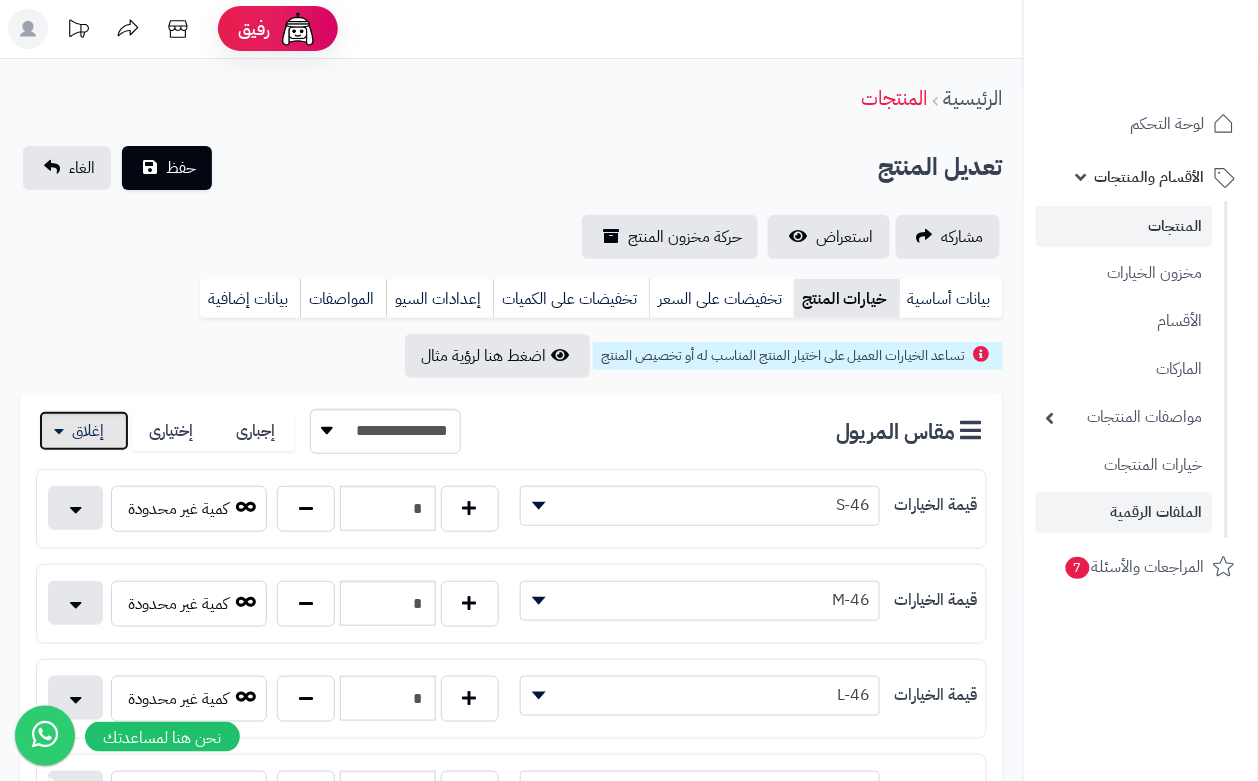 scroll, scrollTop: 0, scrollLeft: 0, axis: both 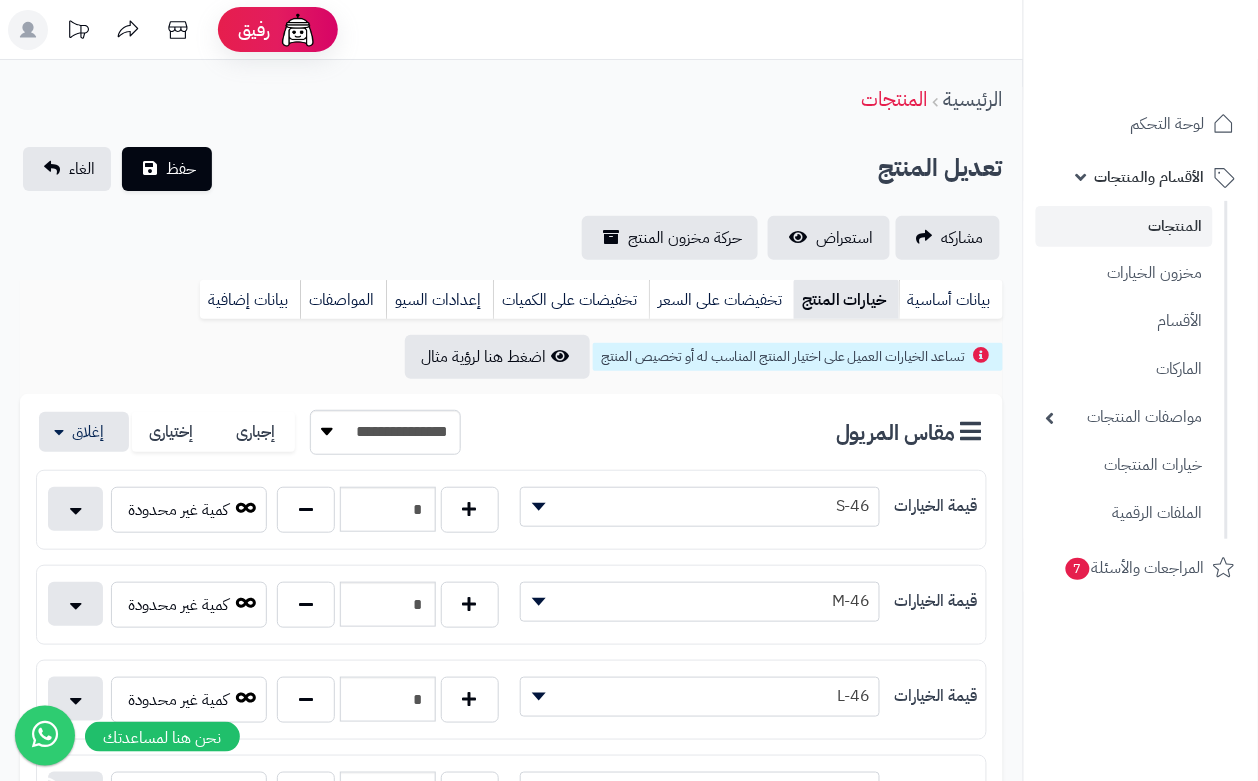 click on "الرئيسية المنتجات" at bounding box center (511, 99) 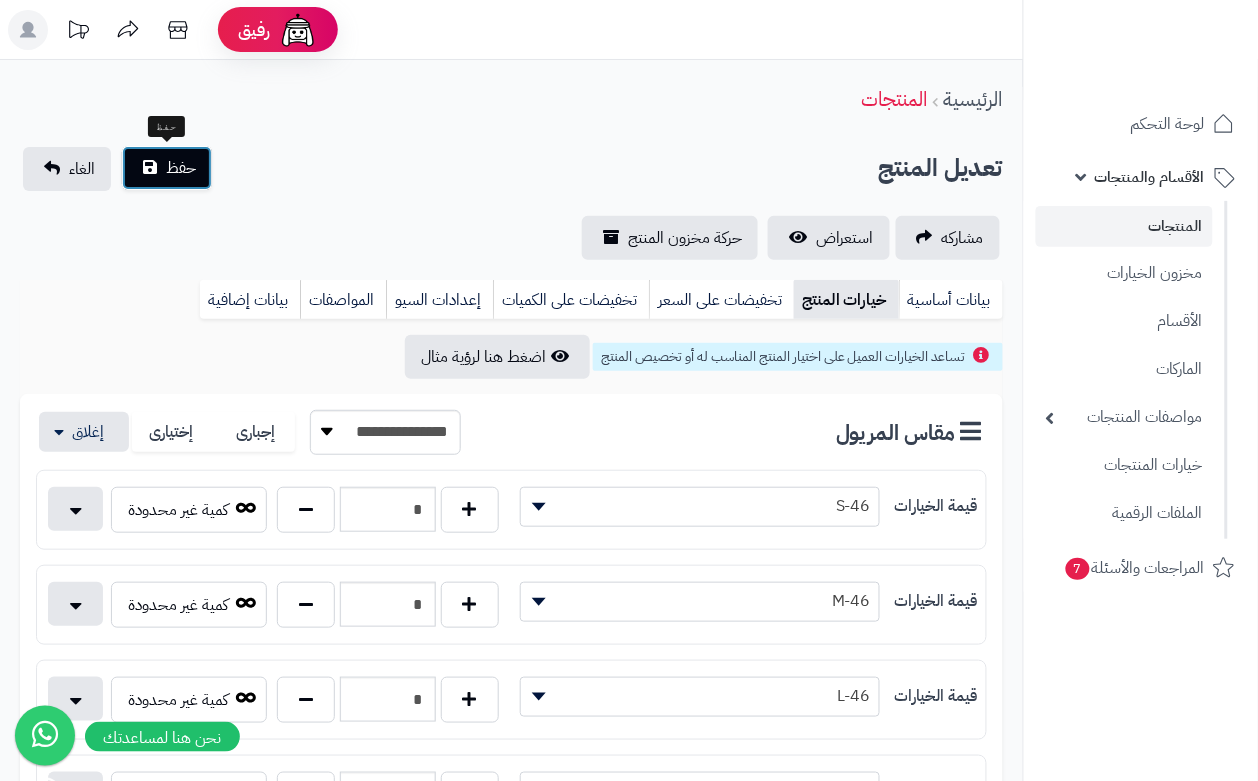 click on "حفظ" at bounding box center [167, 168] 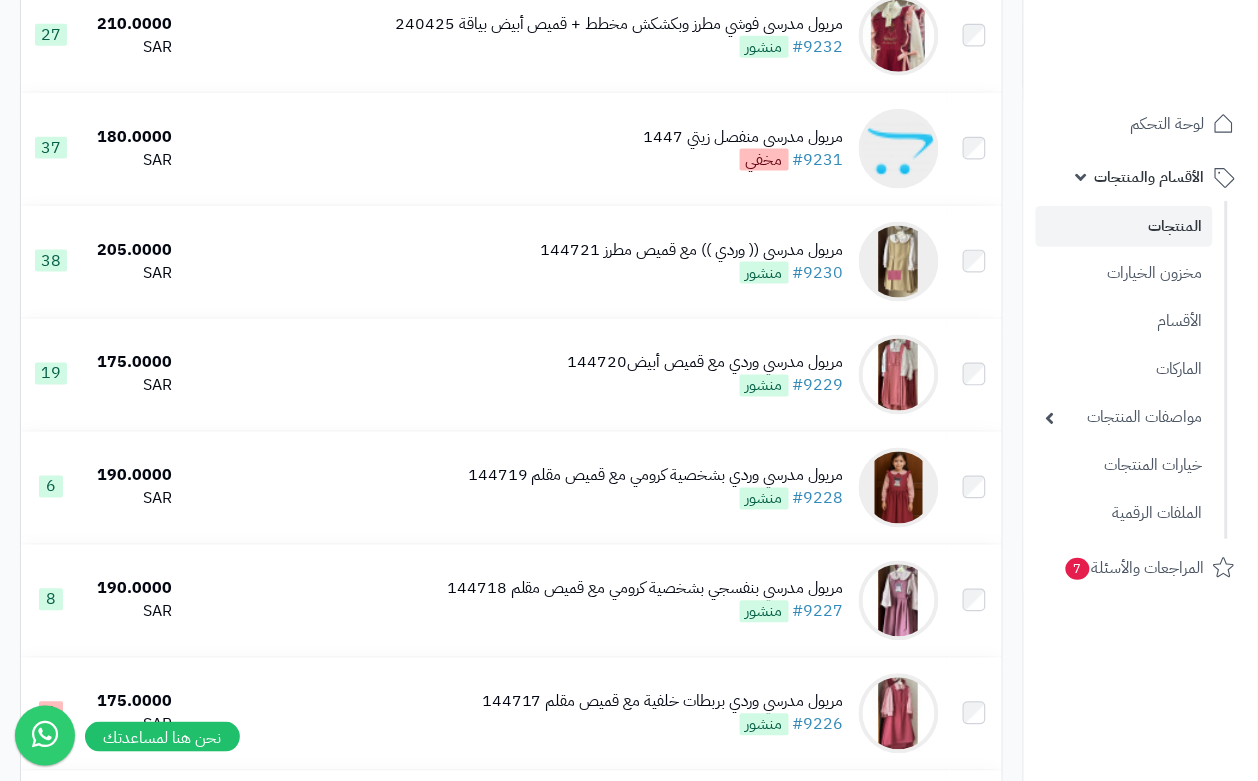 scroll, scrollTop: 497, scrollLeft: 0, axis: vertical 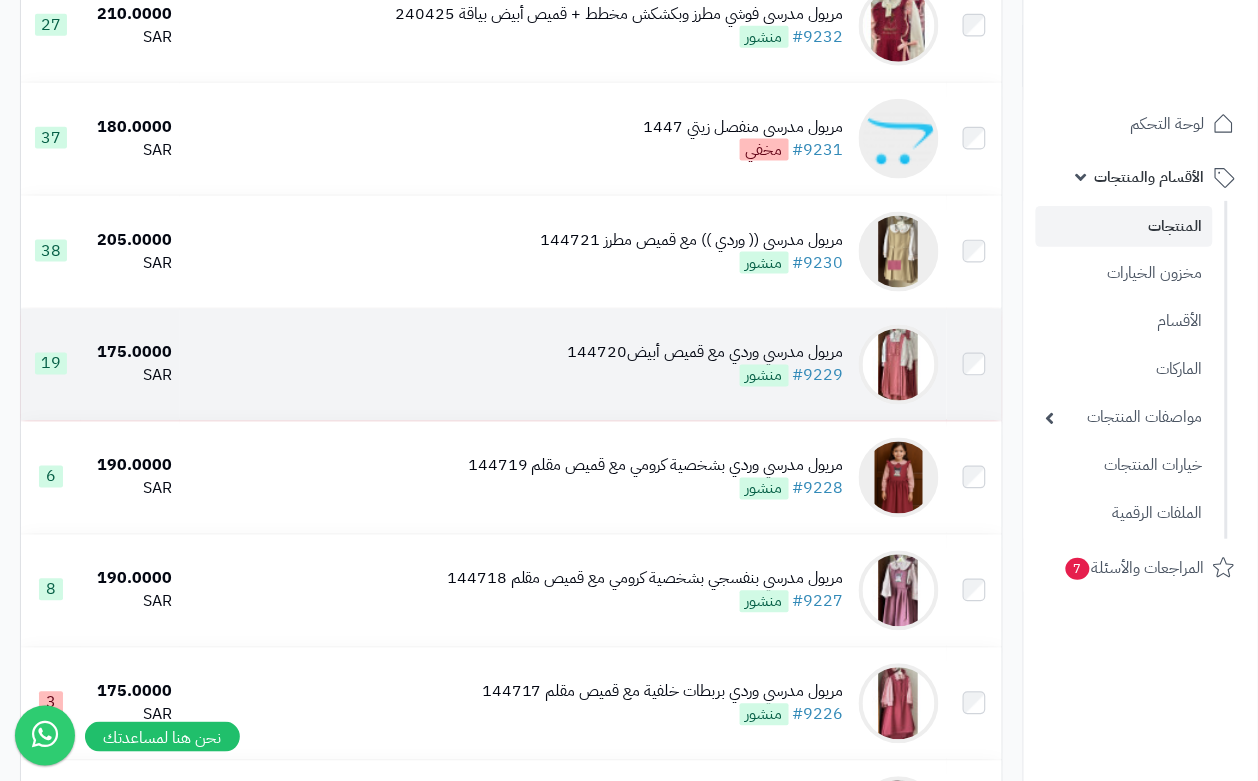 click on "مريول مدرسي وردي مع قميص  أبيض144720
#9229
منشور" at bounding box center (706, 365) 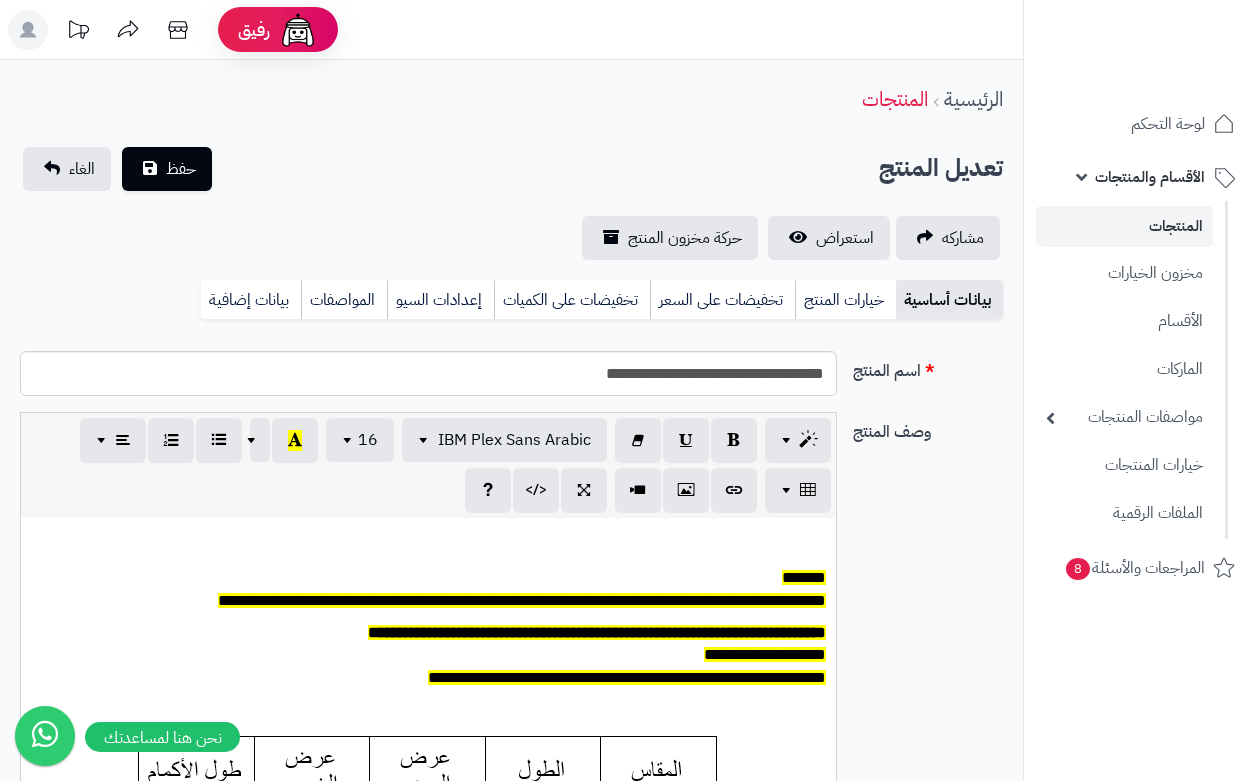 scroll, scrollTop: 0, scrollLeft: 0, axis: both 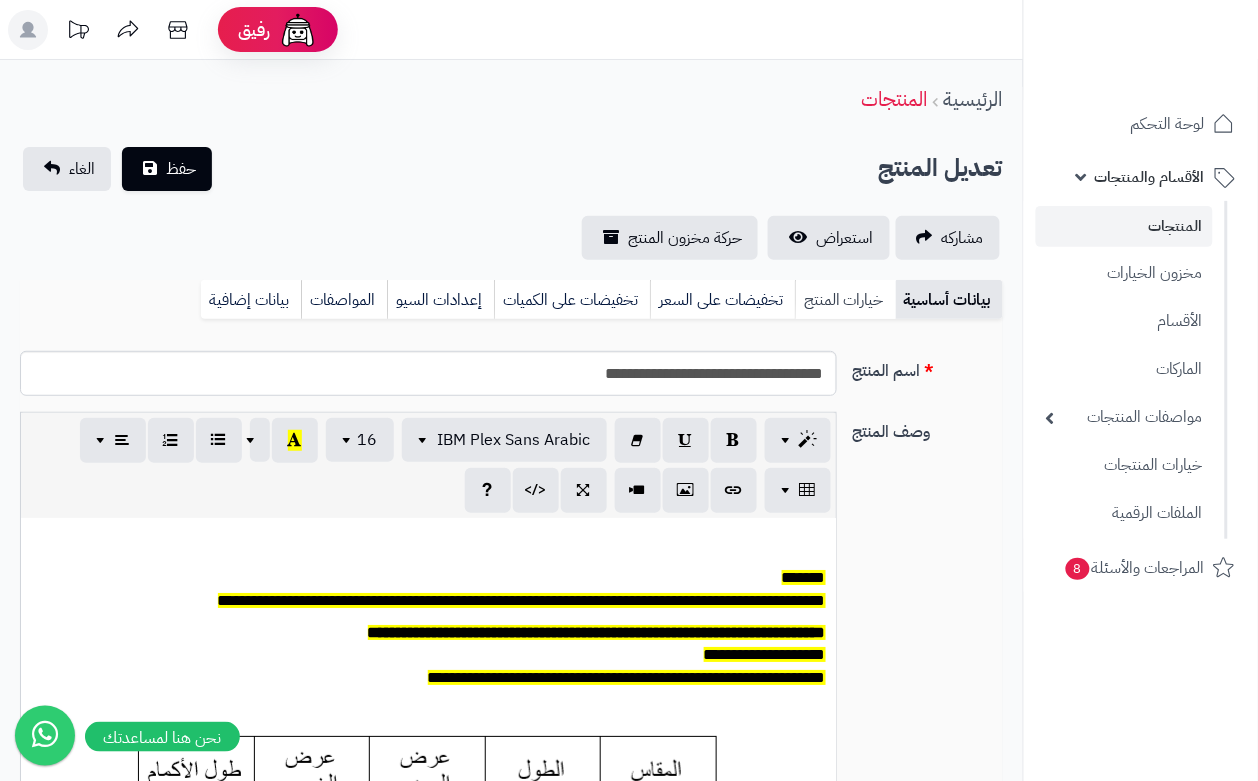 click on "خيارات المنتج" at bounding box center (845, 300) 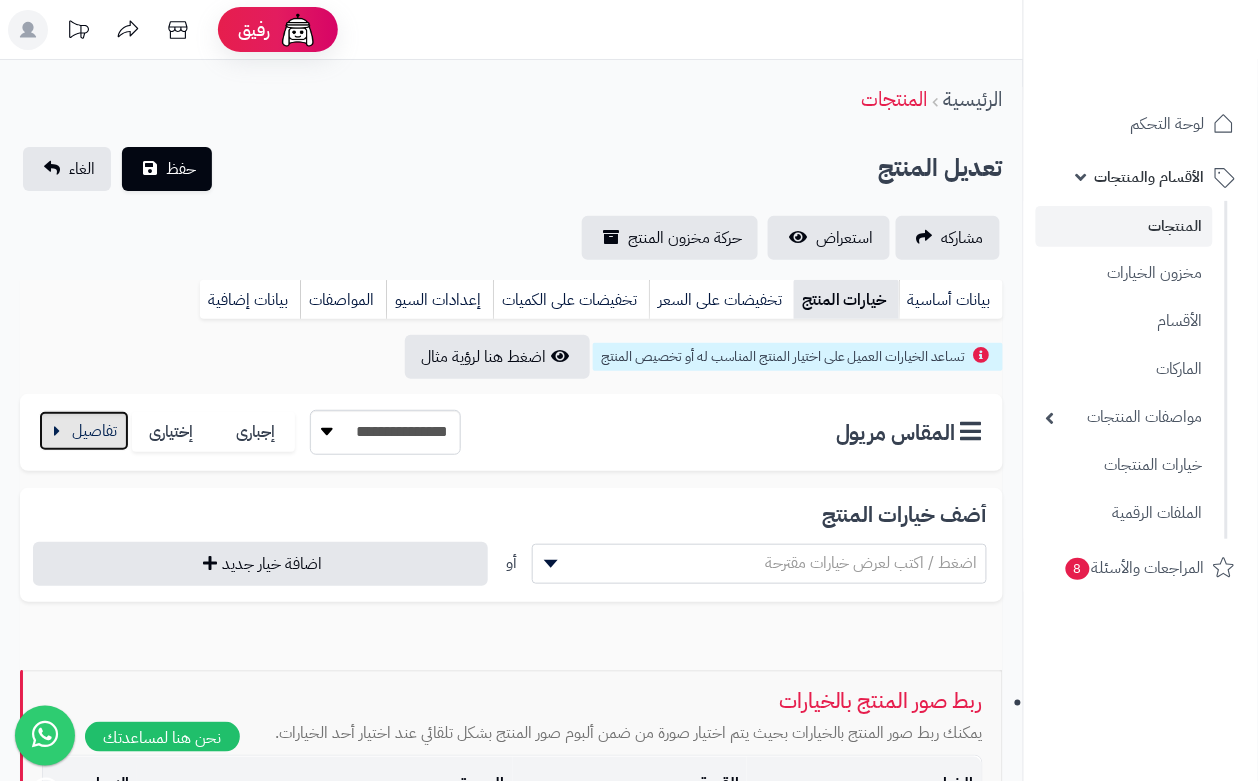 click at bounding box center (84, 431) 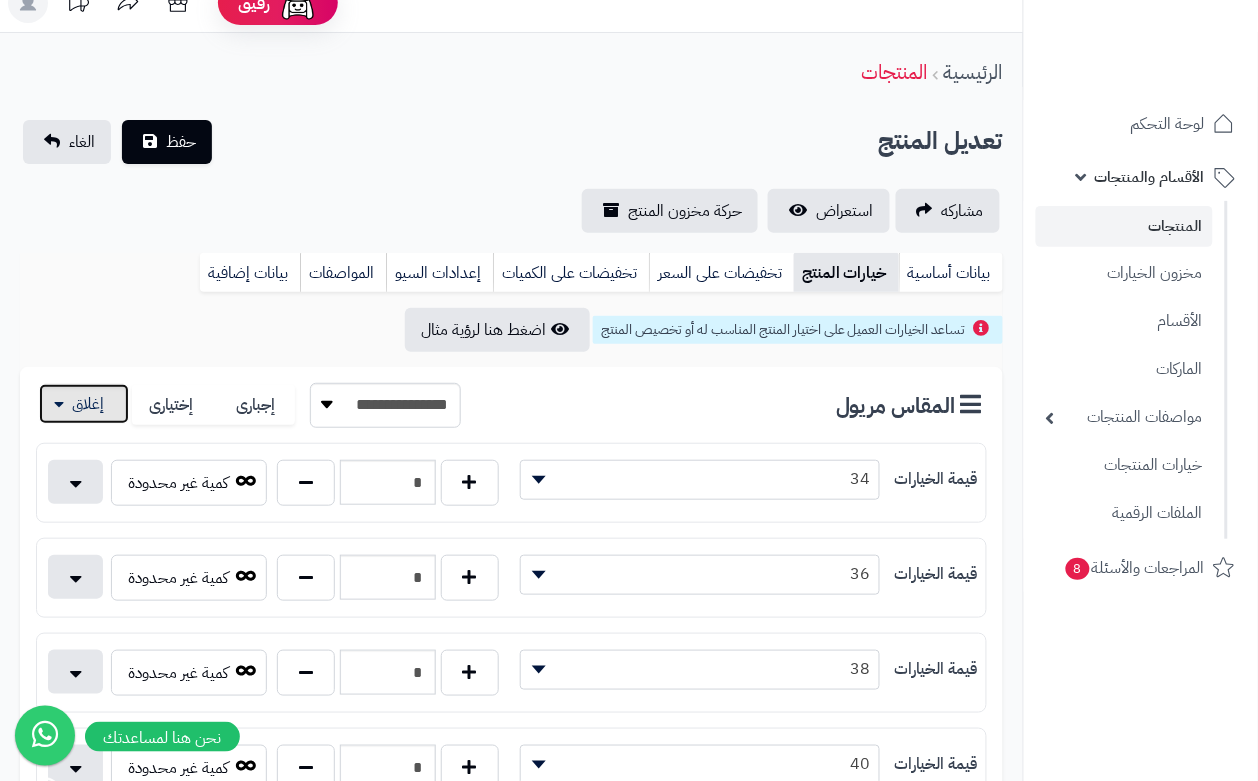 scroll, scrollTop: 56, scrollLeft: 0, axis: vertical 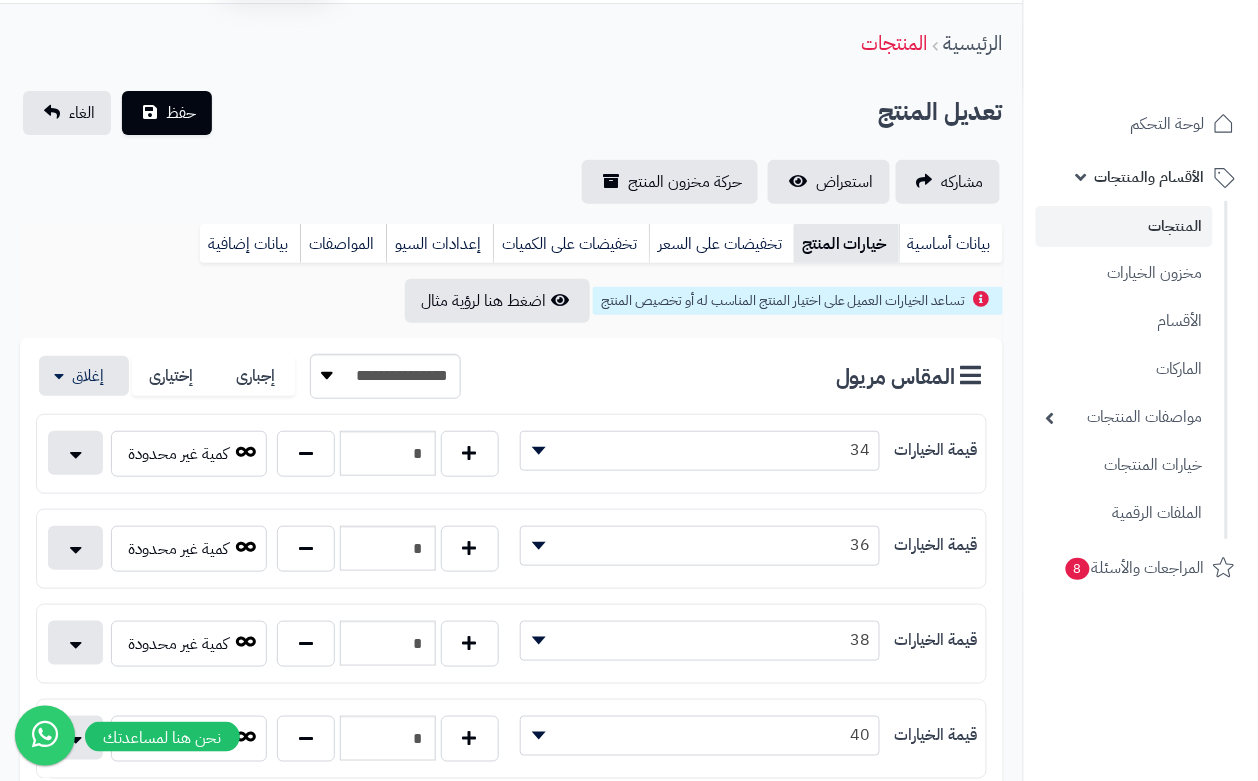 click on "تعديل المنتج
حفظ
الغاء" at bounding box center [511, 113] 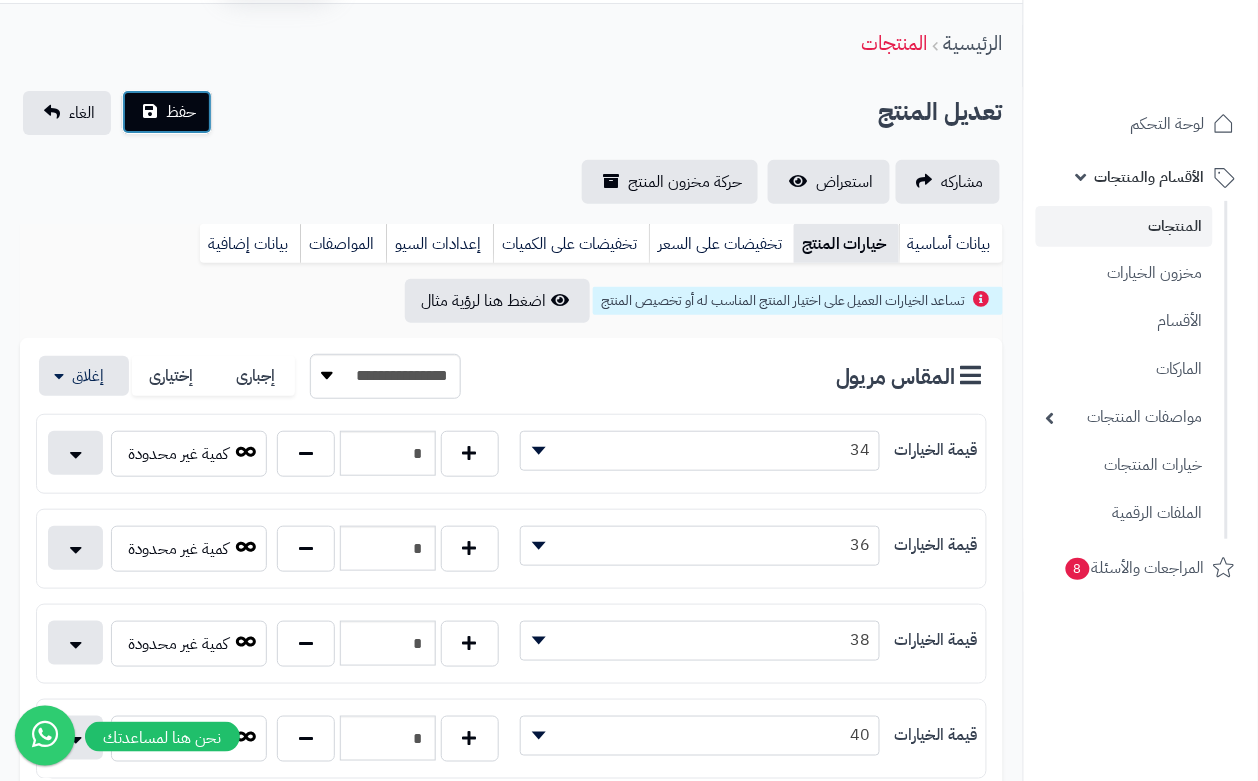 click on "حفظ" at bounding box center [167, 112] 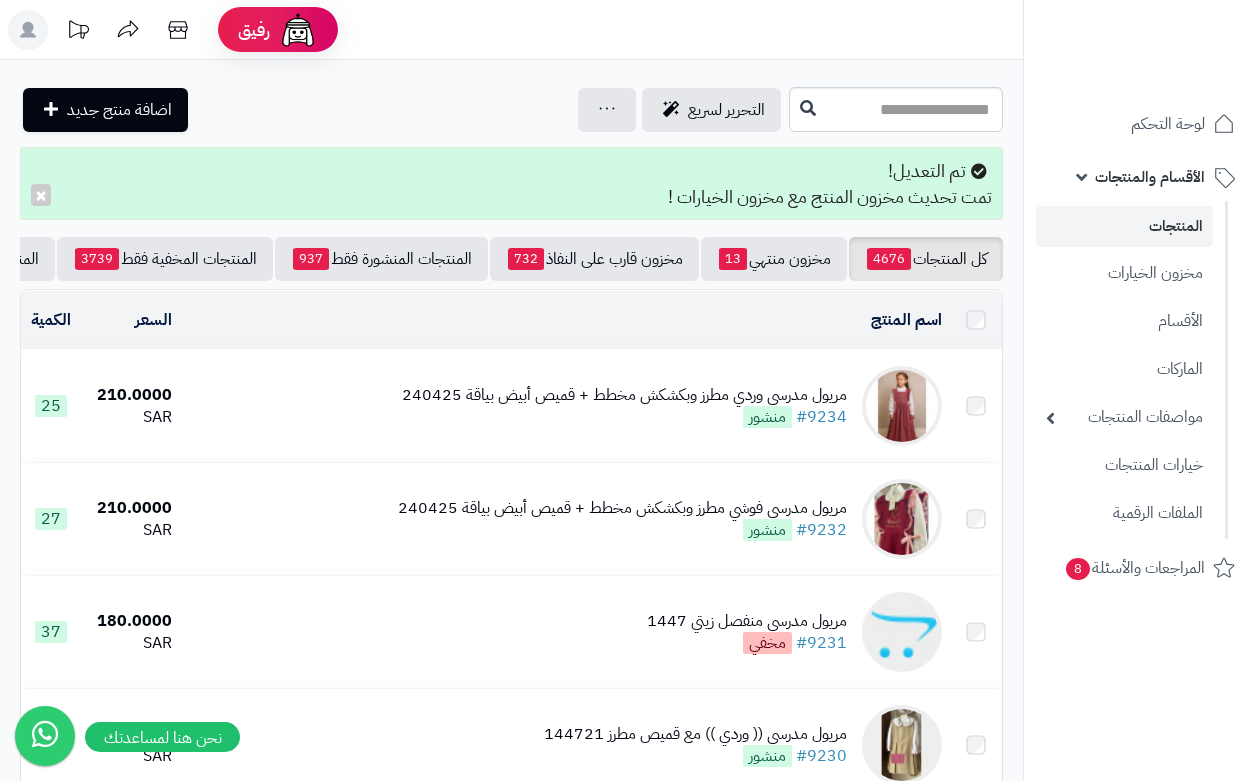 scroll, scrollTop: 0, scrollLeft: 0, axis: both 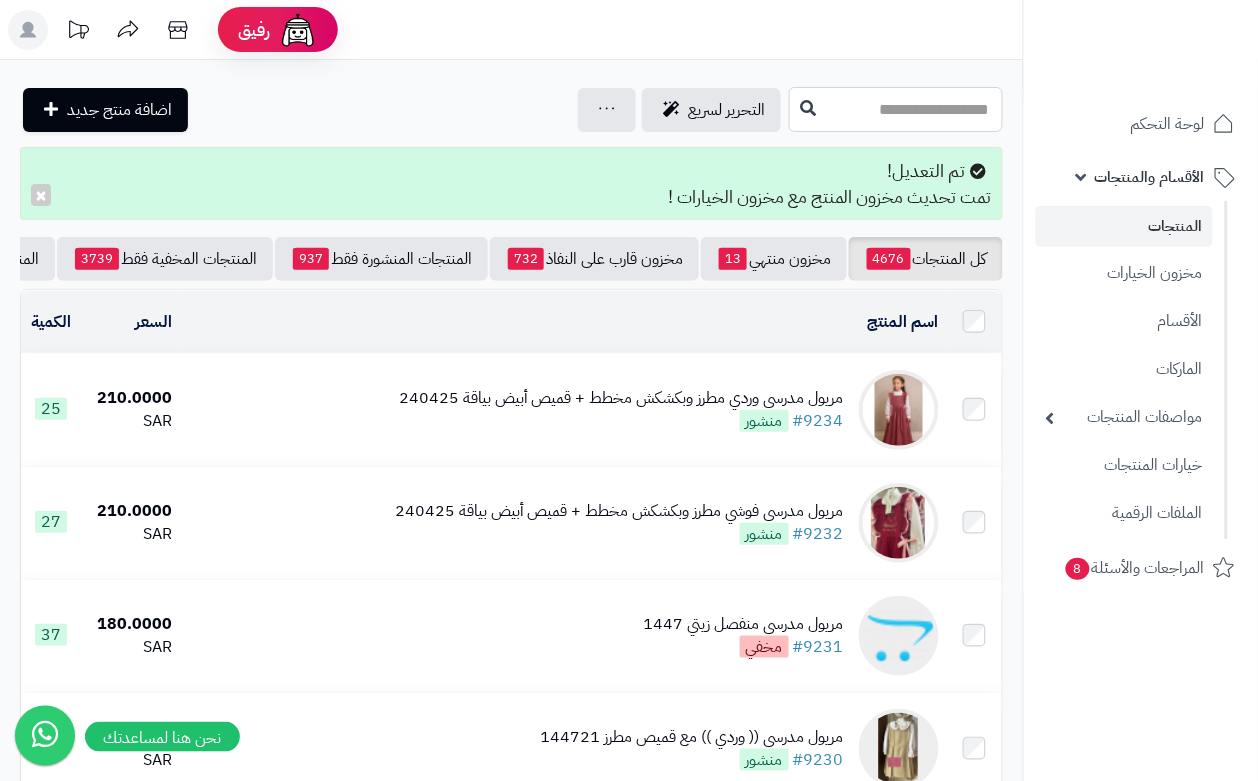 drag, startPoint x: 768, startPoint y: 116, endPoint x: 788, endPoint y: 118, distance: 20.09975 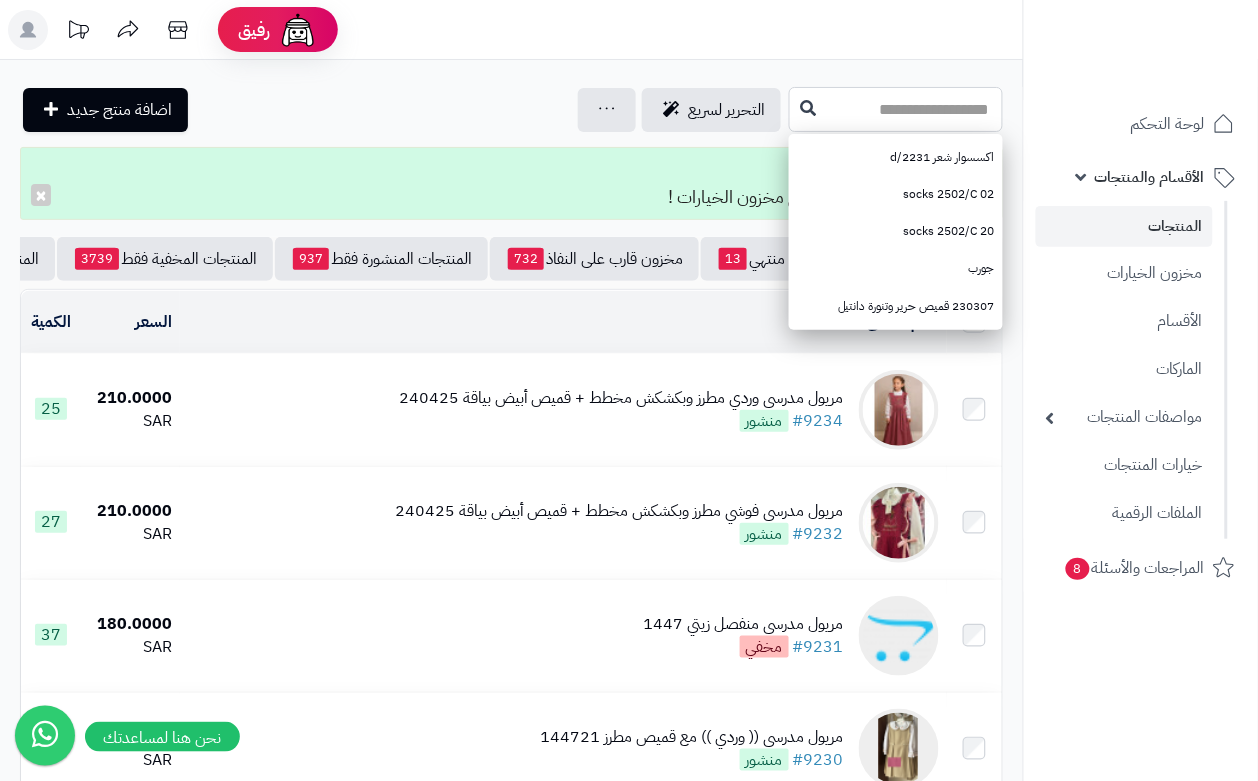 click at bounding box center (896, 109) 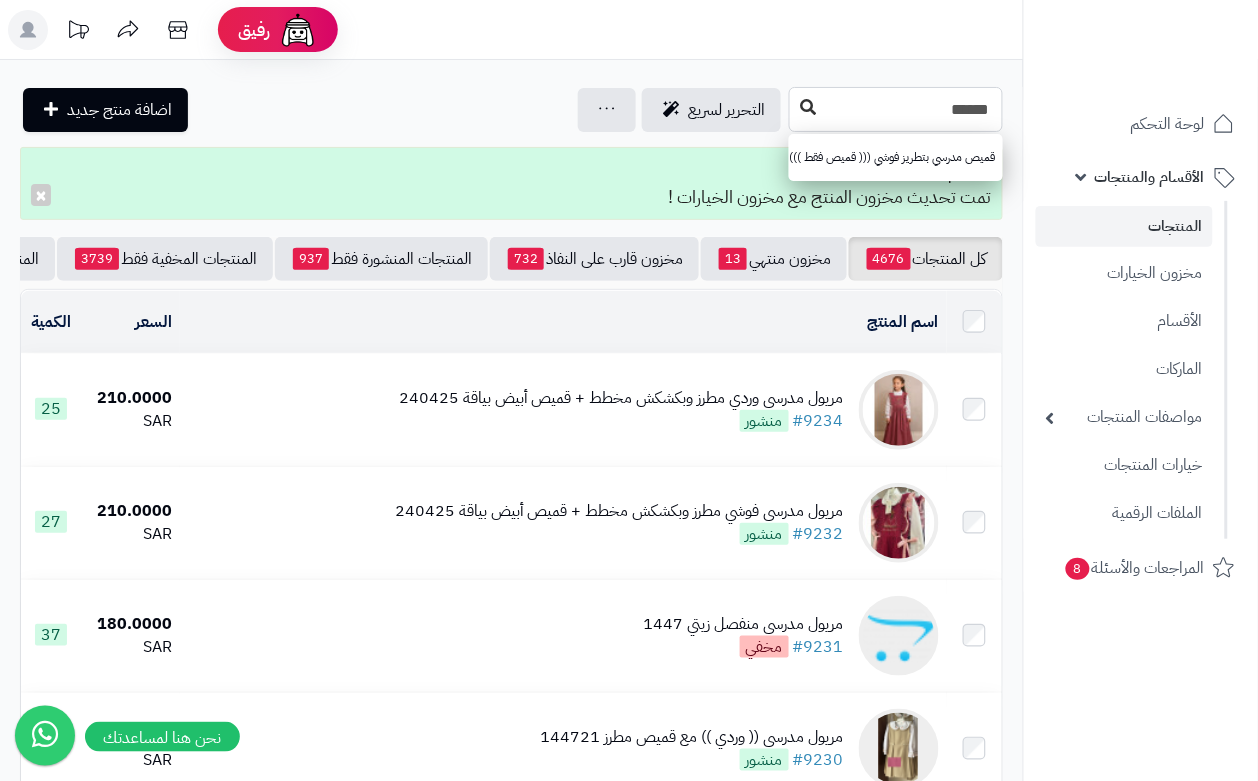 type on "******" 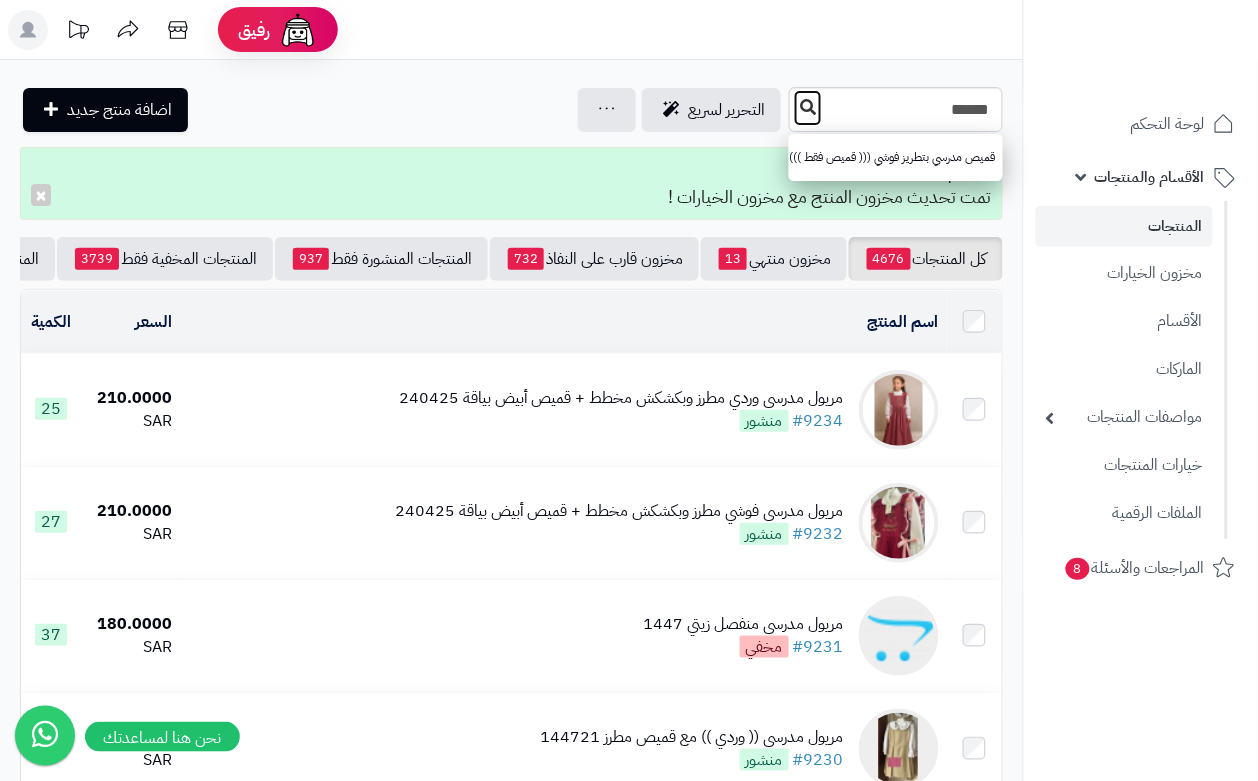 click at bounding box center (808, 107) 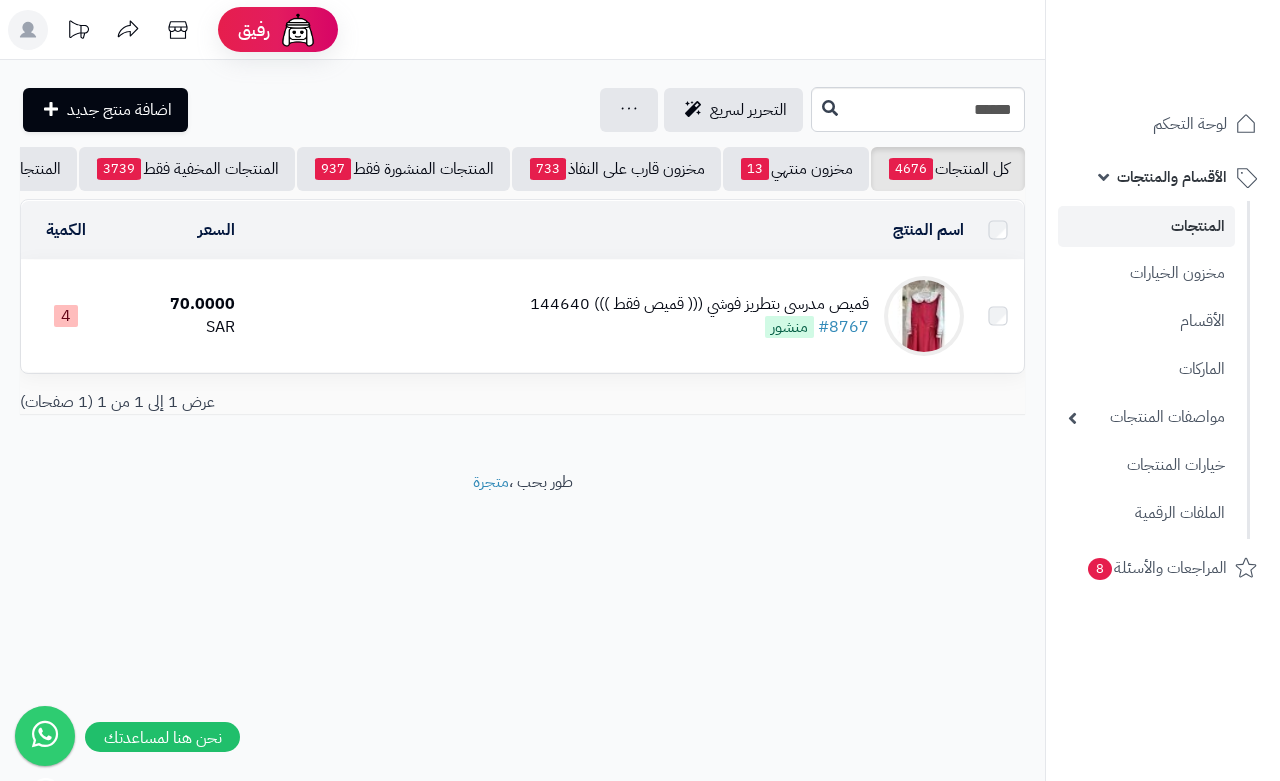drag, startPoint x: 0, startPoint y: 0, endPoint x: 755, endPoint y: 362, distance: 837.29865 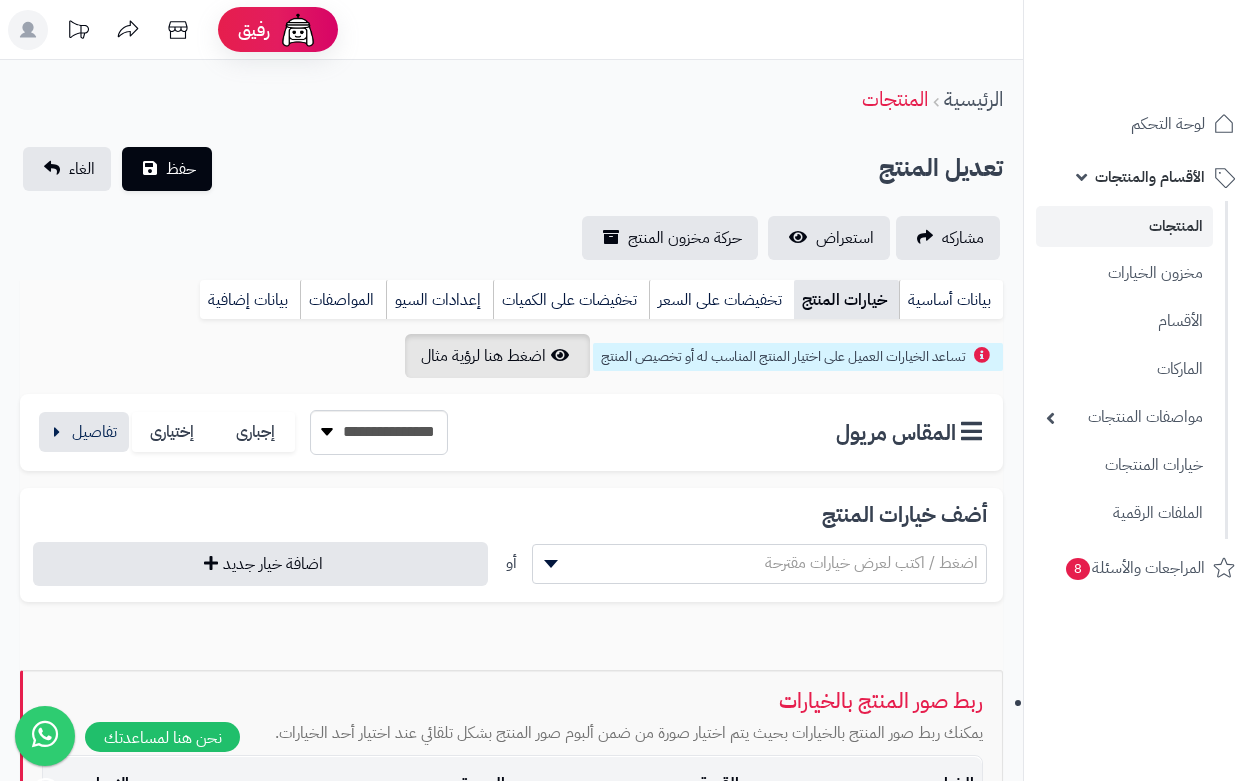 scroll, scrollTop: 0, scrollLeft: 0, axis: both 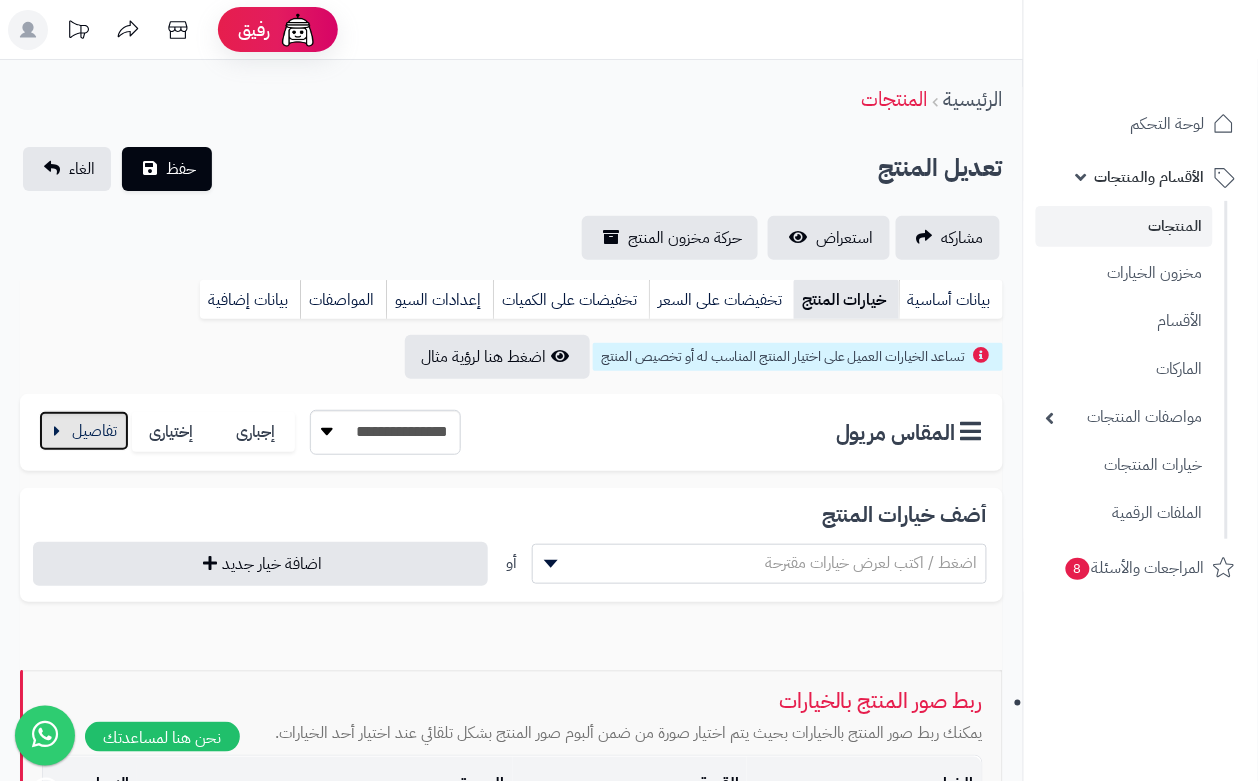 click at bounding box center [84, 431] 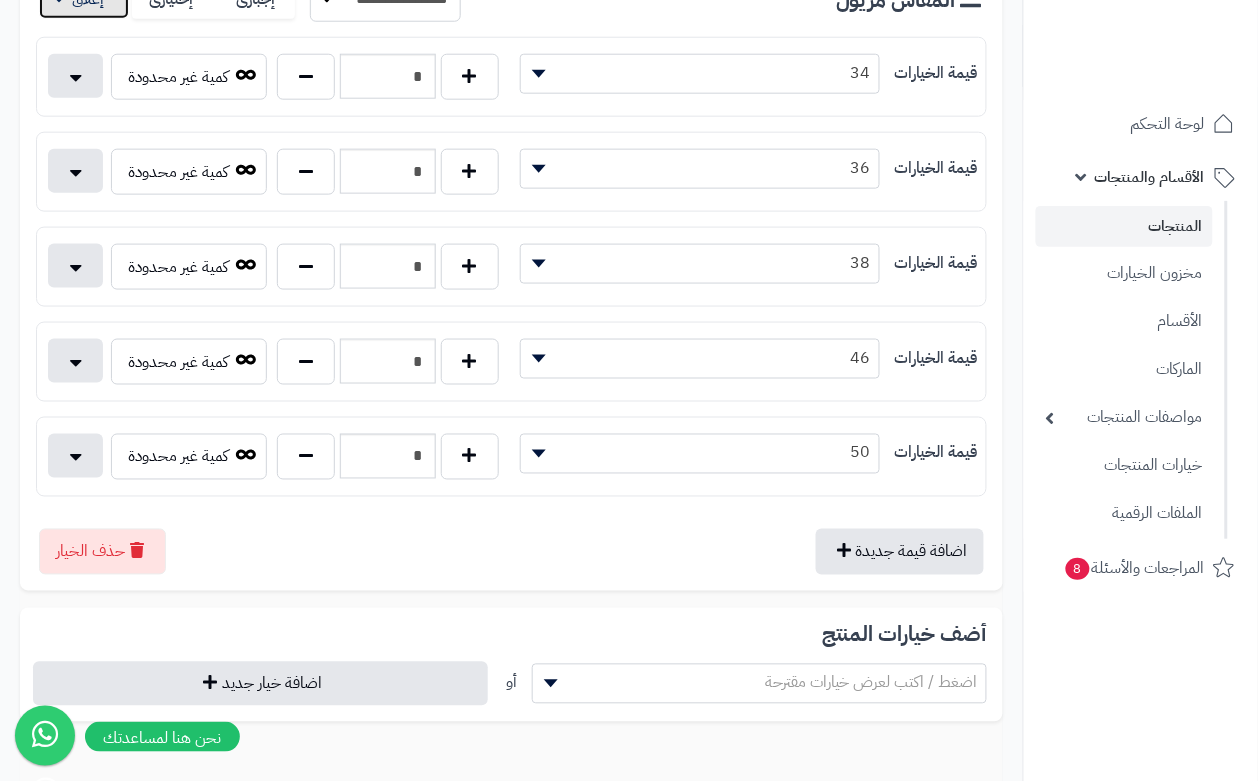 scroll, scrollTop: 500, scrollLeft: 0, axis: vertical 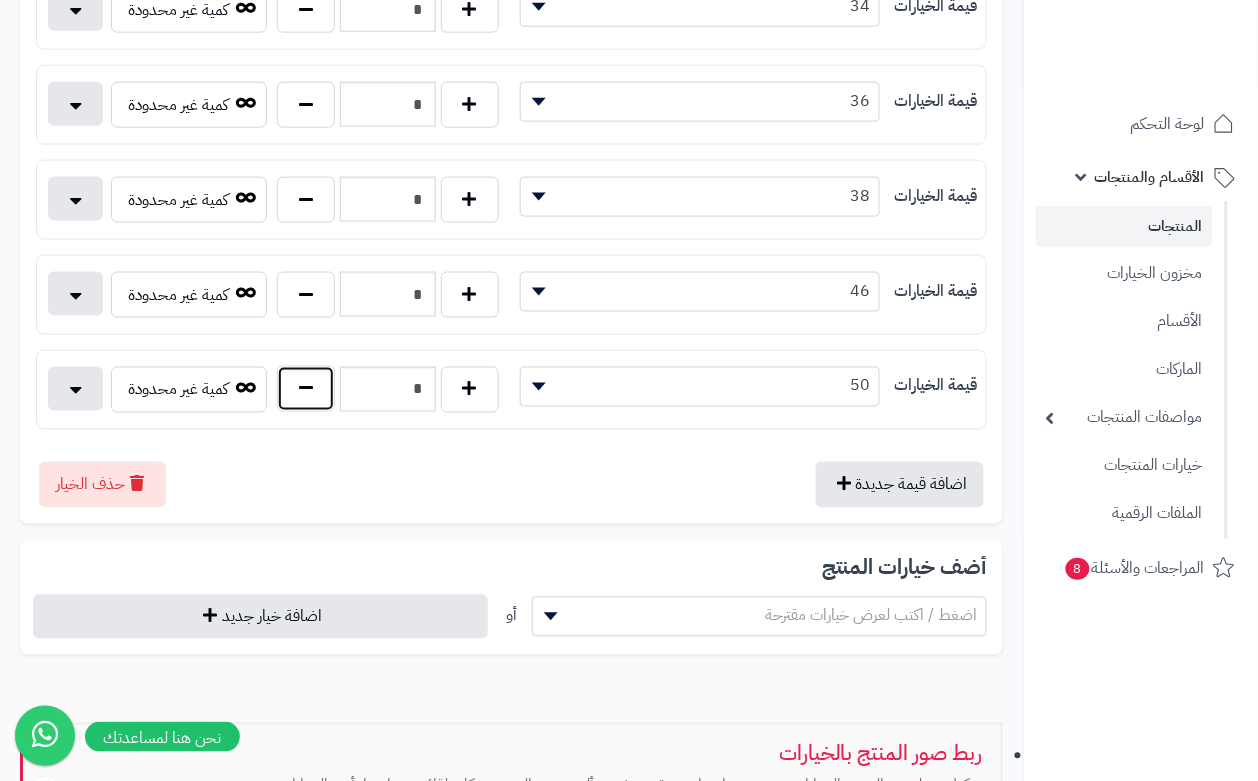 click at bounding box center (306, 389) 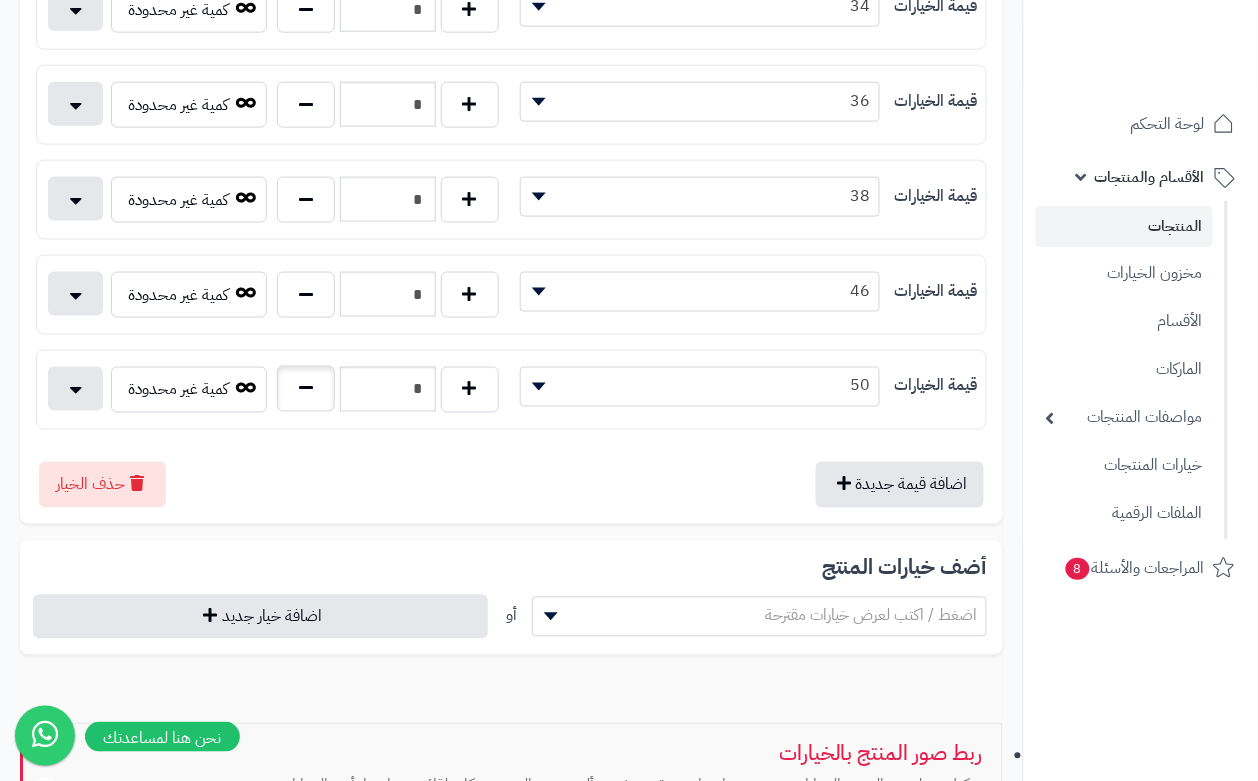 type on "*" 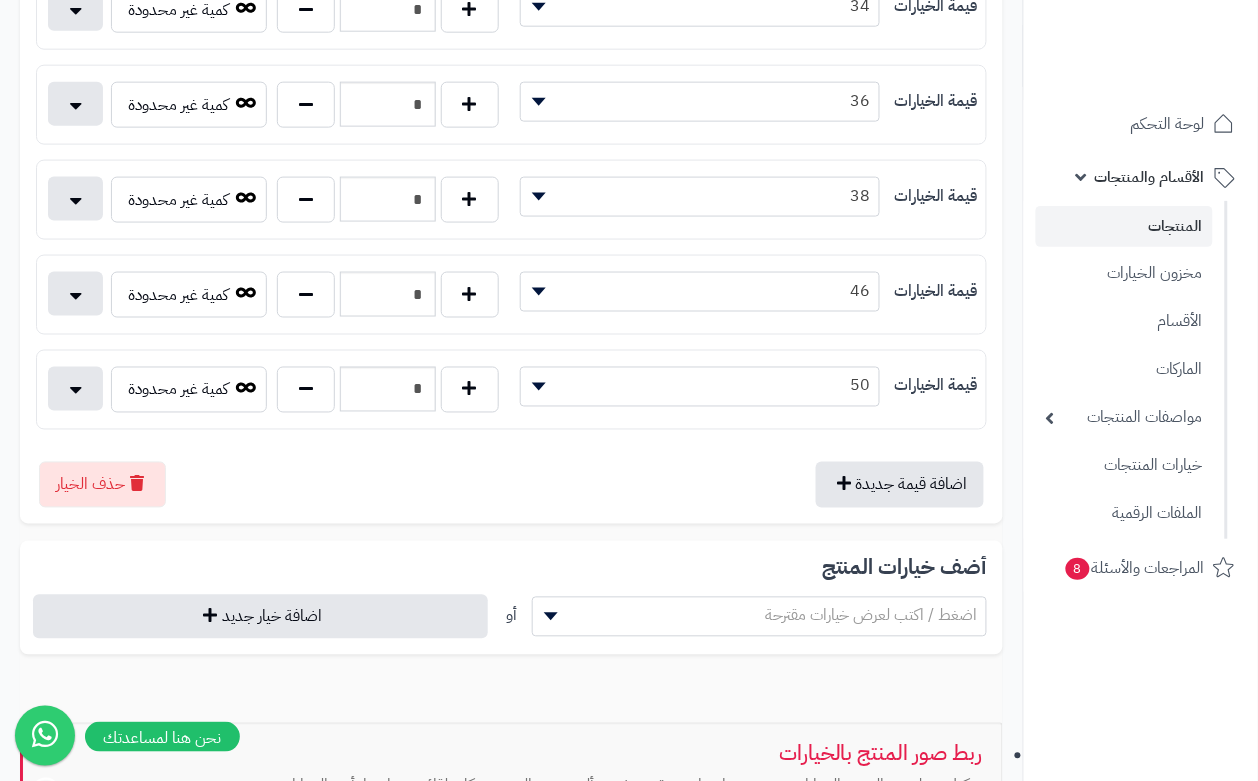 scroll, scrollTop: 0, scrollLeft: 0, axis: both 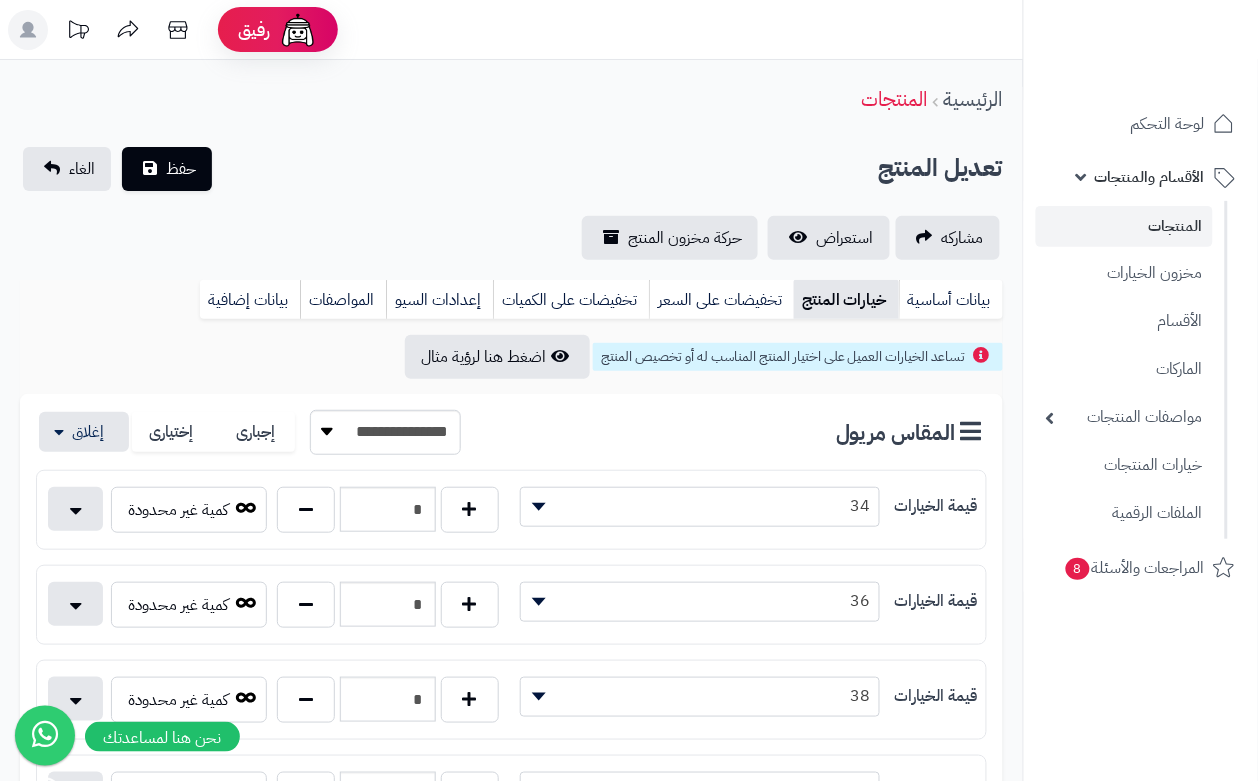 click on "تعديل المنتج
حفظ
الغاء" at bounding box center (511, 169) 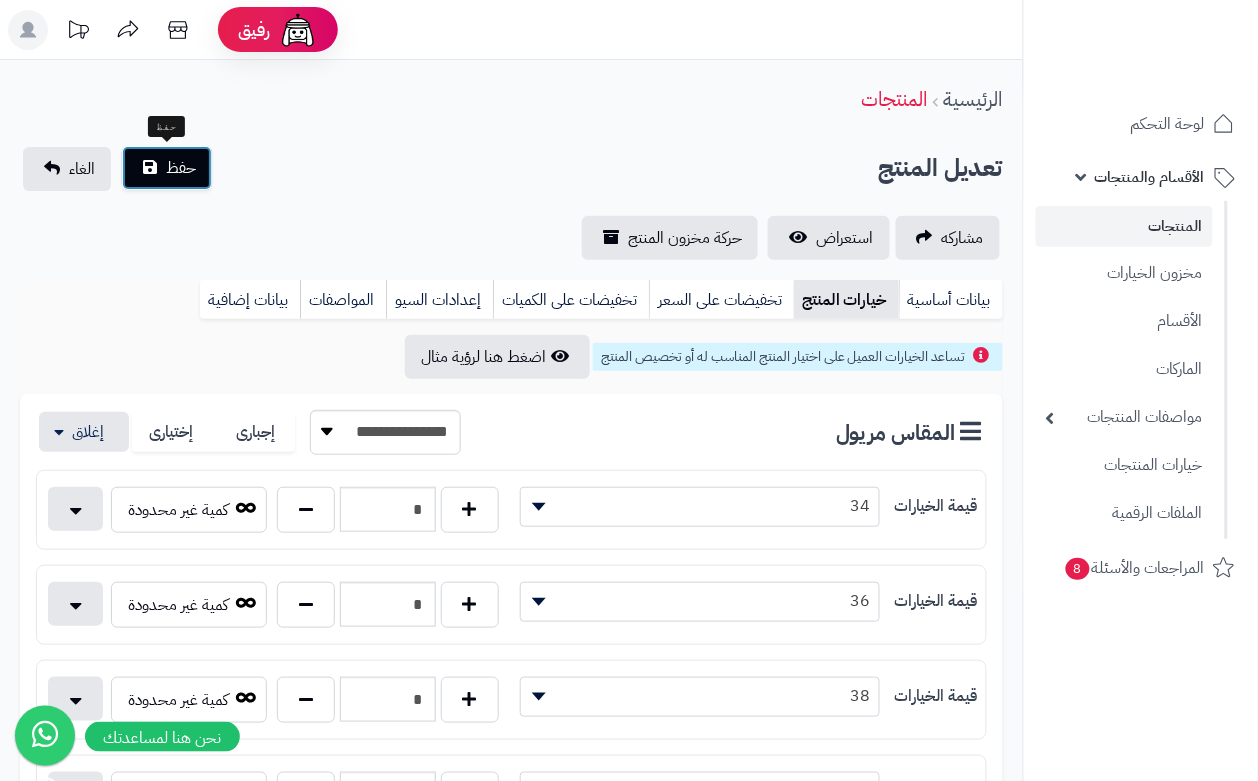 click on "حفظ" at bounding box center (181, 168) 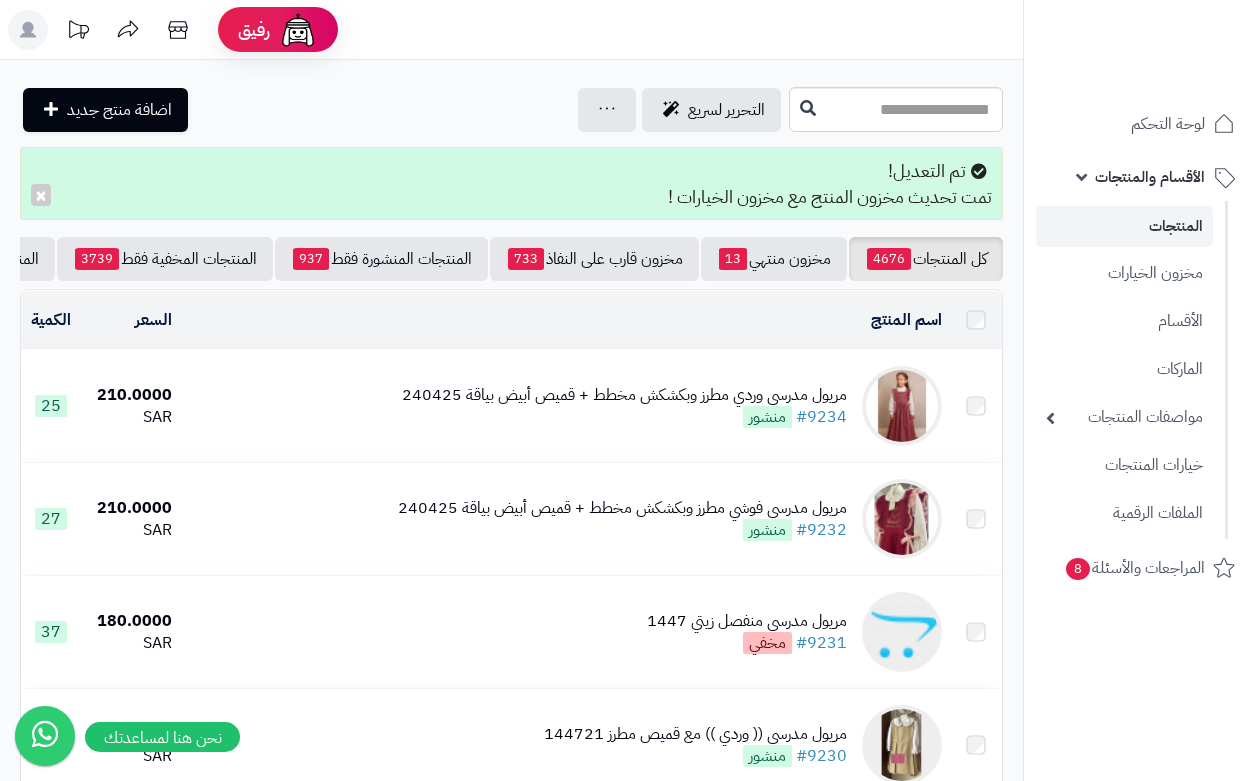 scroll, scrollTop: 0, scrollLeft: 0, axis: both 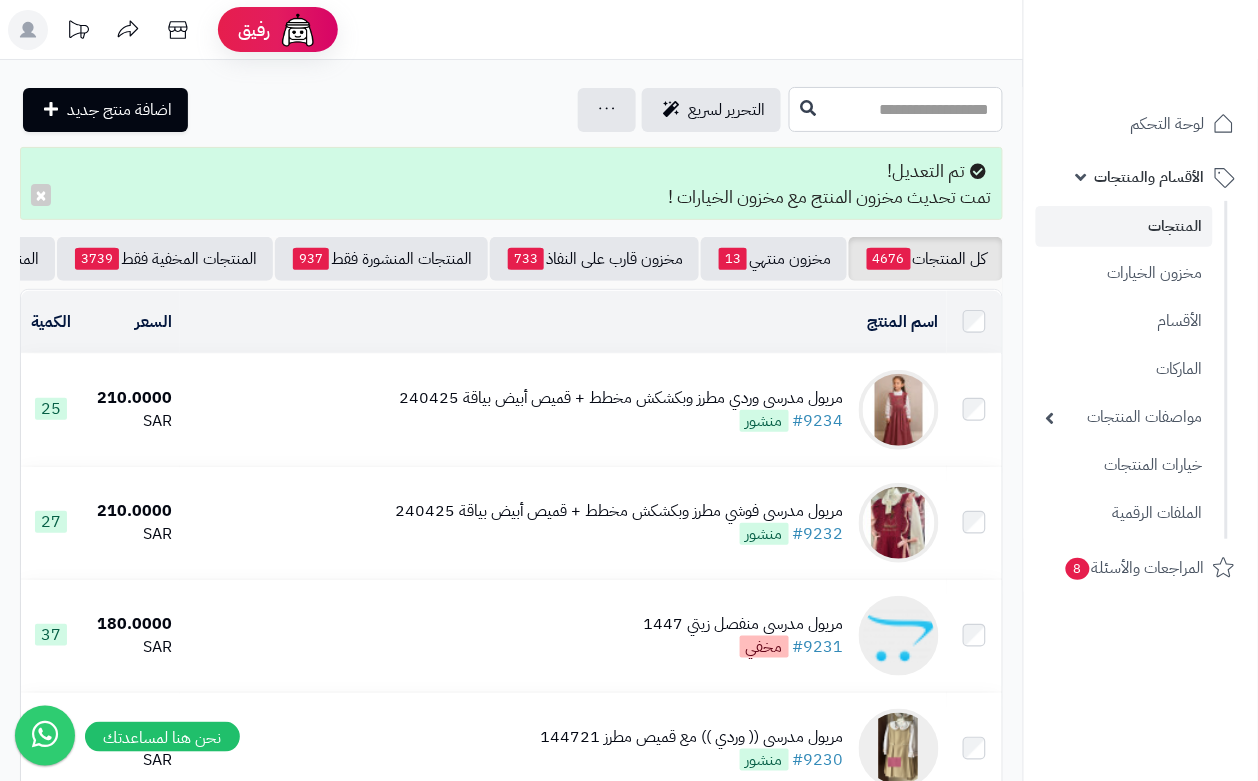 click at bounding box center (896, 109) 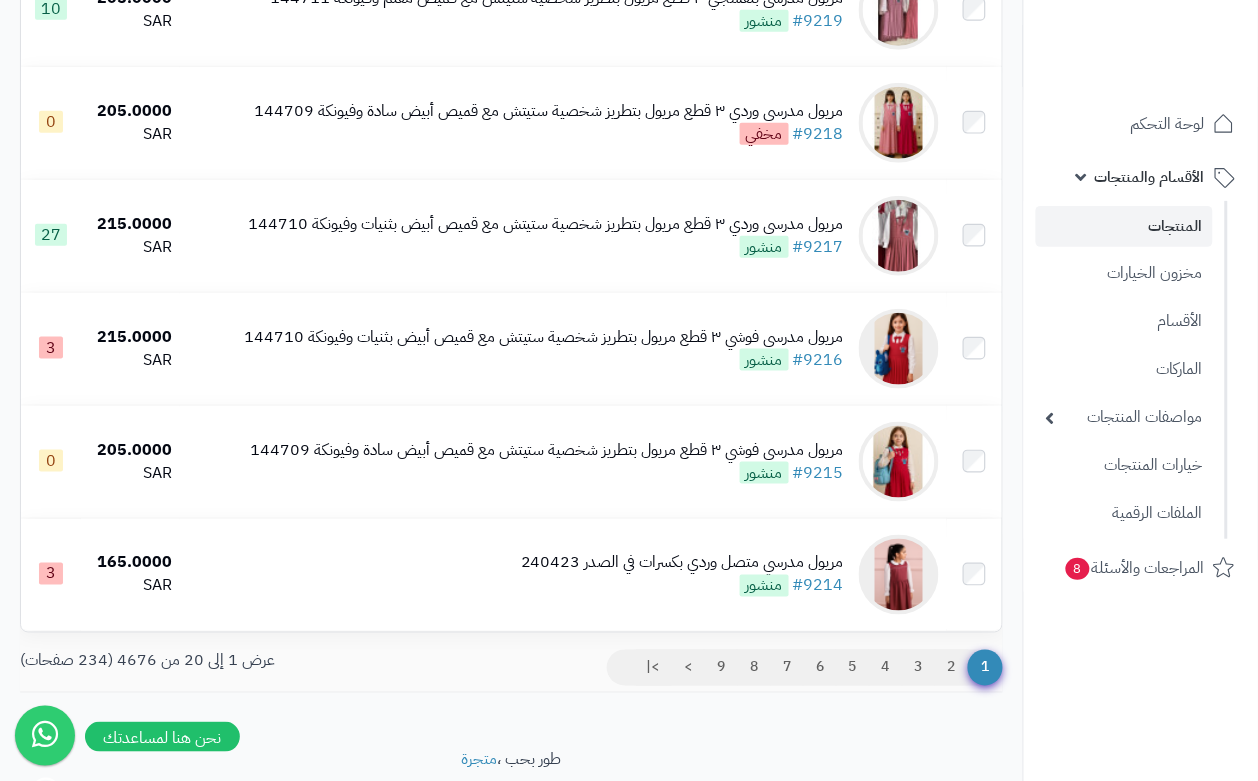scroll, scrollTop: 2075, scrollLeft: 0, axis: vertical 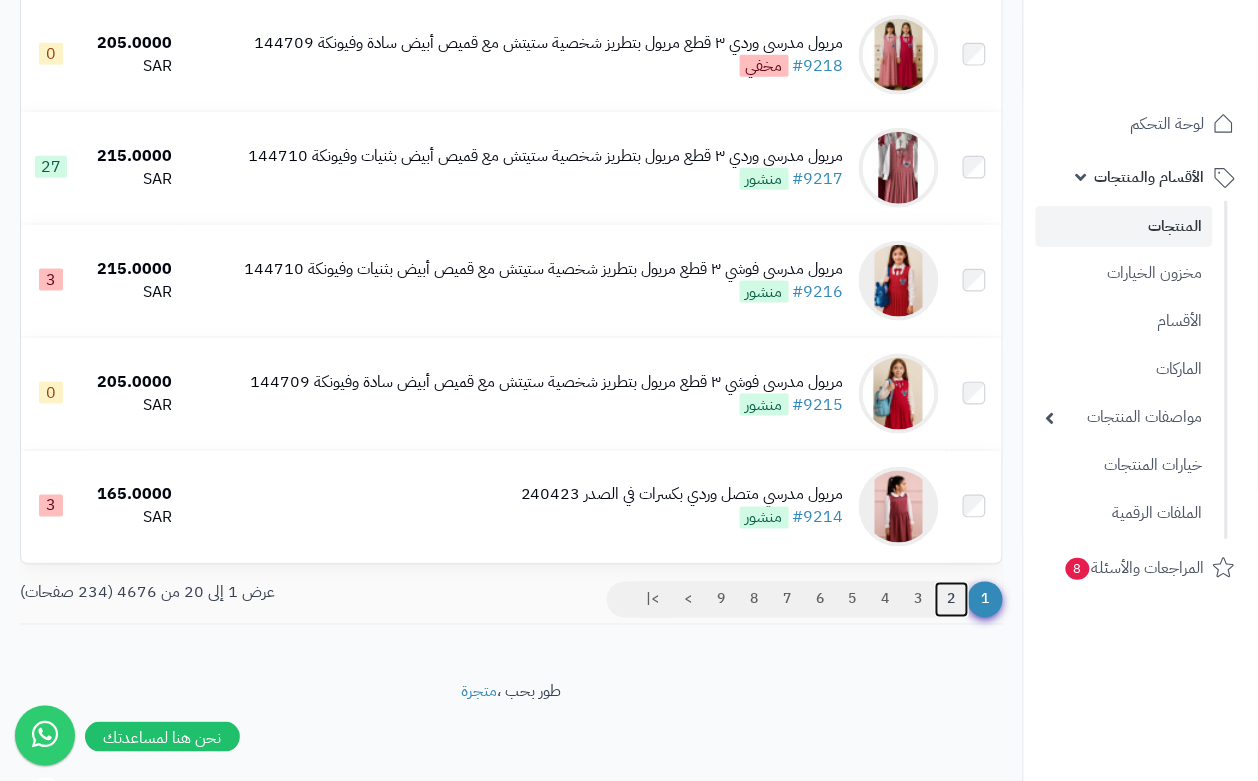 click on "2" at bounding box center [952, 600] 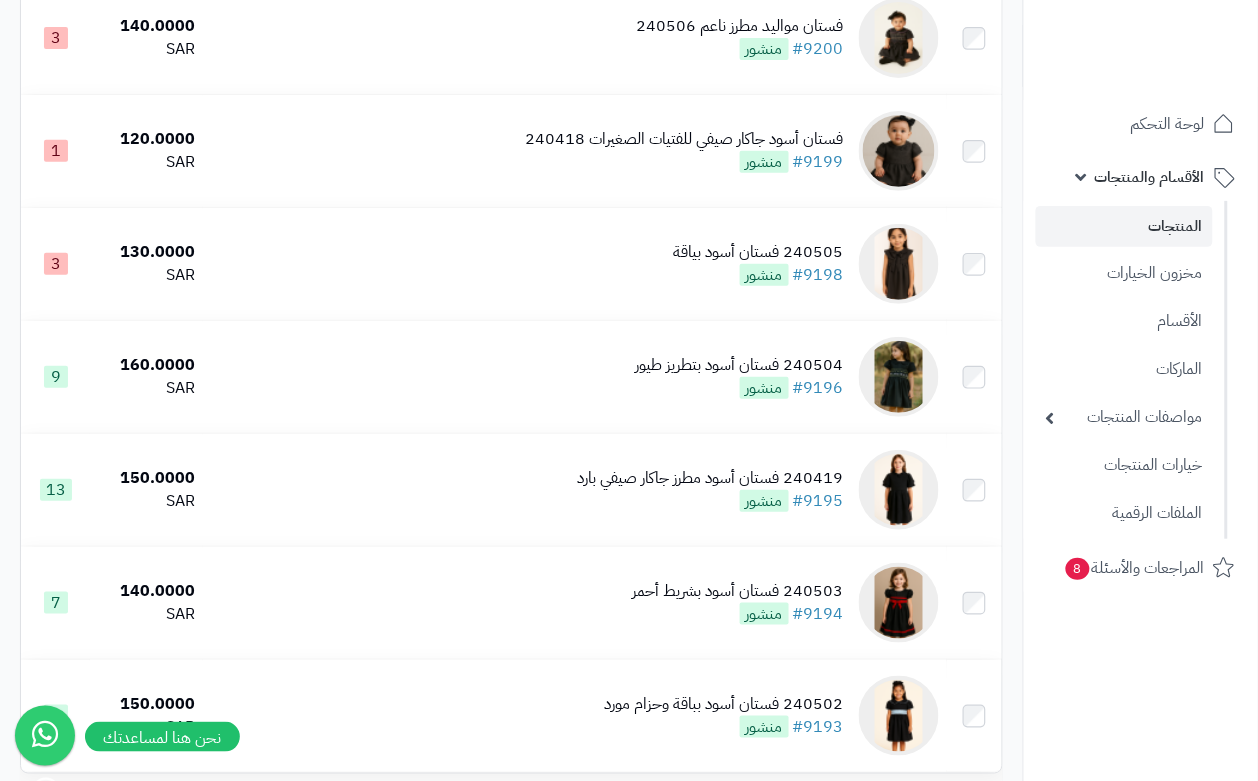scroll, scrollTop: 1985, scrollLeft: 0, axis: vertical 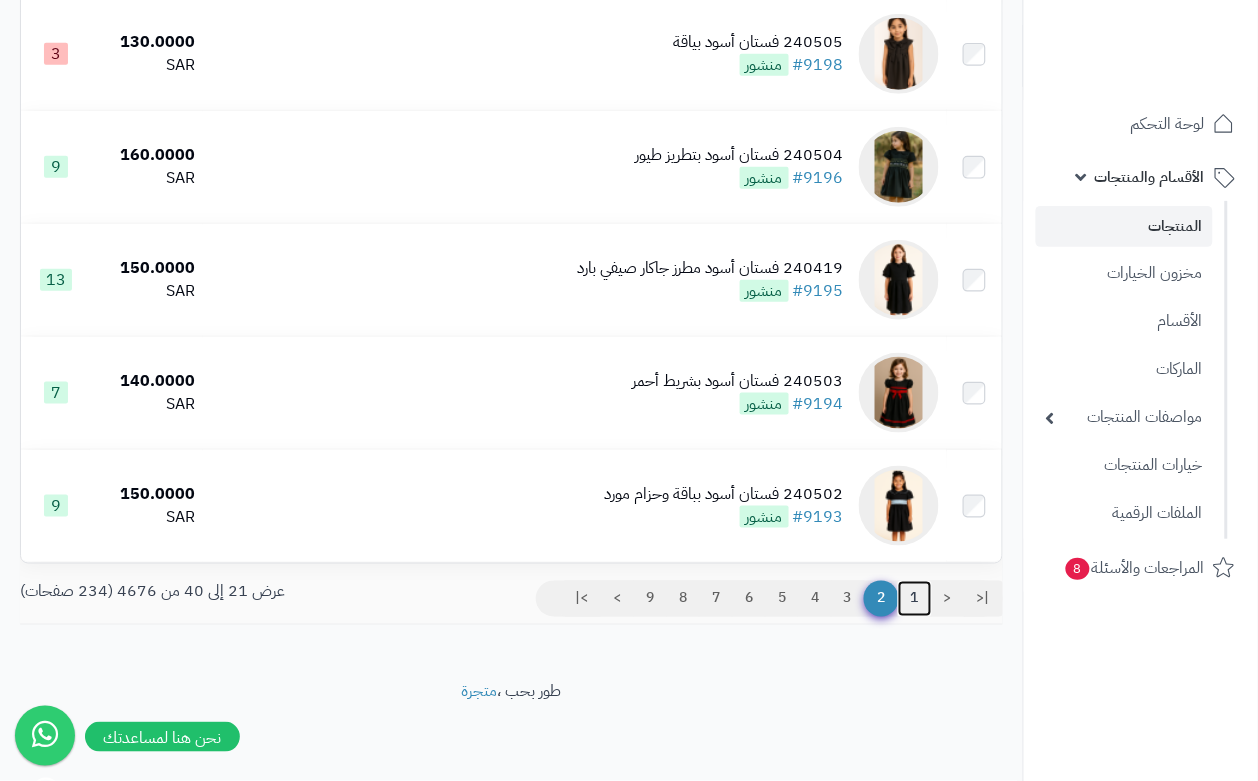 click on "1" at bounding box center [915, 599] 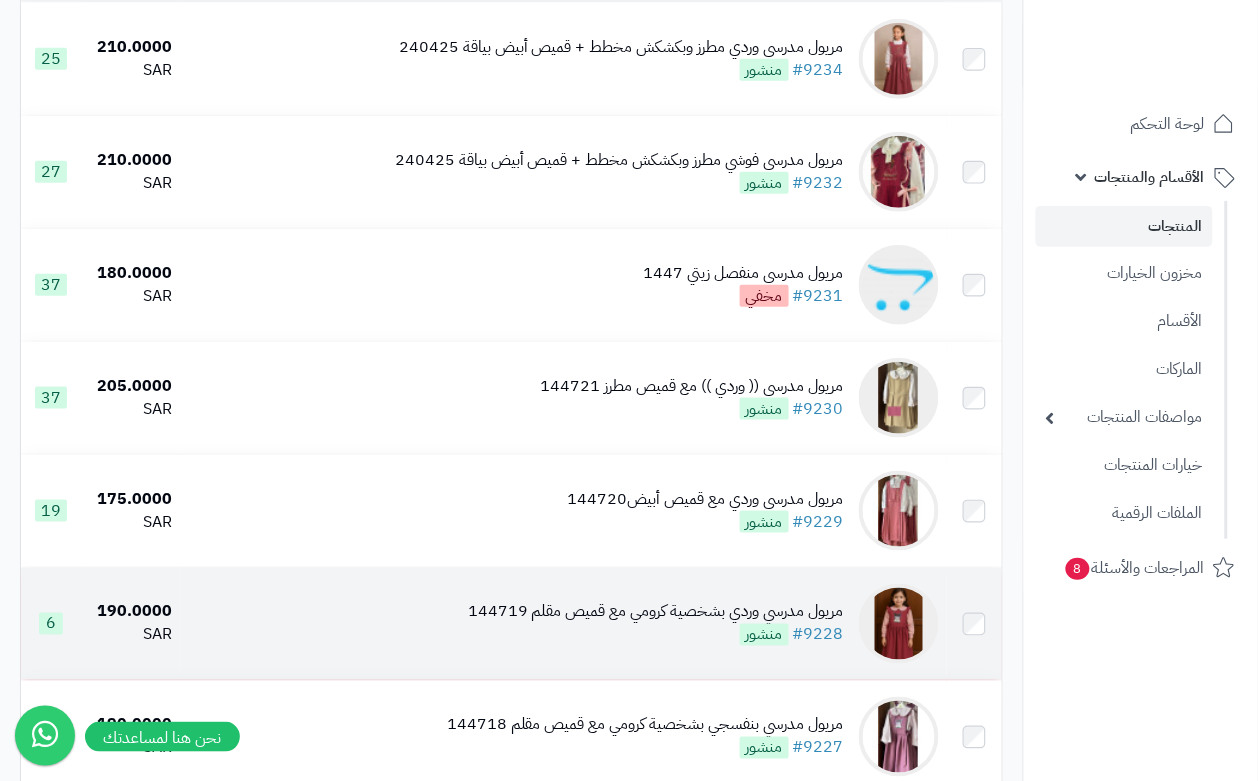 scroll, scrollTop: 250, scrollLeft: 0, axis: vertical 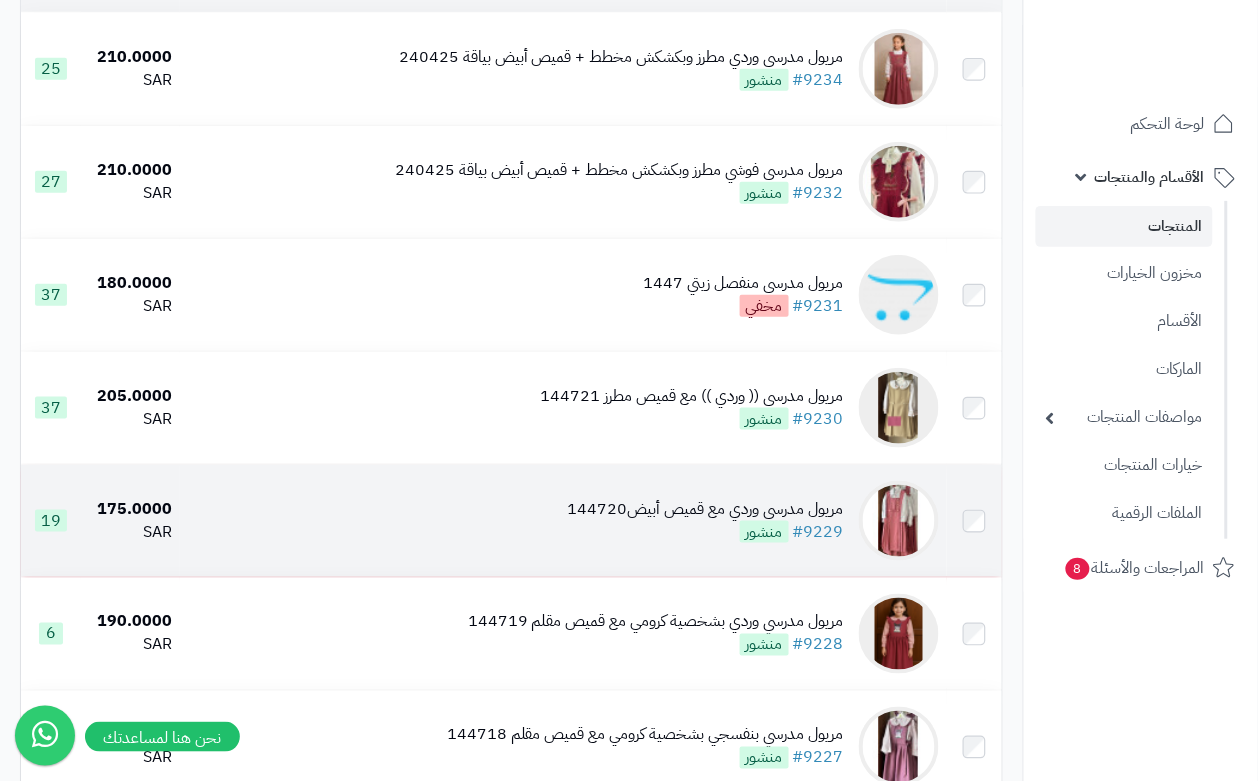 click on "مريول مدرسي وردي مع قميص  أبيض144720
#9229
منشور" at bounding box center (563, 521) 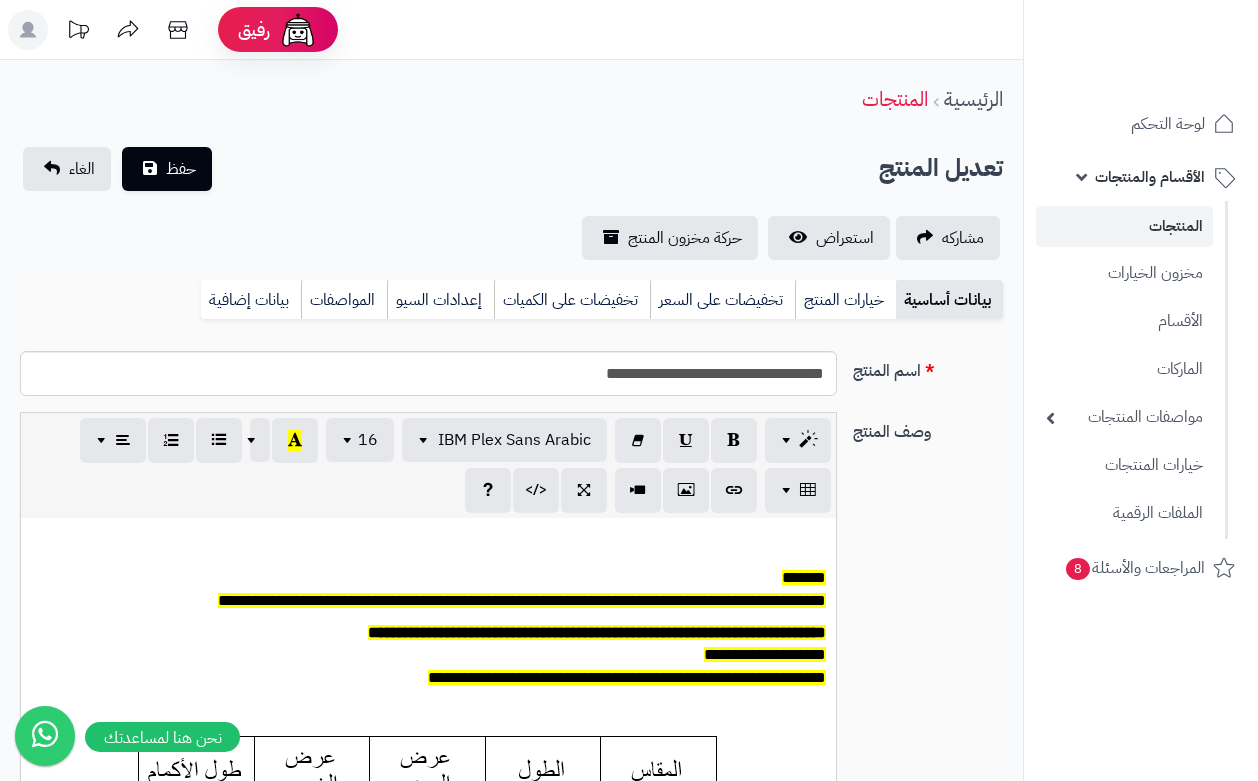 scroll, scrollTop: 0, scrollLeft: 0, axis: both 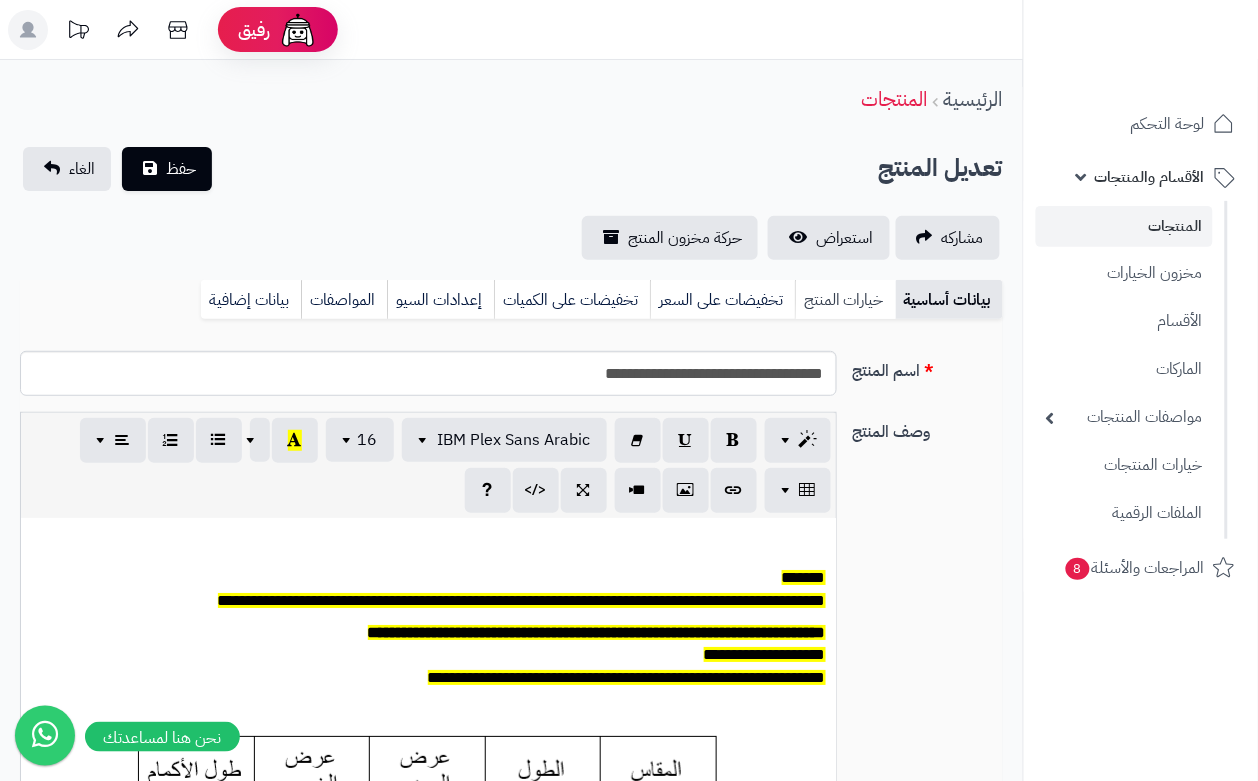 click on "خيارات المنتج" at bounding box center [845, 300] 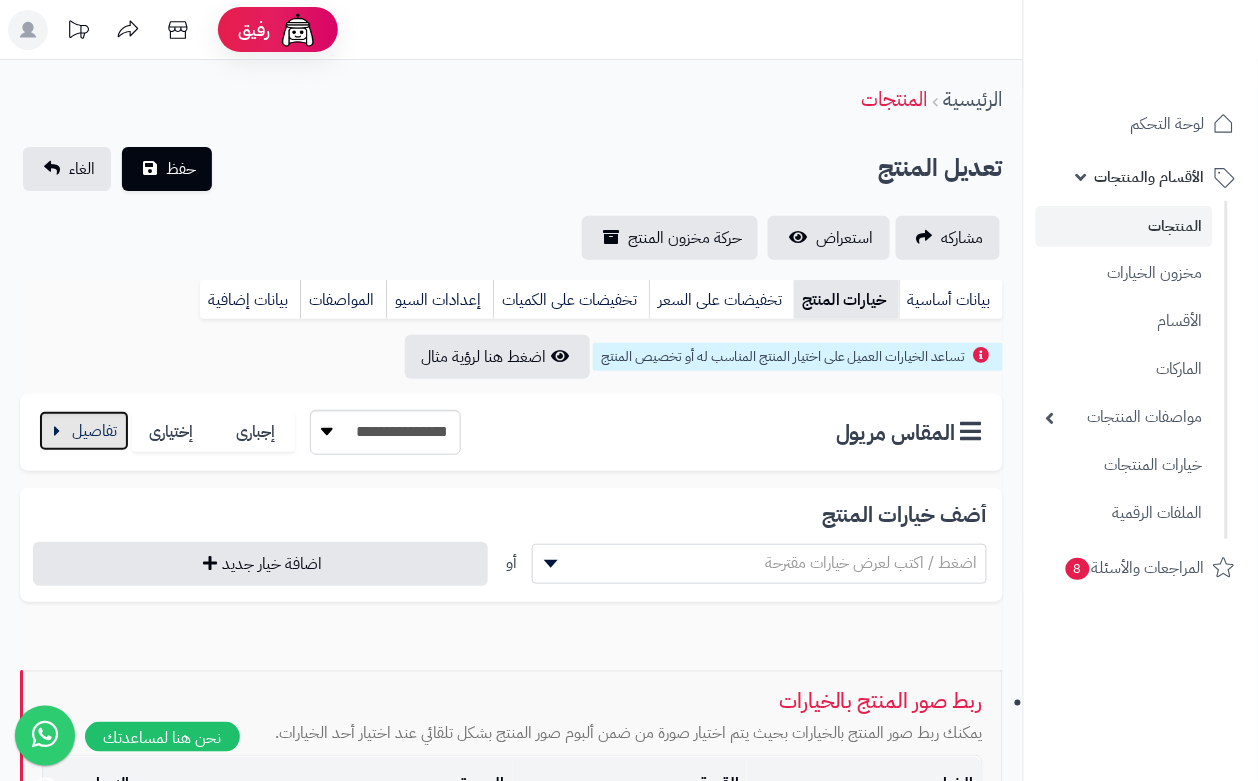 click at bounding box center [84, 431] 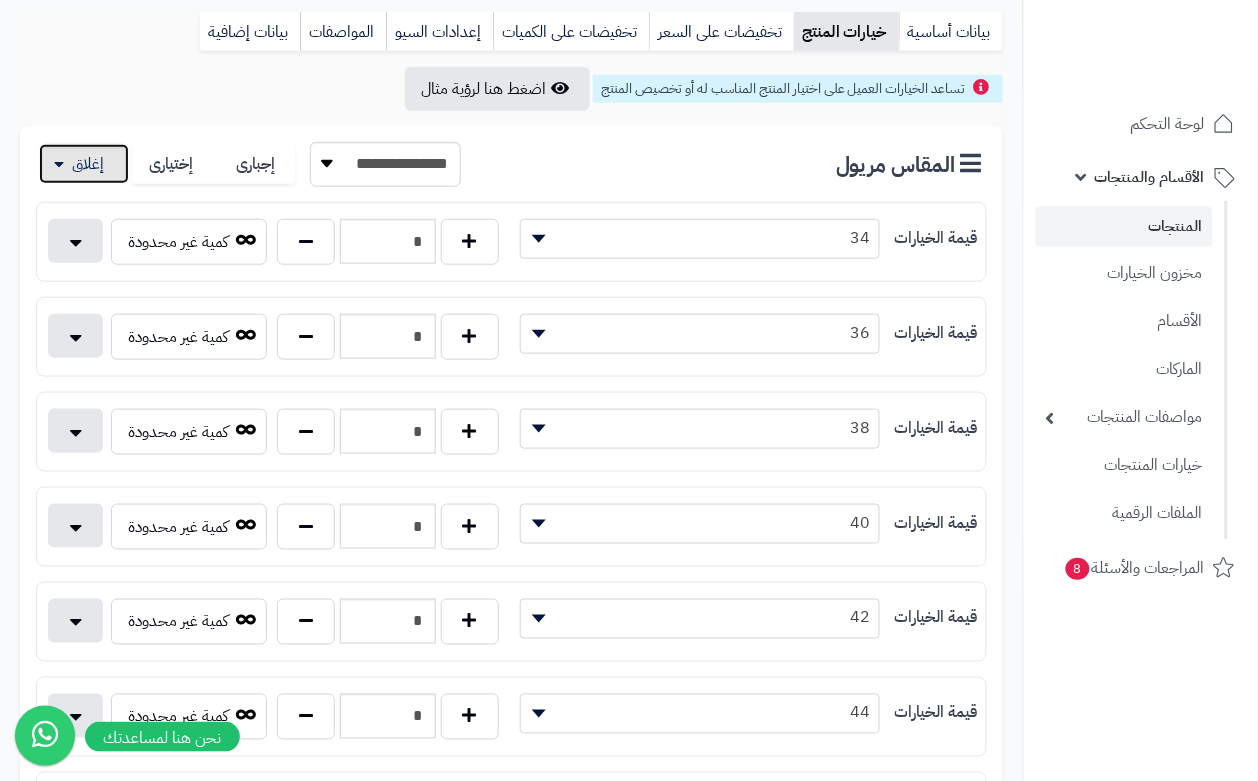 scroll, scrollTop: 375, scrollLeft: 0, axis: vertical 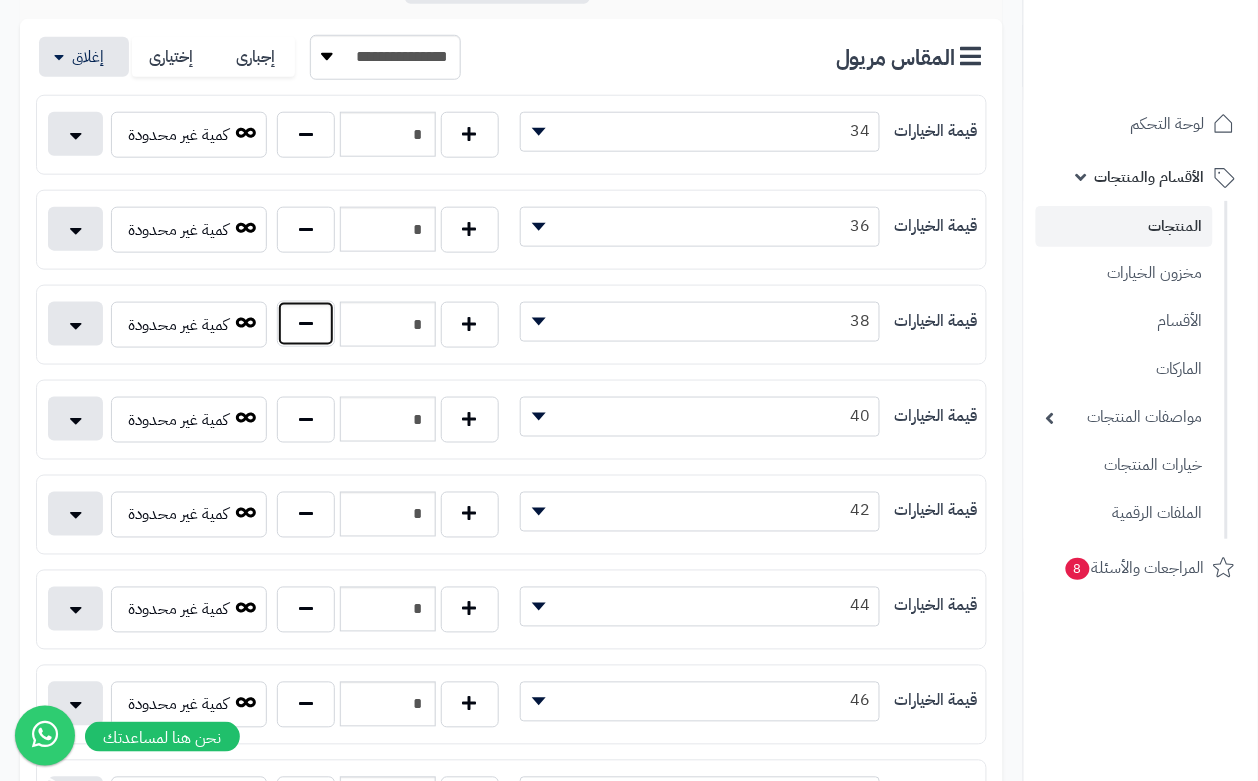 click at bounding box center (306, 324) 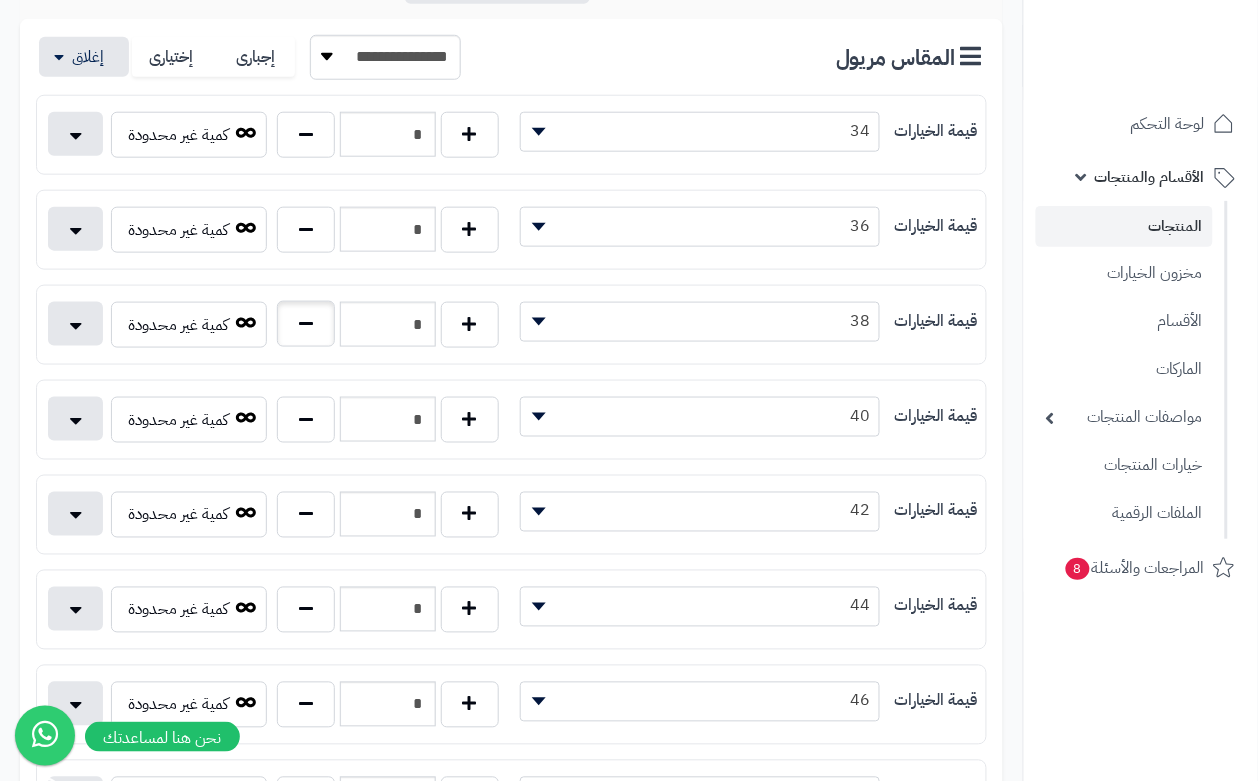 type on "*" 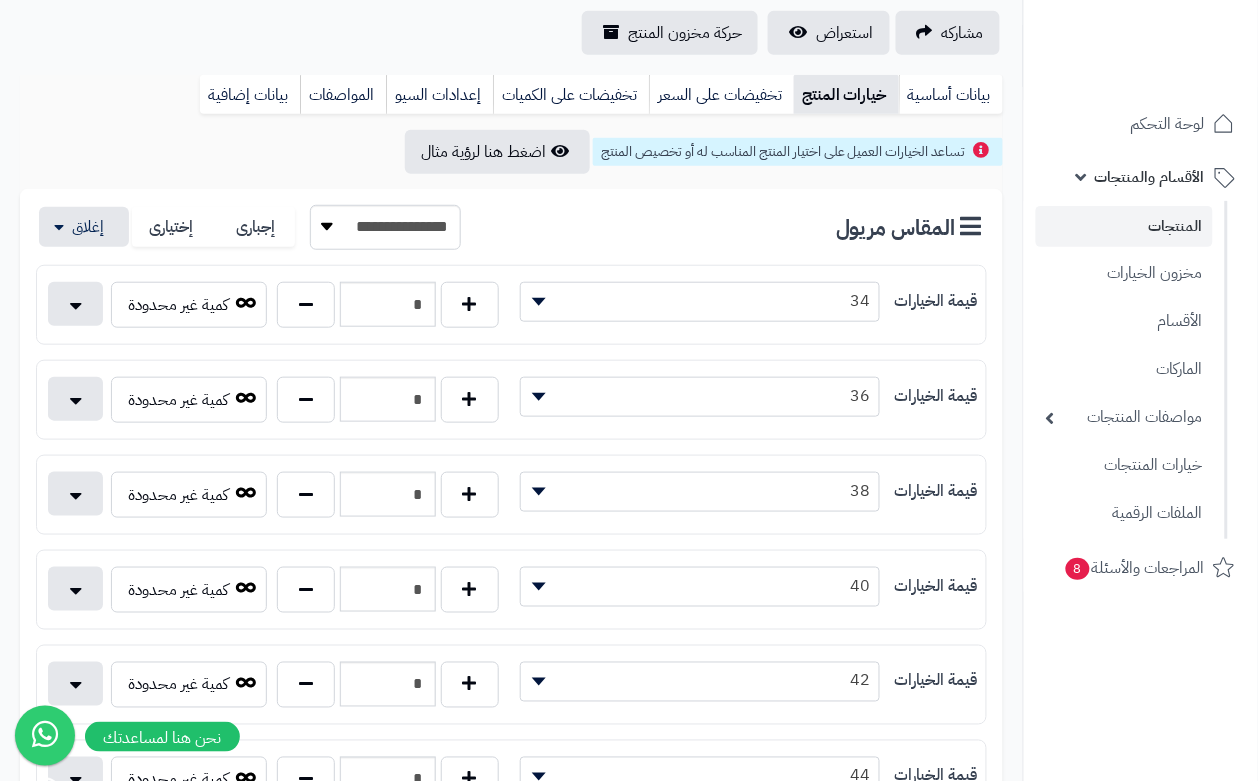 scroll, scrollTop: 0, scrollLeft: 0, axis: both 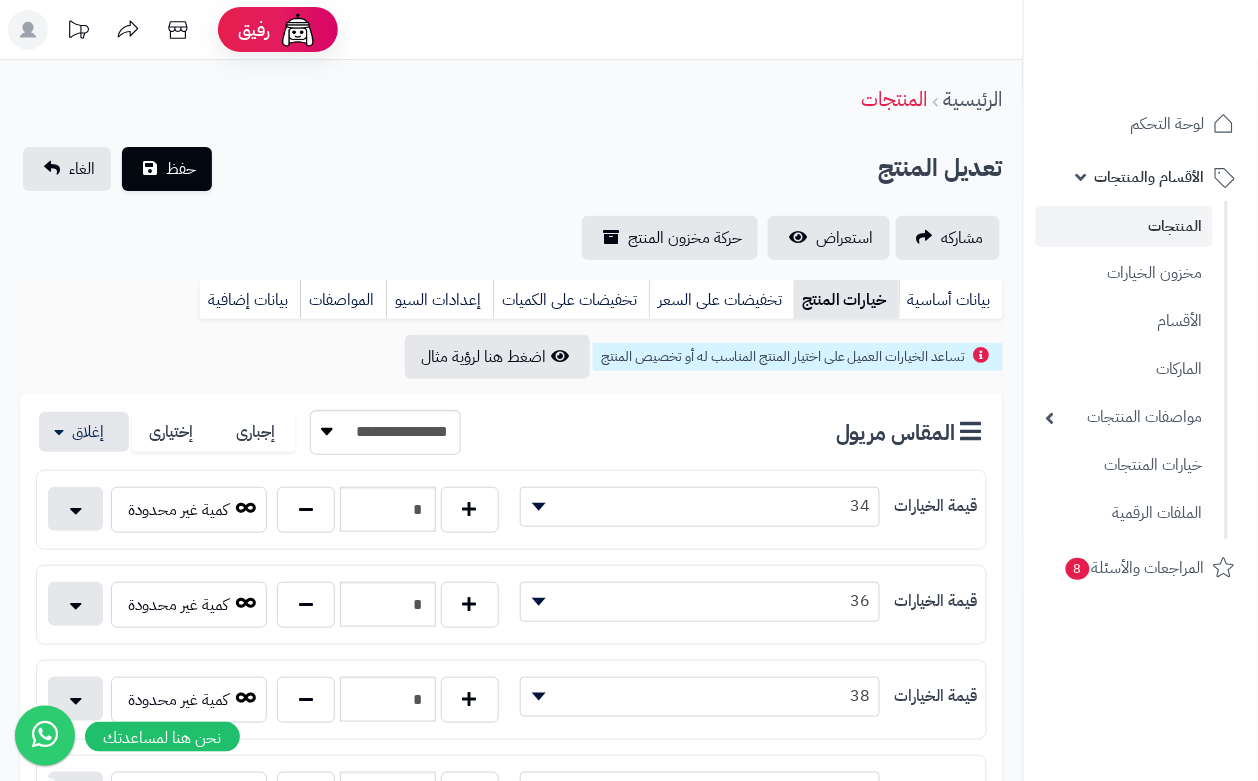 click on "الرئيسية المنتجات" at bounding box center (511, 99) 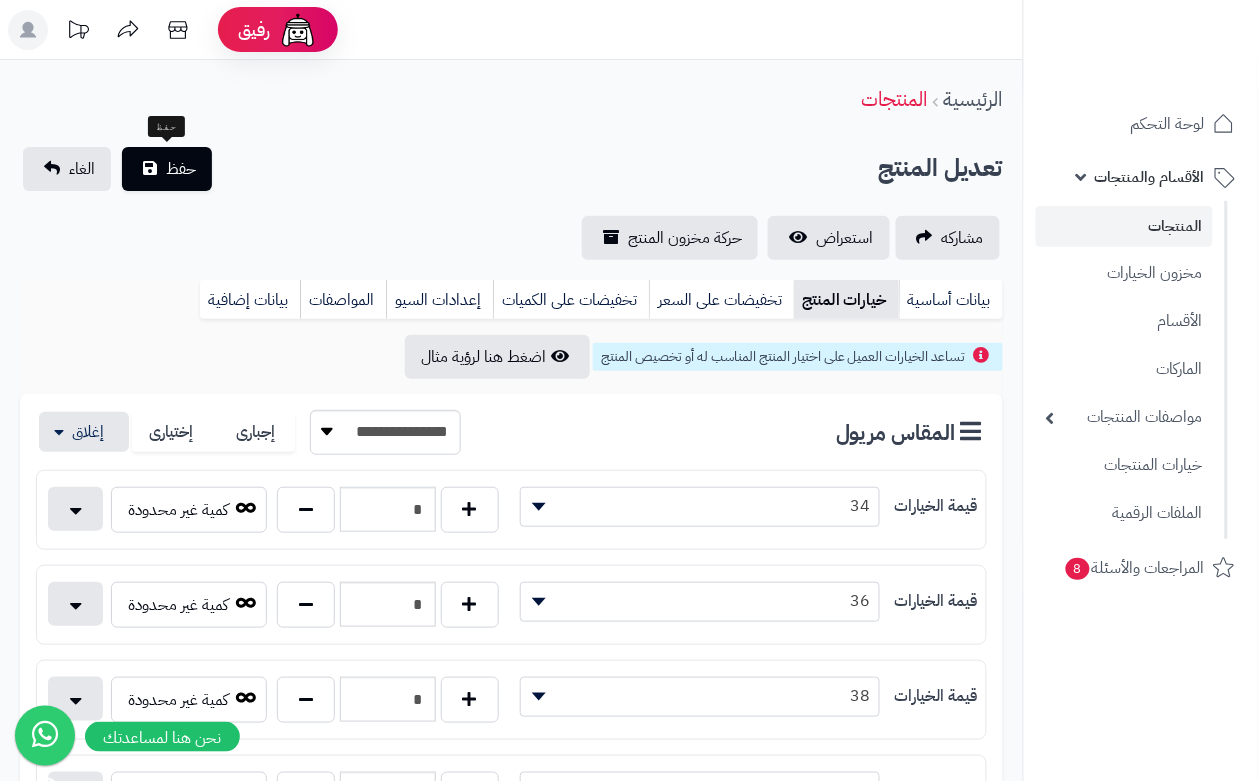 click on "**********" at bounding box center (511, 203) 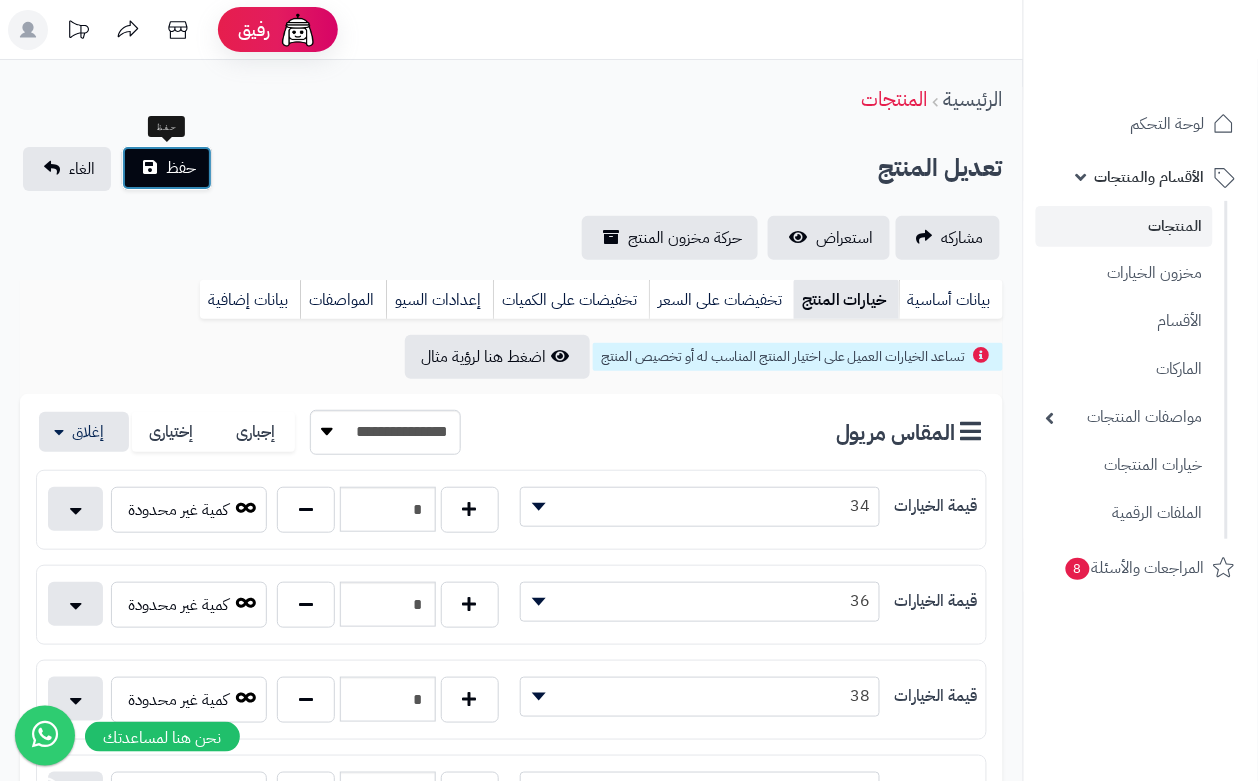 click on "حفظ" at bounding box center (167, 168) 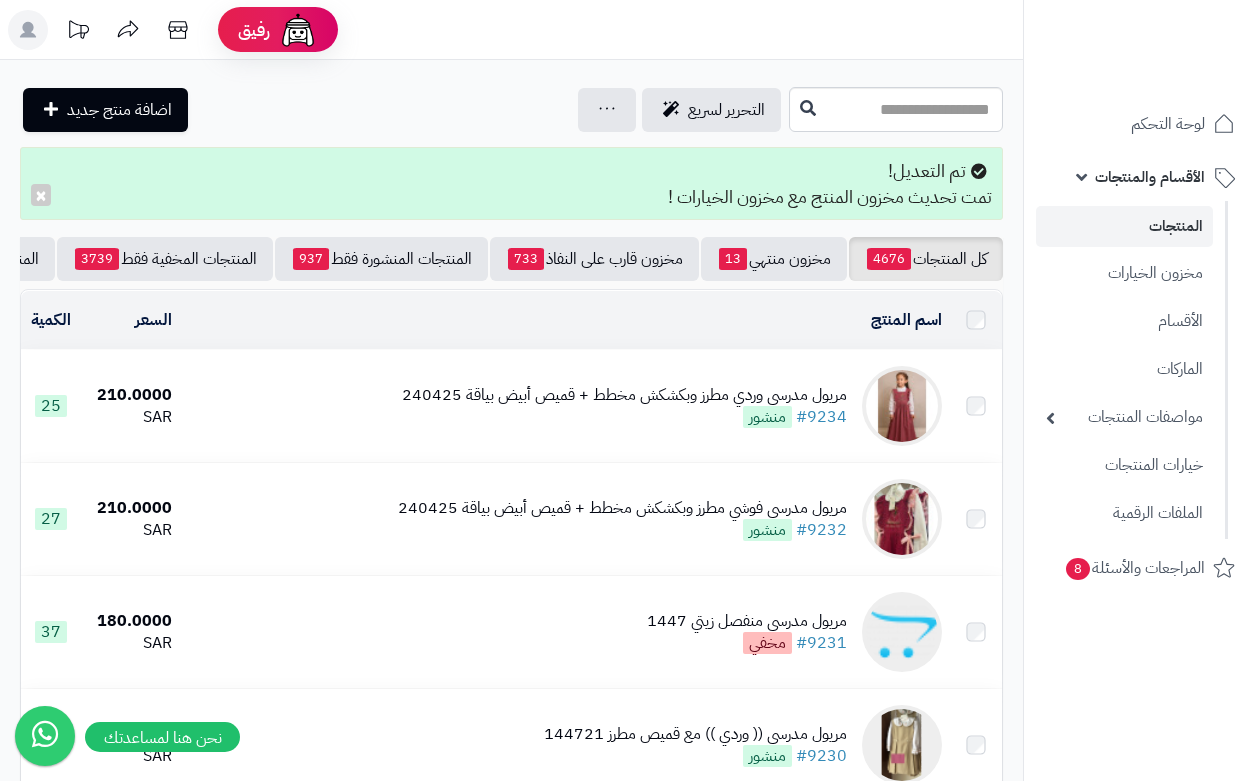 scroll, scrollTop: 0, scrollLeft: 0, axis: both 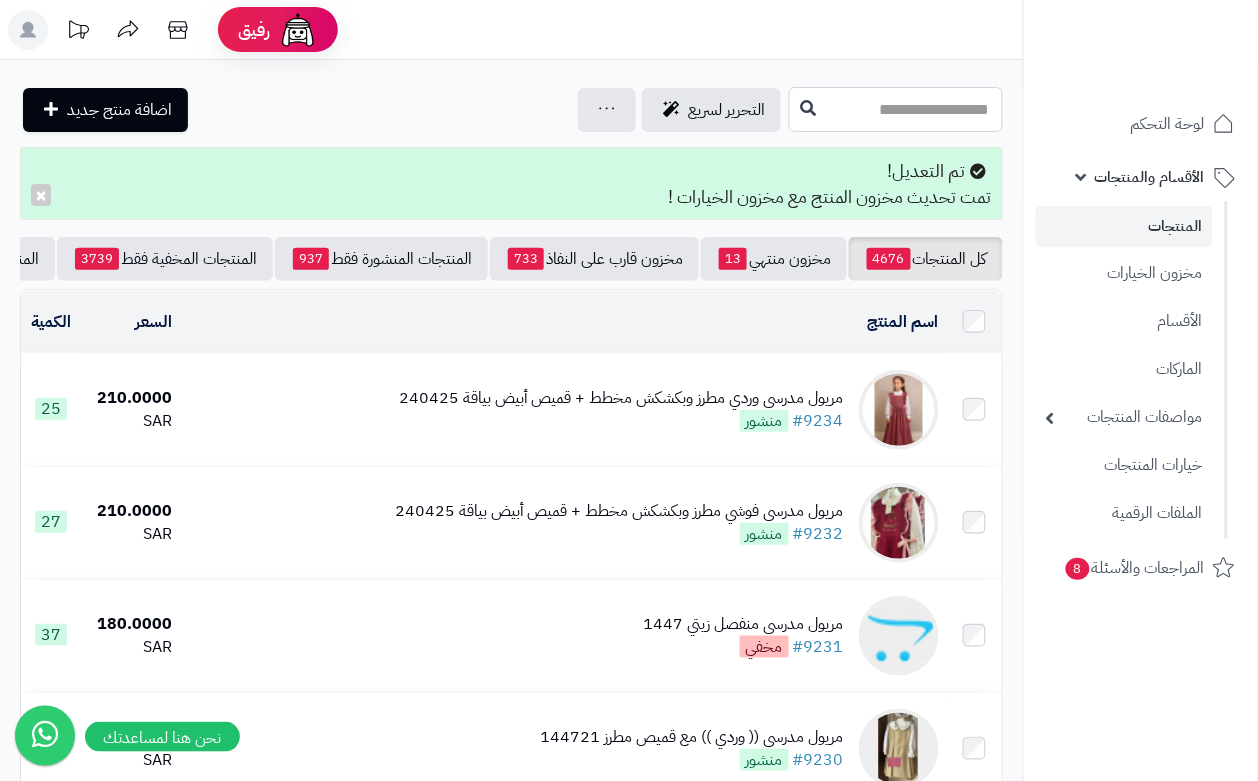 click at bounding box center [896, 109] 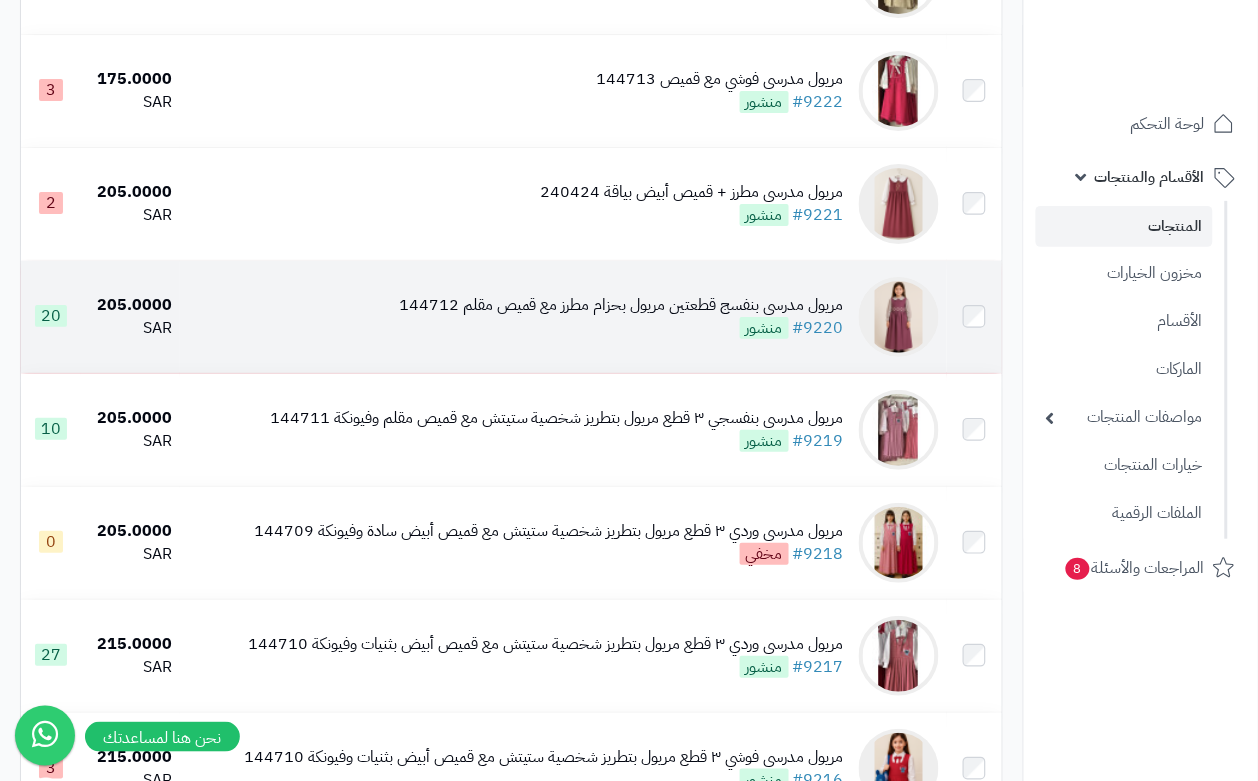 scroll, scrollTop: 1625, scrollLeft: 0, axis: vertical 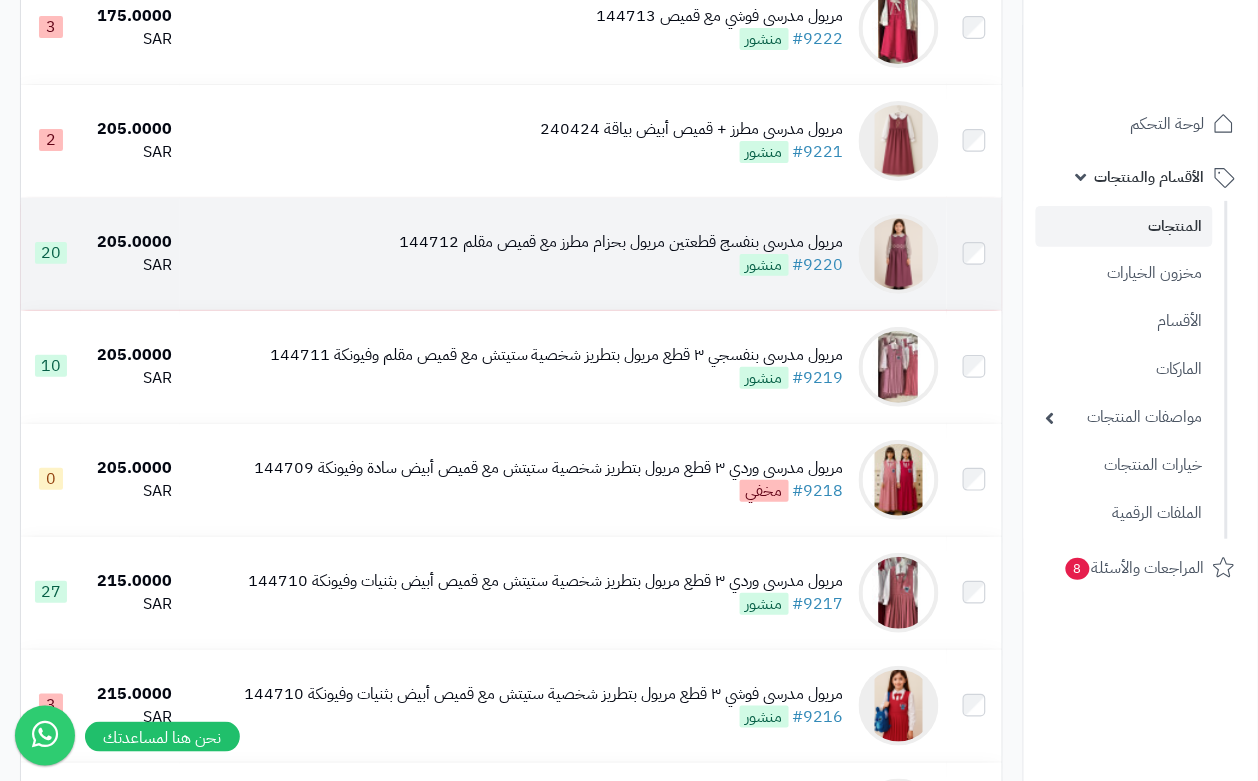 click on "مريول مدرسي بنفسج قطعتين مريول بحزام مطرز مع قميص مقلم [NUMBER]
#[NUMBER]
منشور" at bounding box center (563, 254) 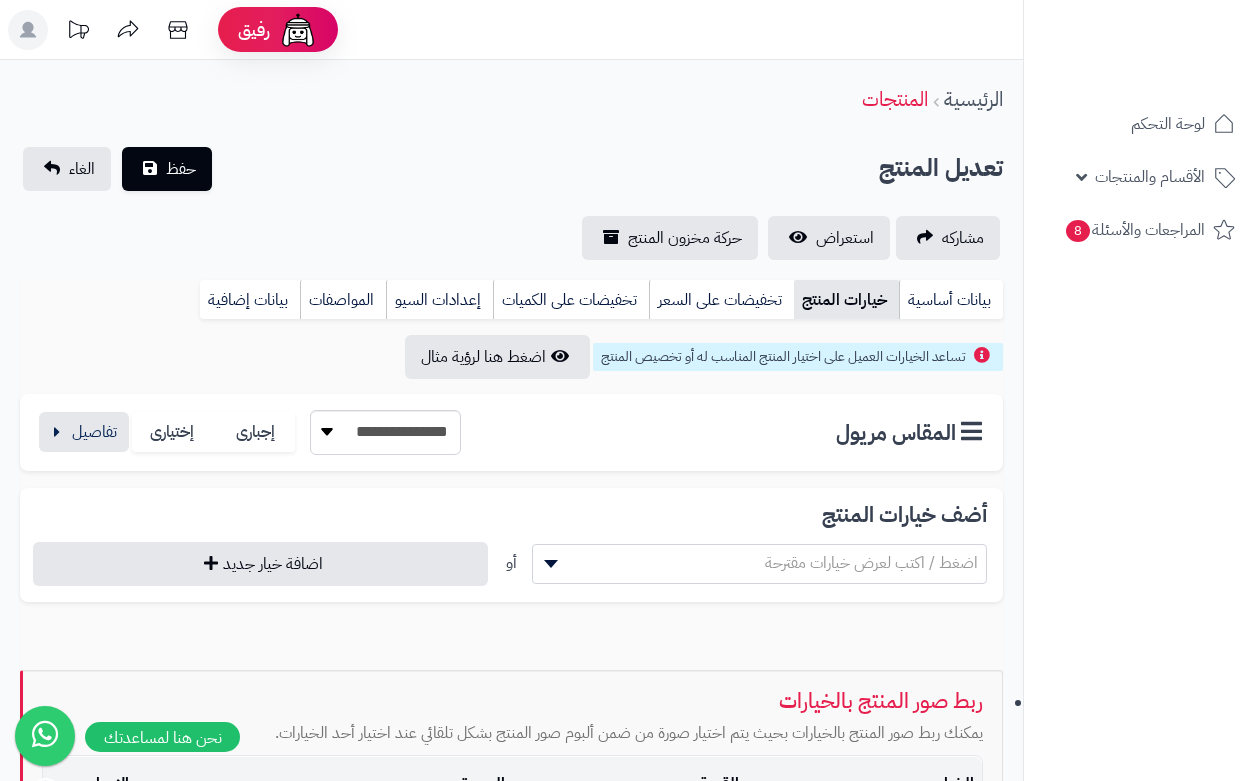 scroll, scrollTop: 0, scrollLeft: 0, axis: both 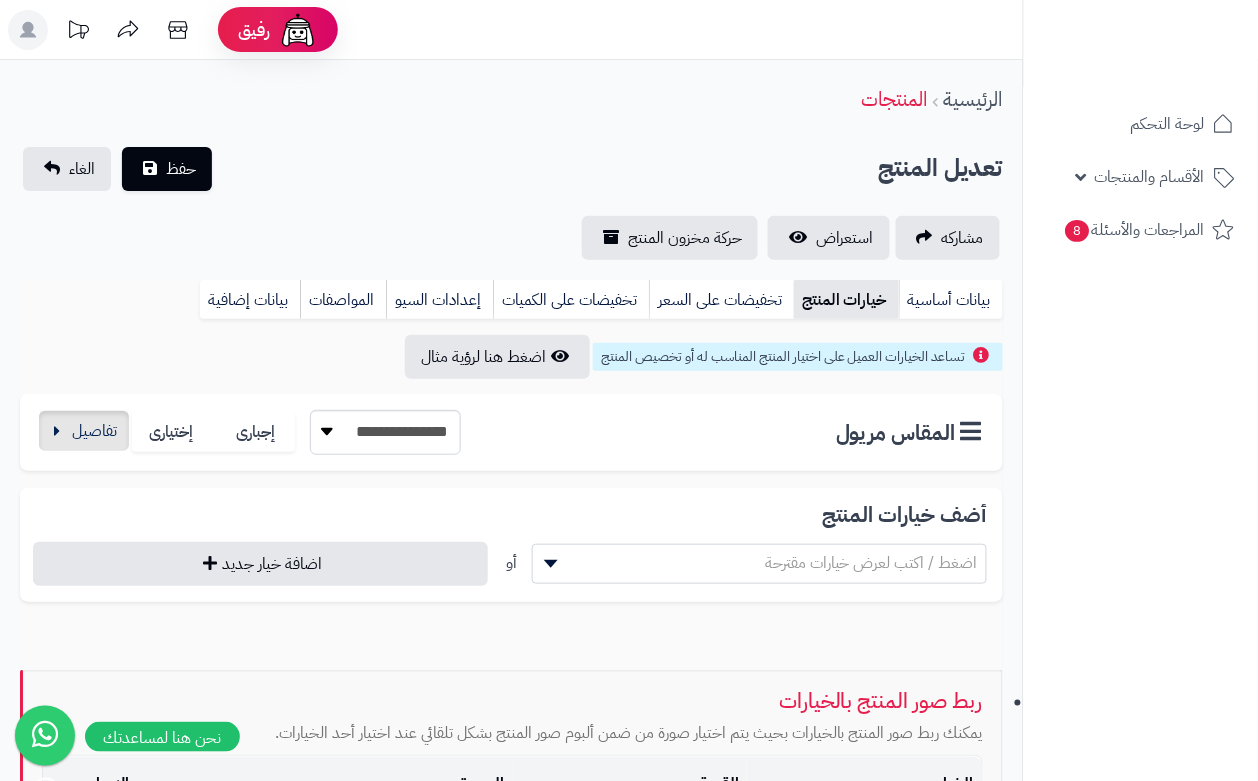 click on "**********" at bounding box center (511, 432) 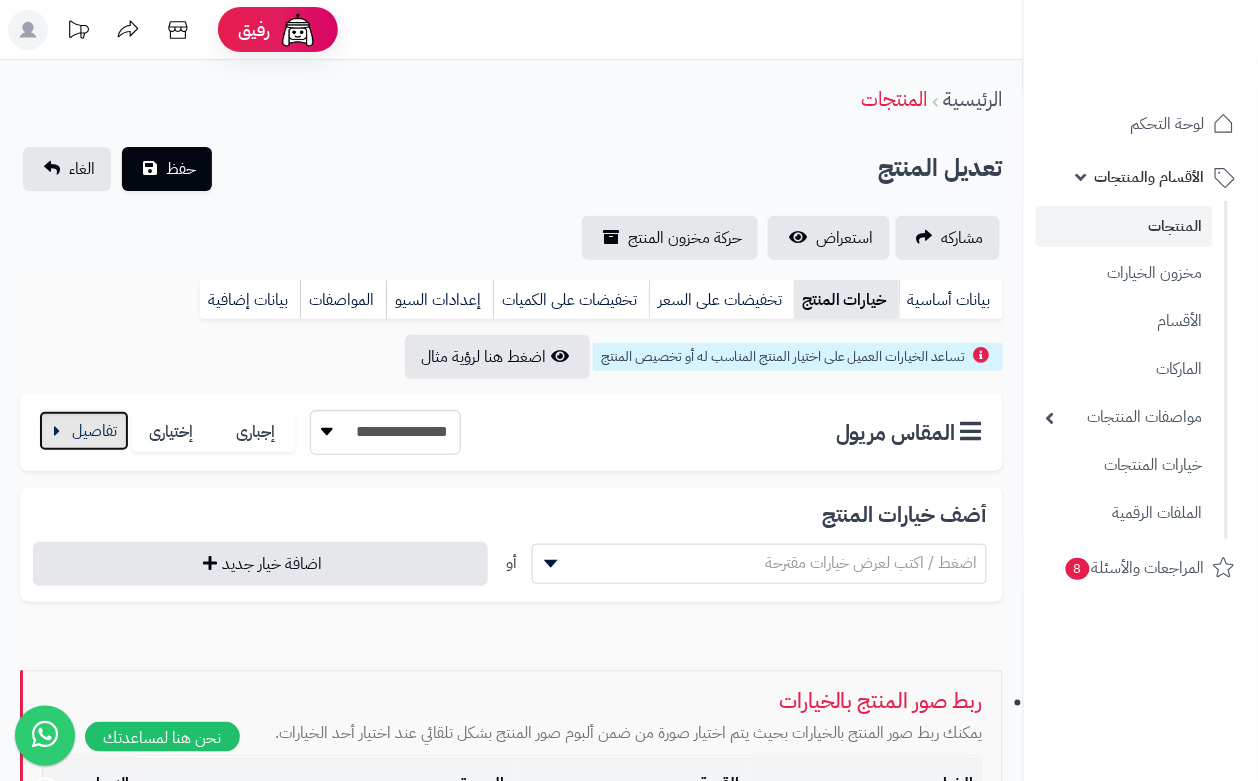 click at bounding box center [84, 431] 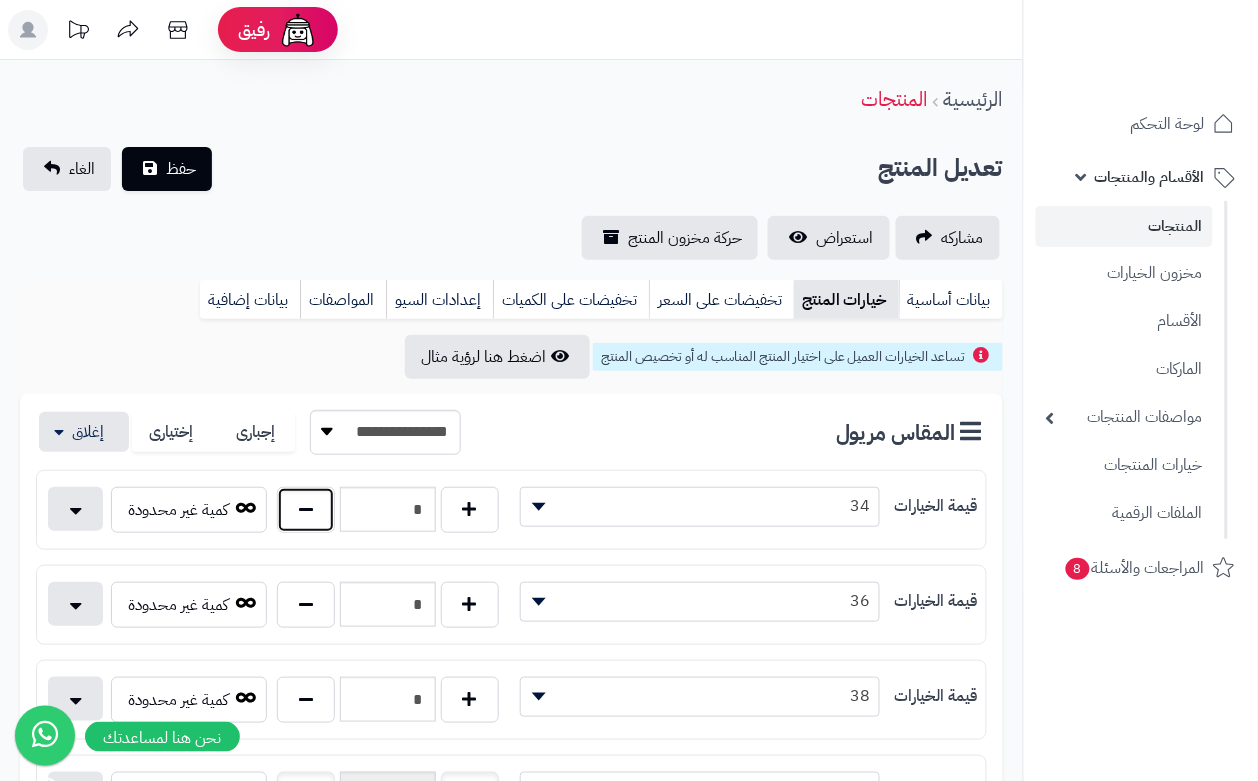 drag, startPoint x: 300, startPoint y: 518, endPoint x: 306, endPoint y: 473, distance: 45.39824 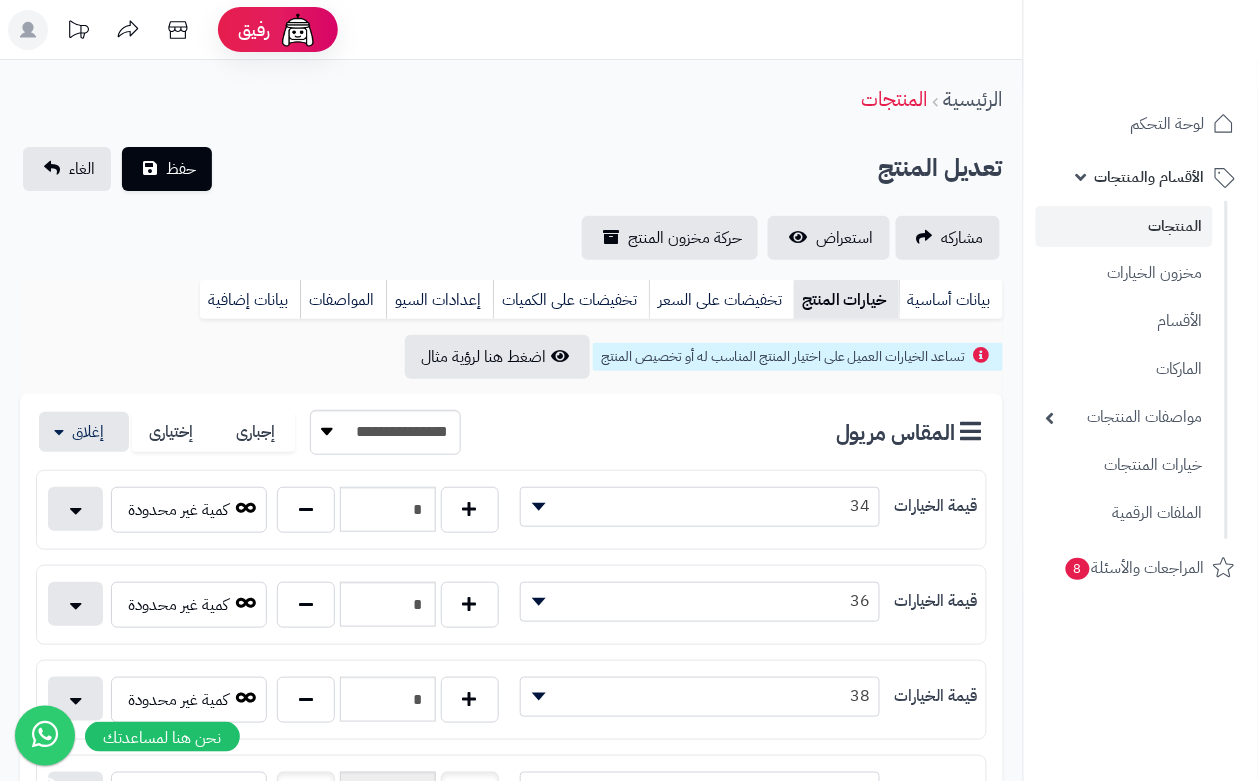type on "*" 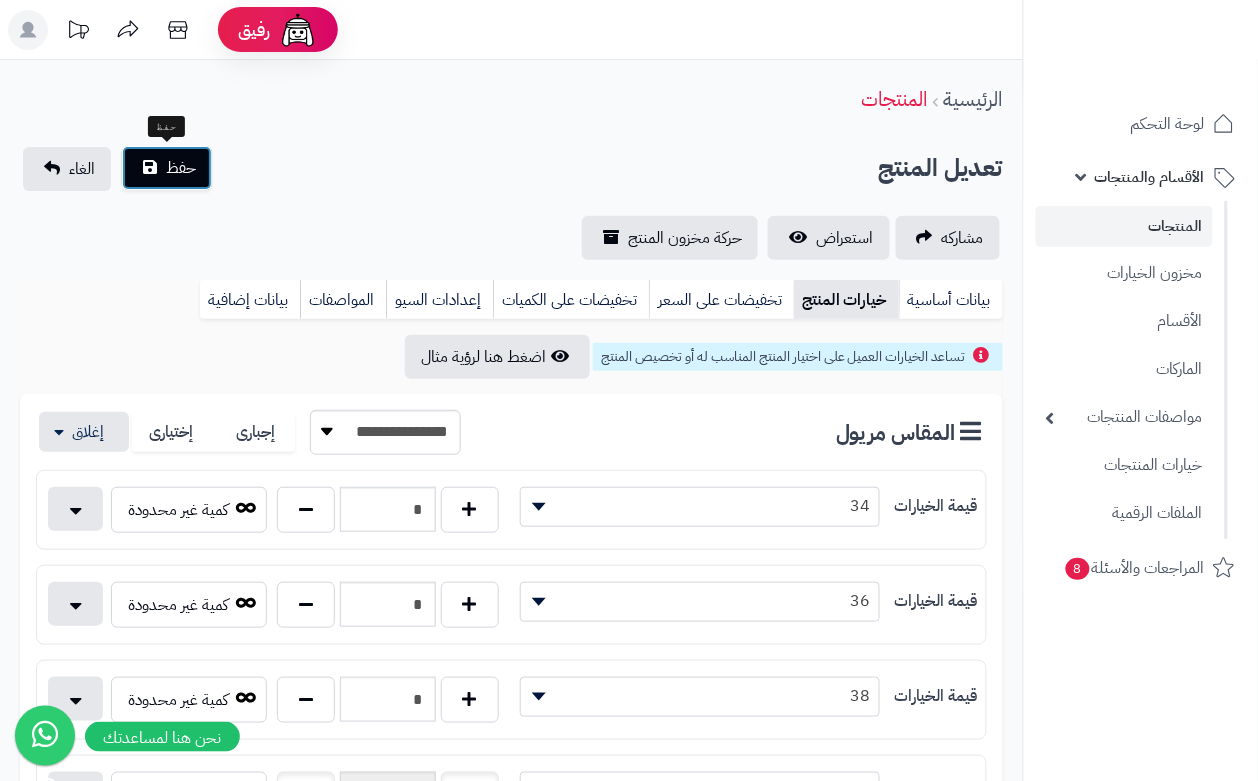 click on "حفظ" at bounding box center [181, 168] 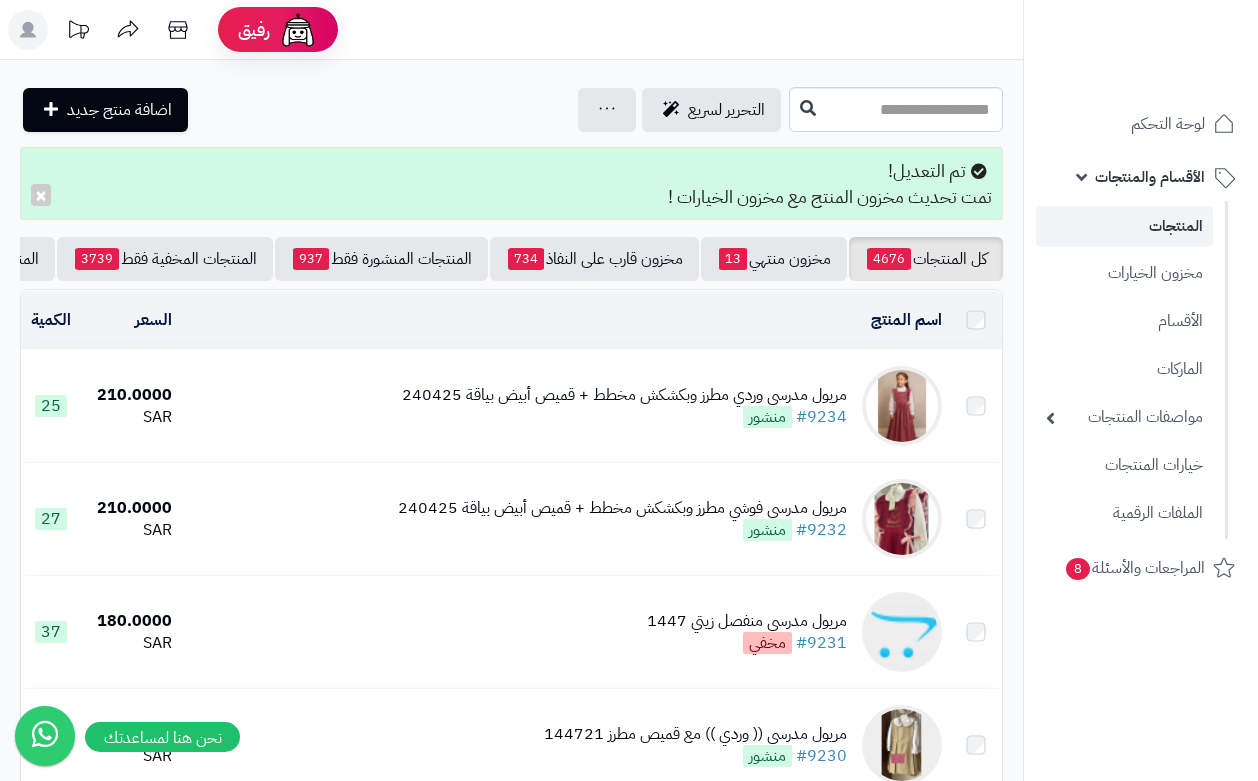 scroll, scrollTop: 0, scrollLeft: 0, axis: both 